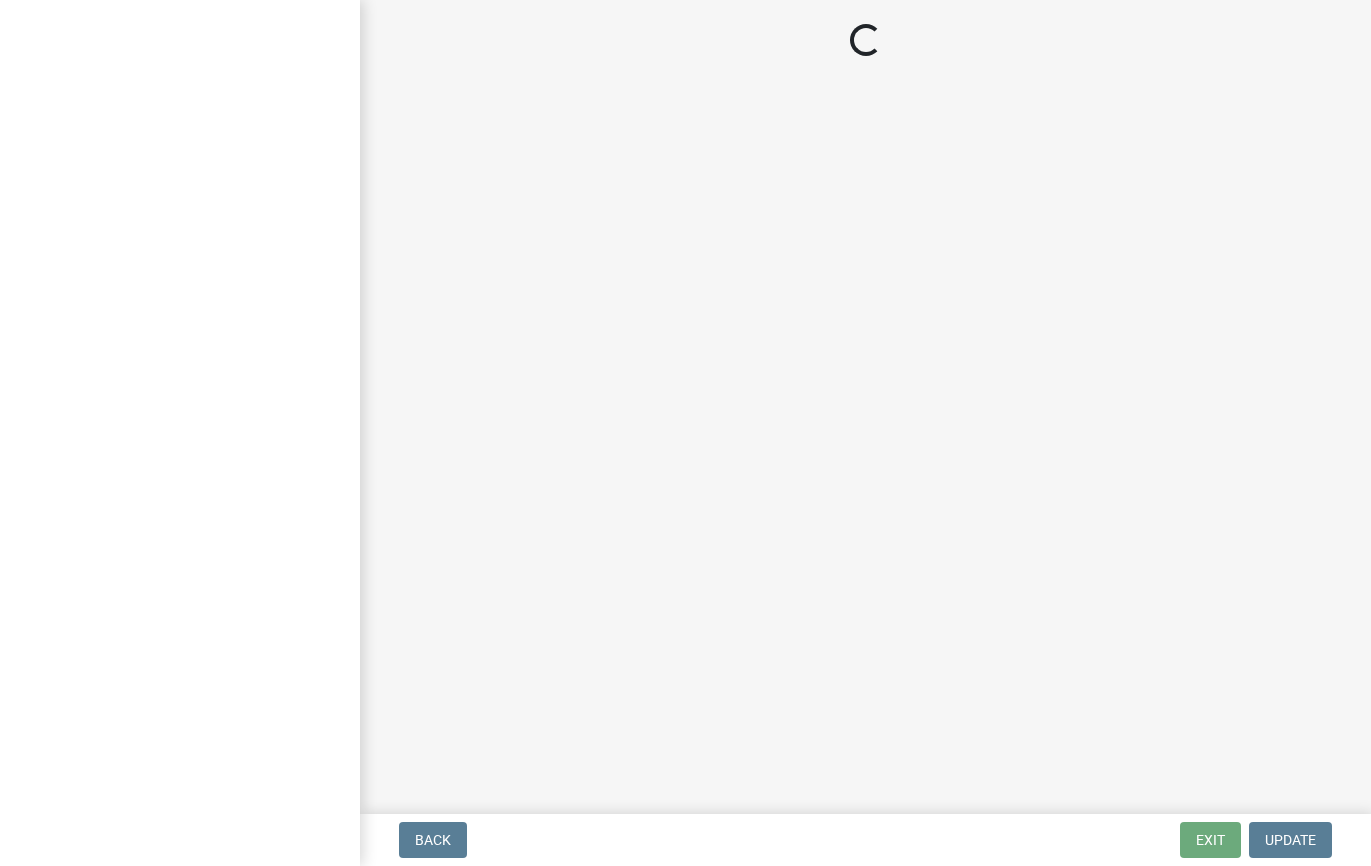 scroll, scrollTop: 0, scrollLeft: 0, axis: both 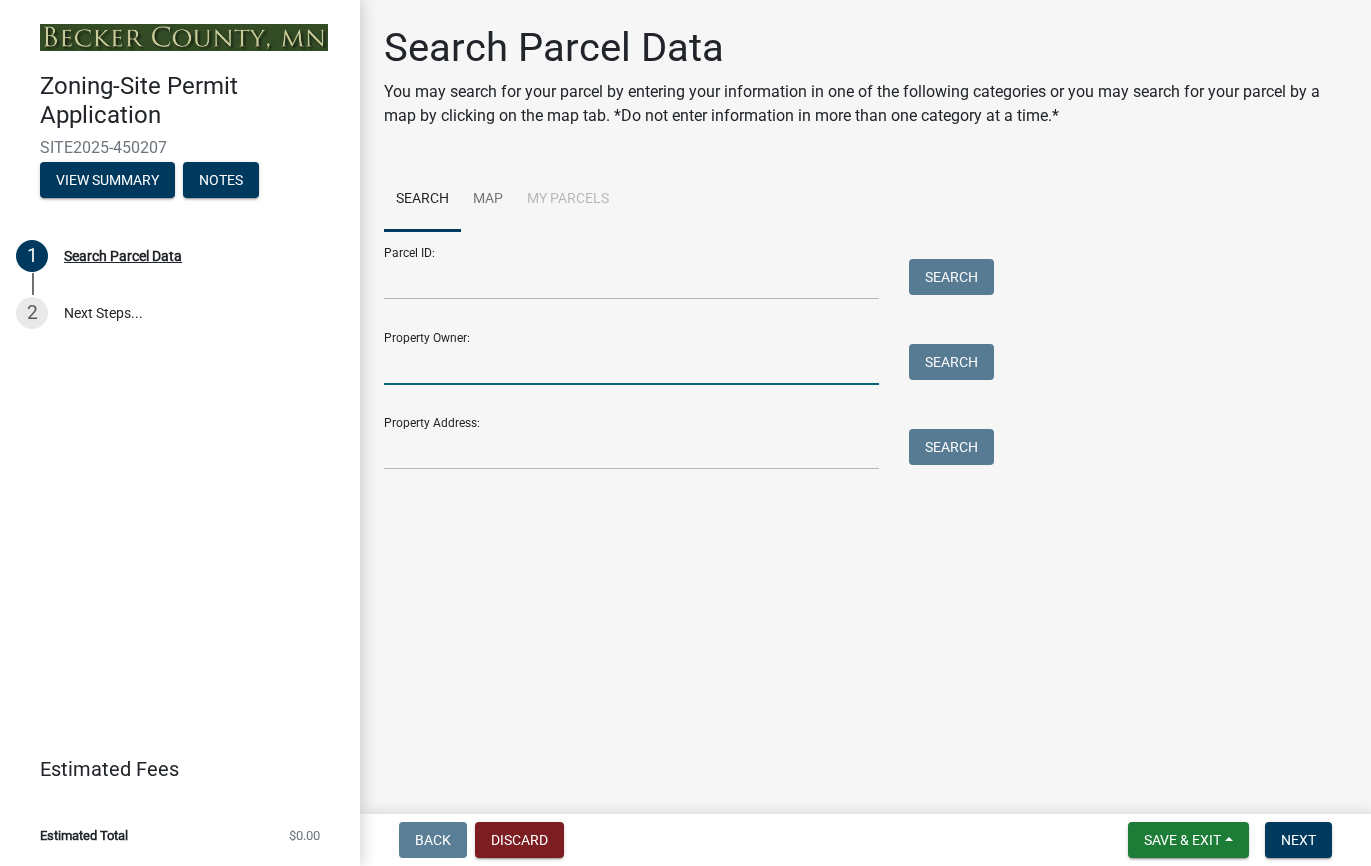 click on "Property Owner:" at bounding box center (631, 364) 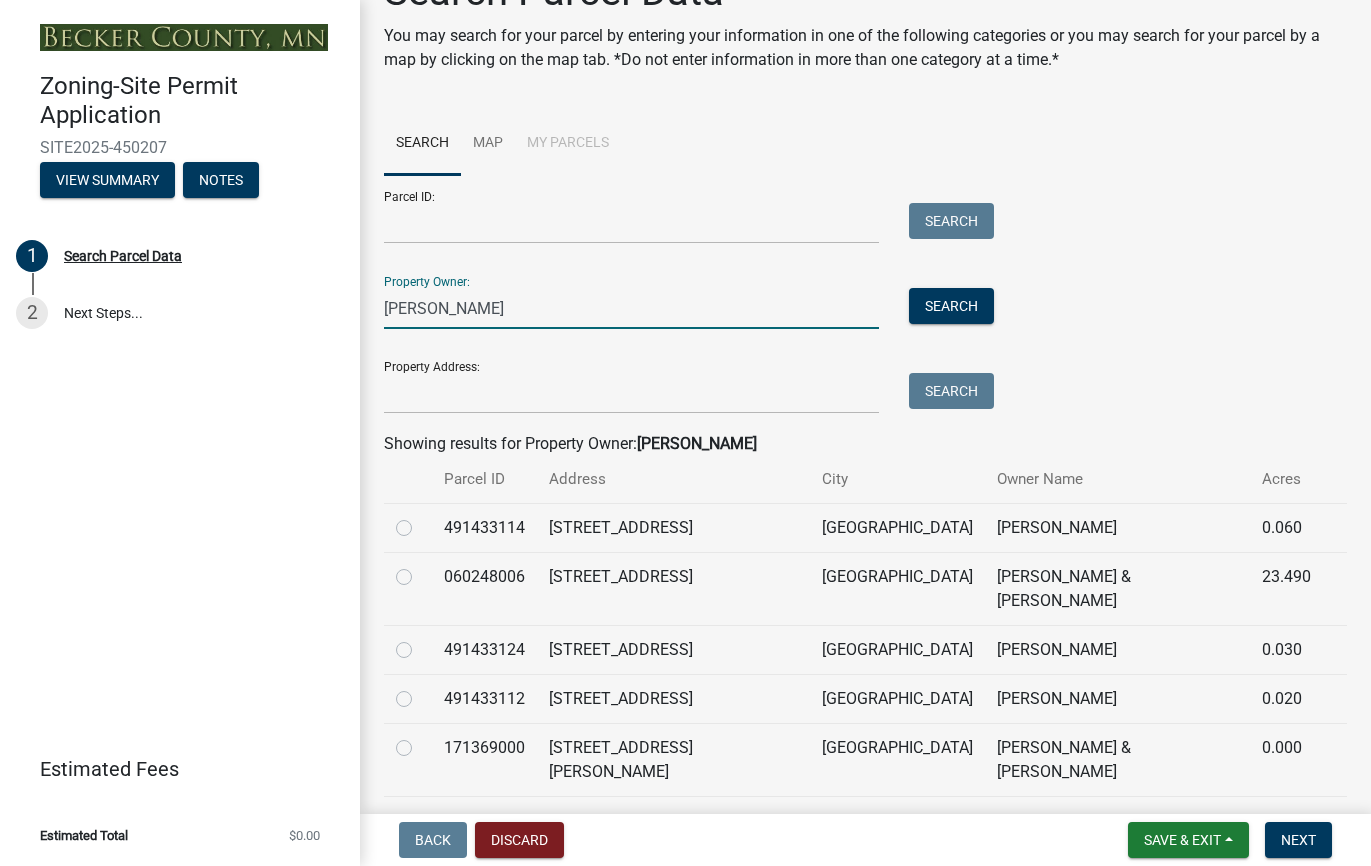 scroll, scrollTop: 47, scrollLeft: 0, axis: vertical 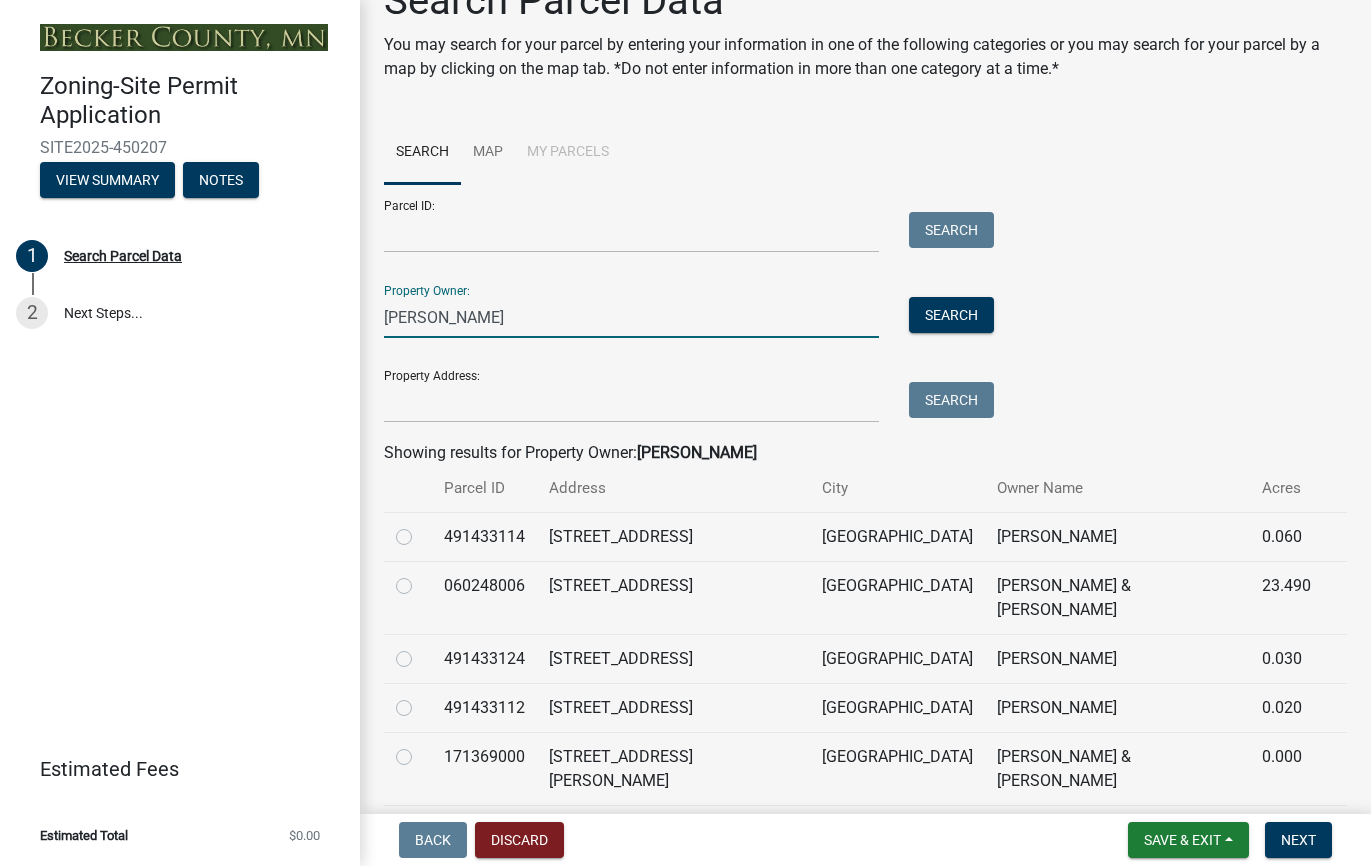 type on "traynor" 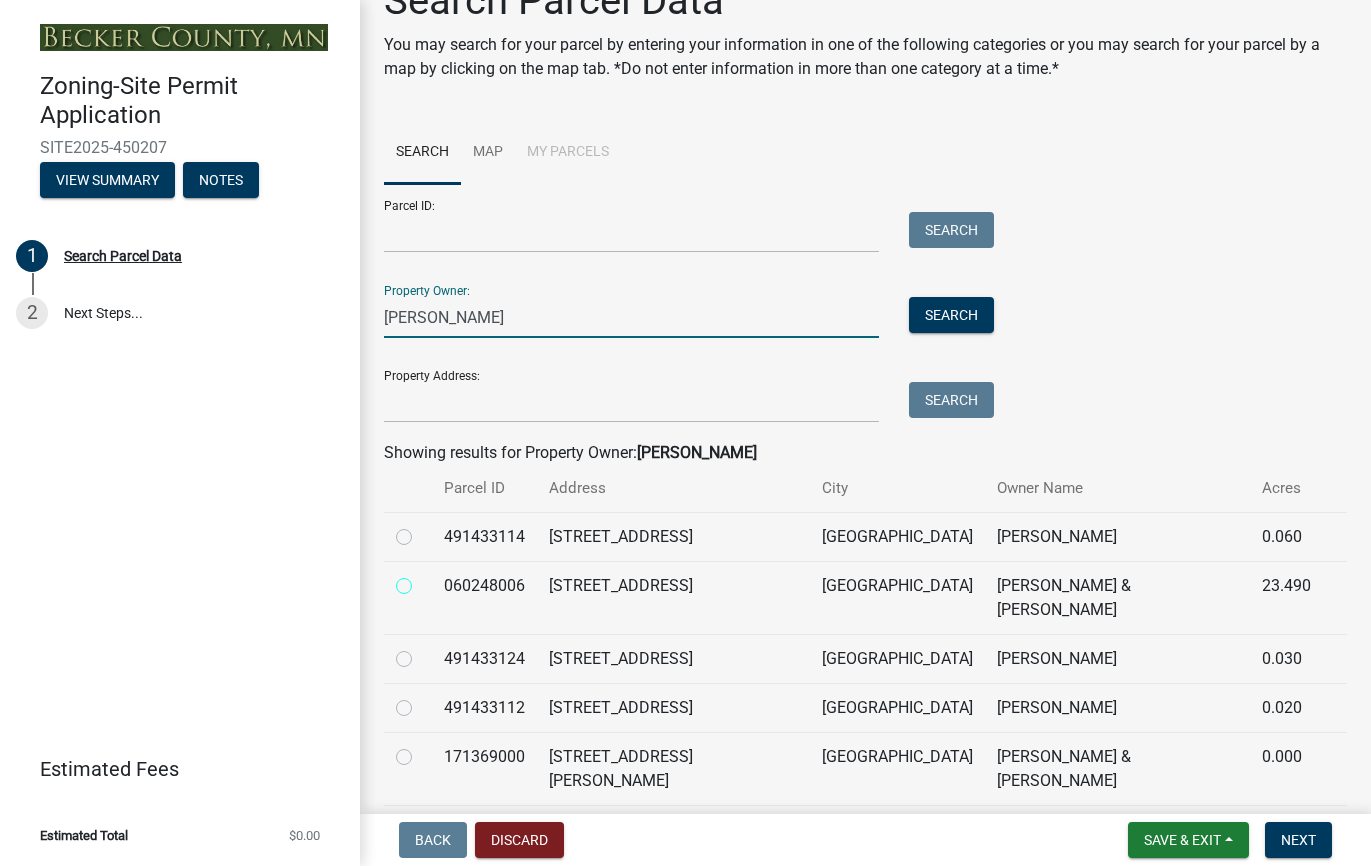 click at bounding box center (426, 580) 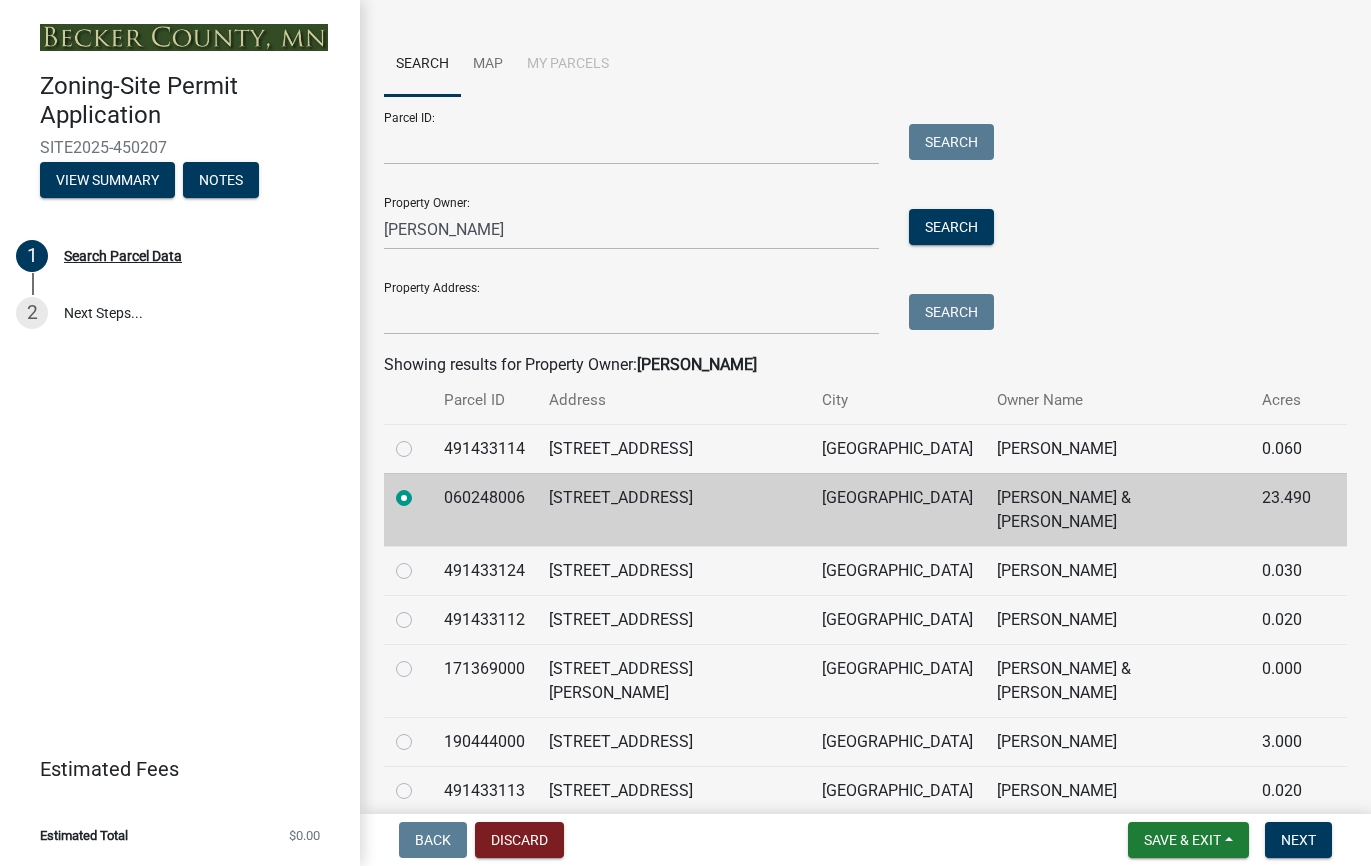 scroll, scrollTop: 133, scrollLeft: 0, axis: vertical 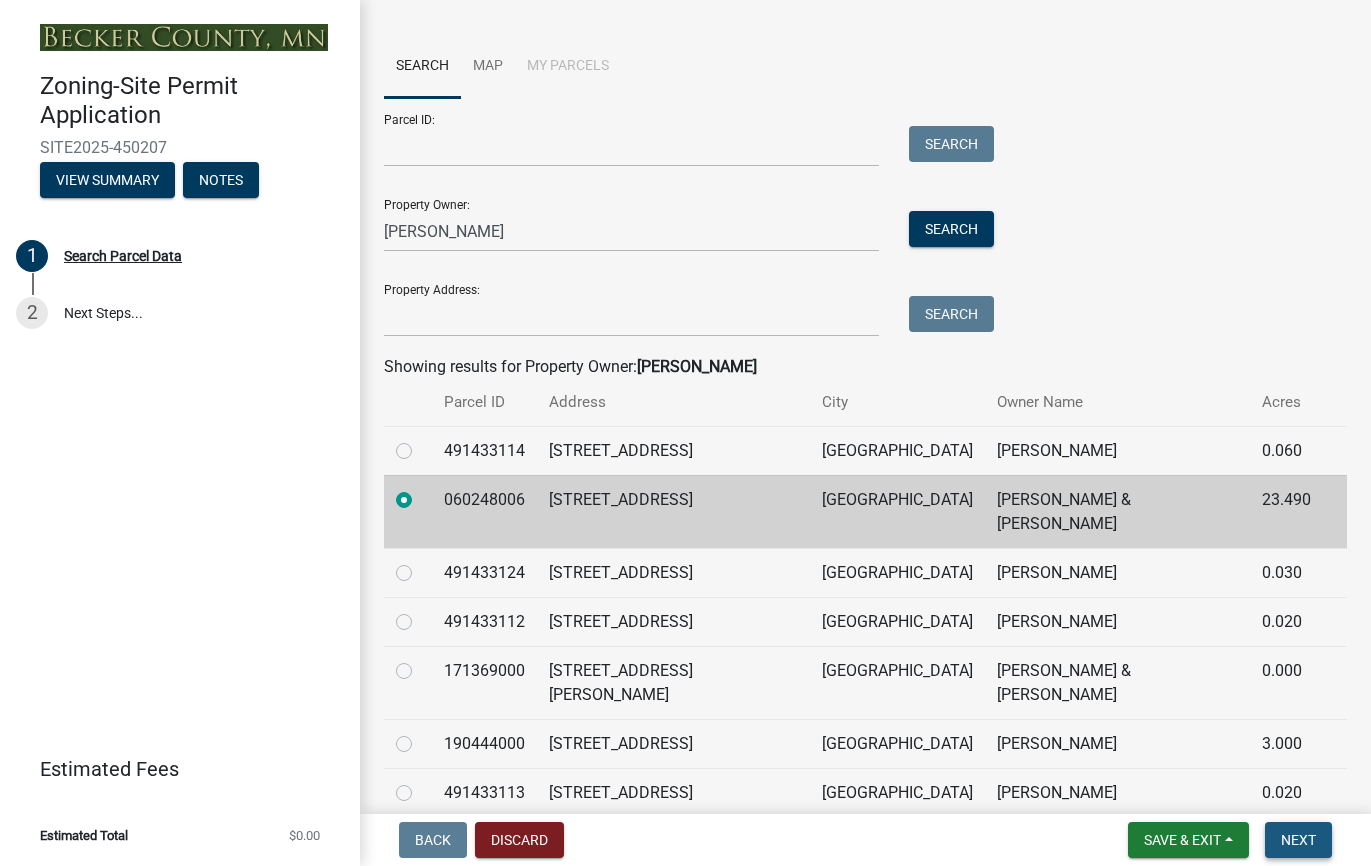 click on "Next" at bounding box center [1298, 840] 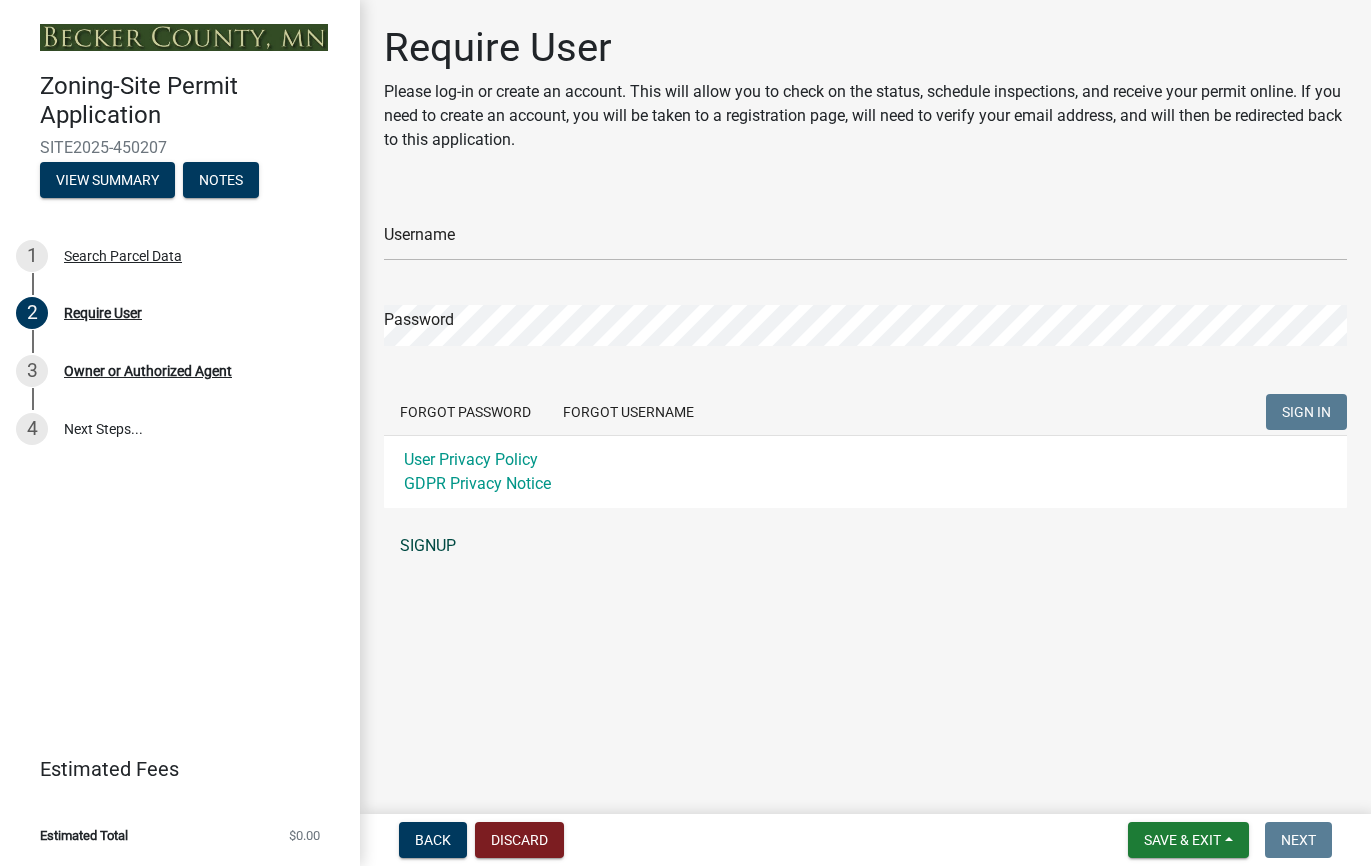 click on "SIGNUP" 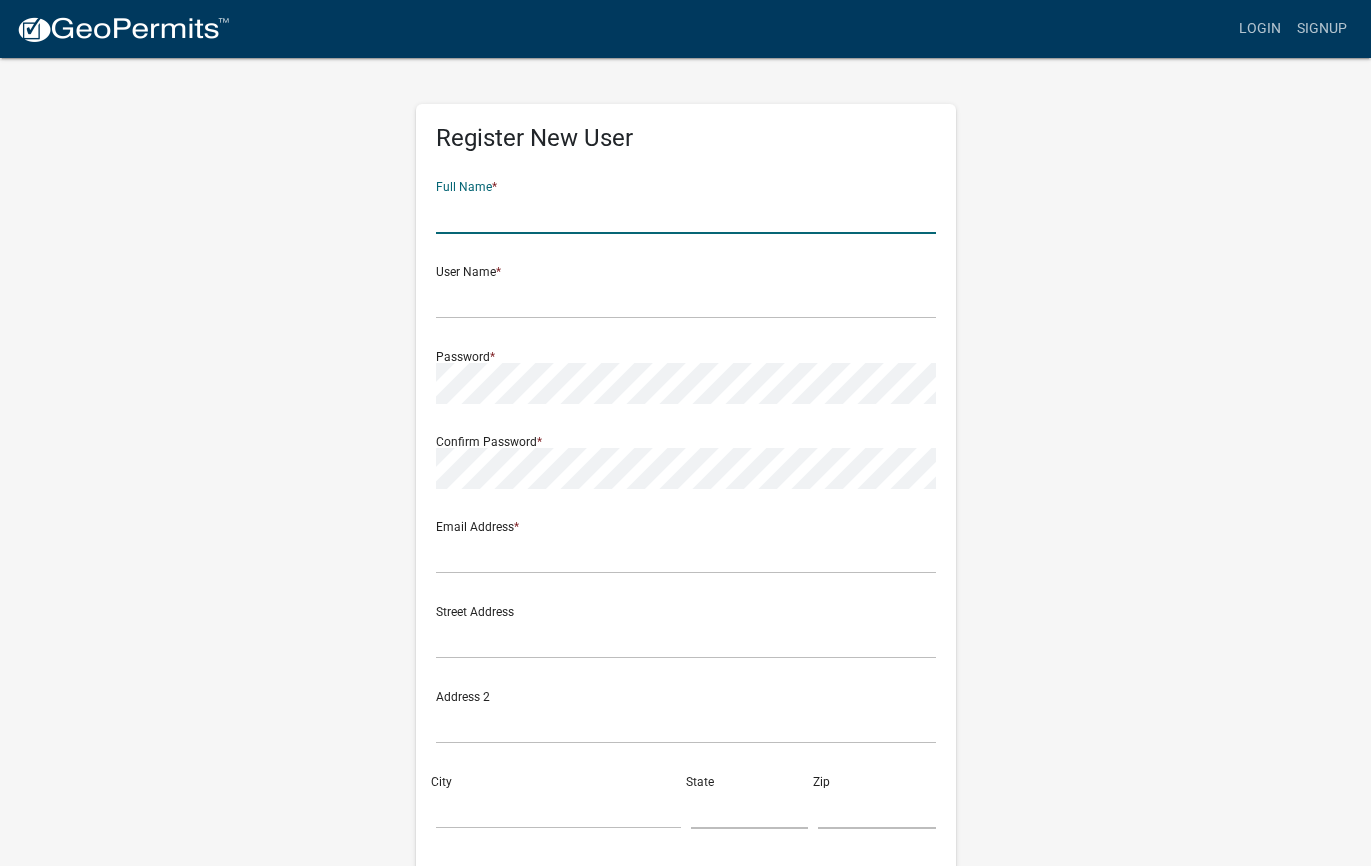 click 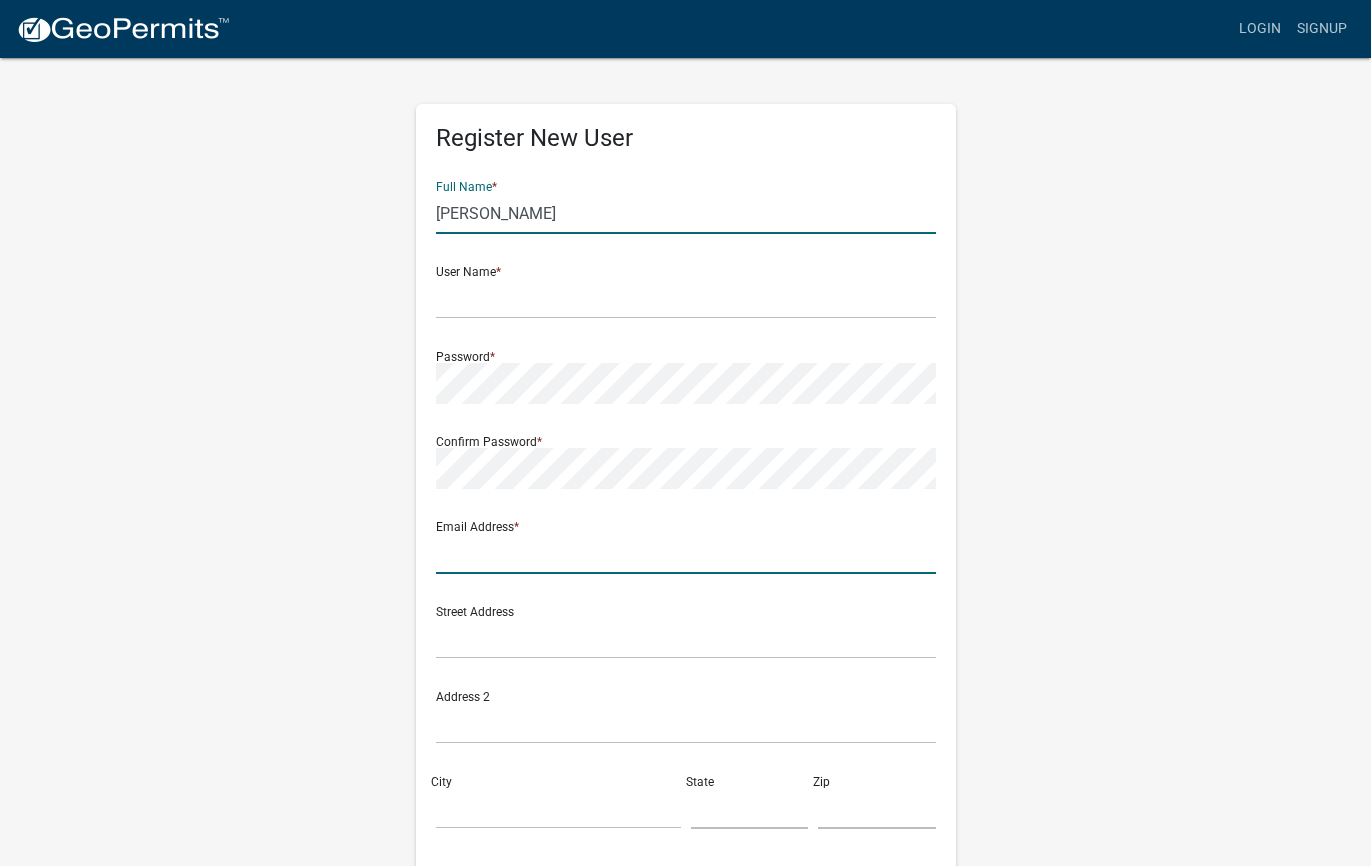 type on "[PERSON_NAME][EMAIL_ADDRESS][PERSON_NAME][DOMAIN_NAME]" 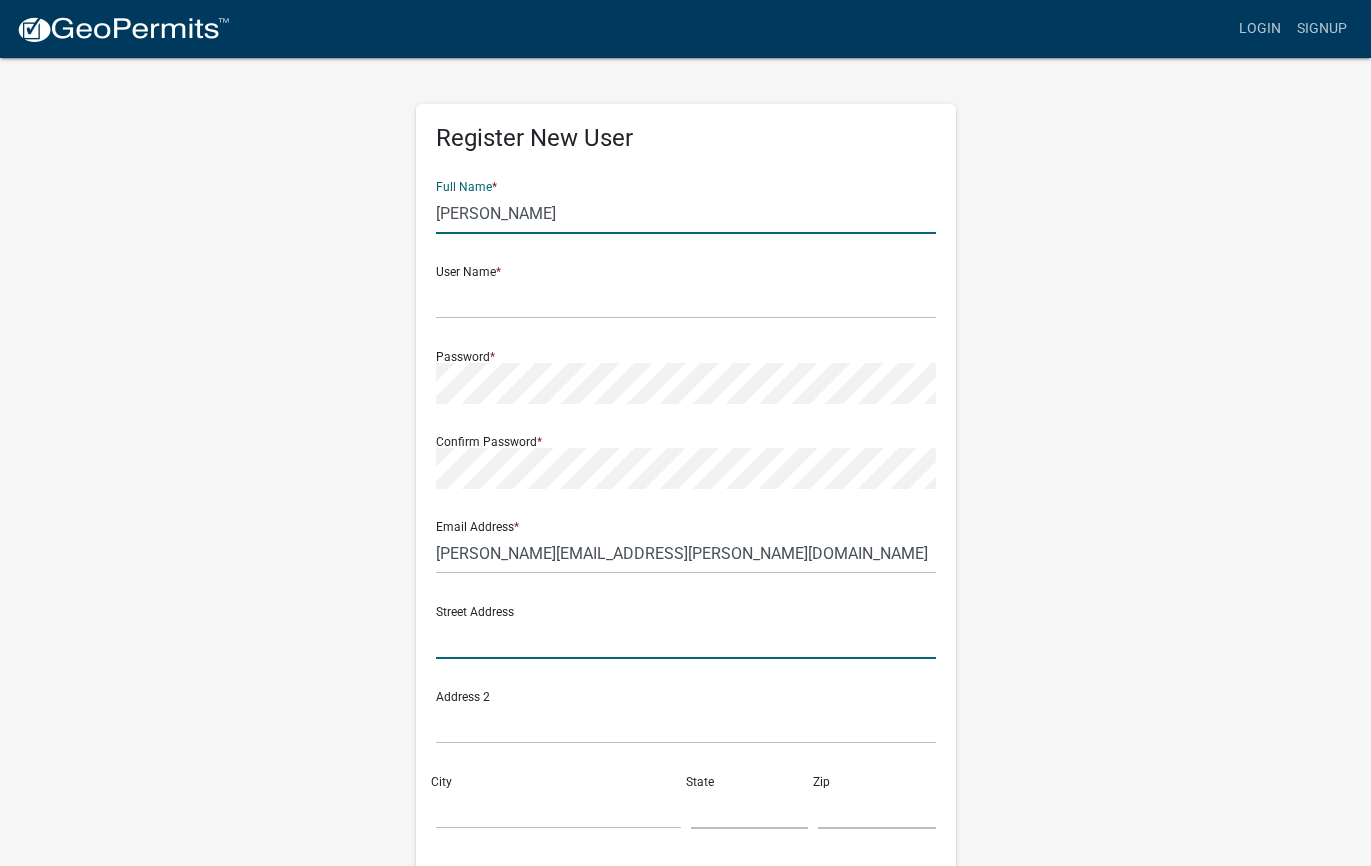 type on "3218 40 Av S" 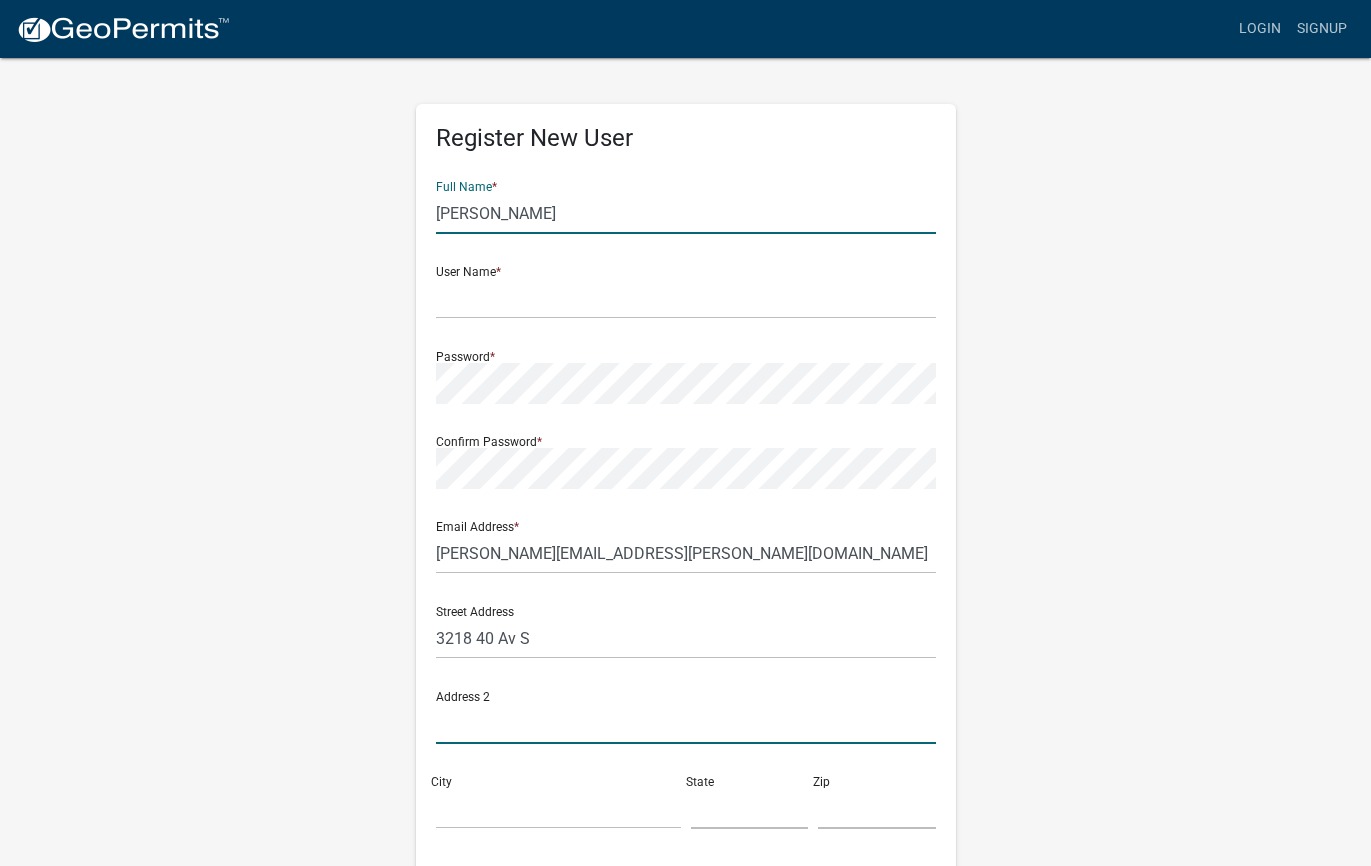 type on "Unit A" 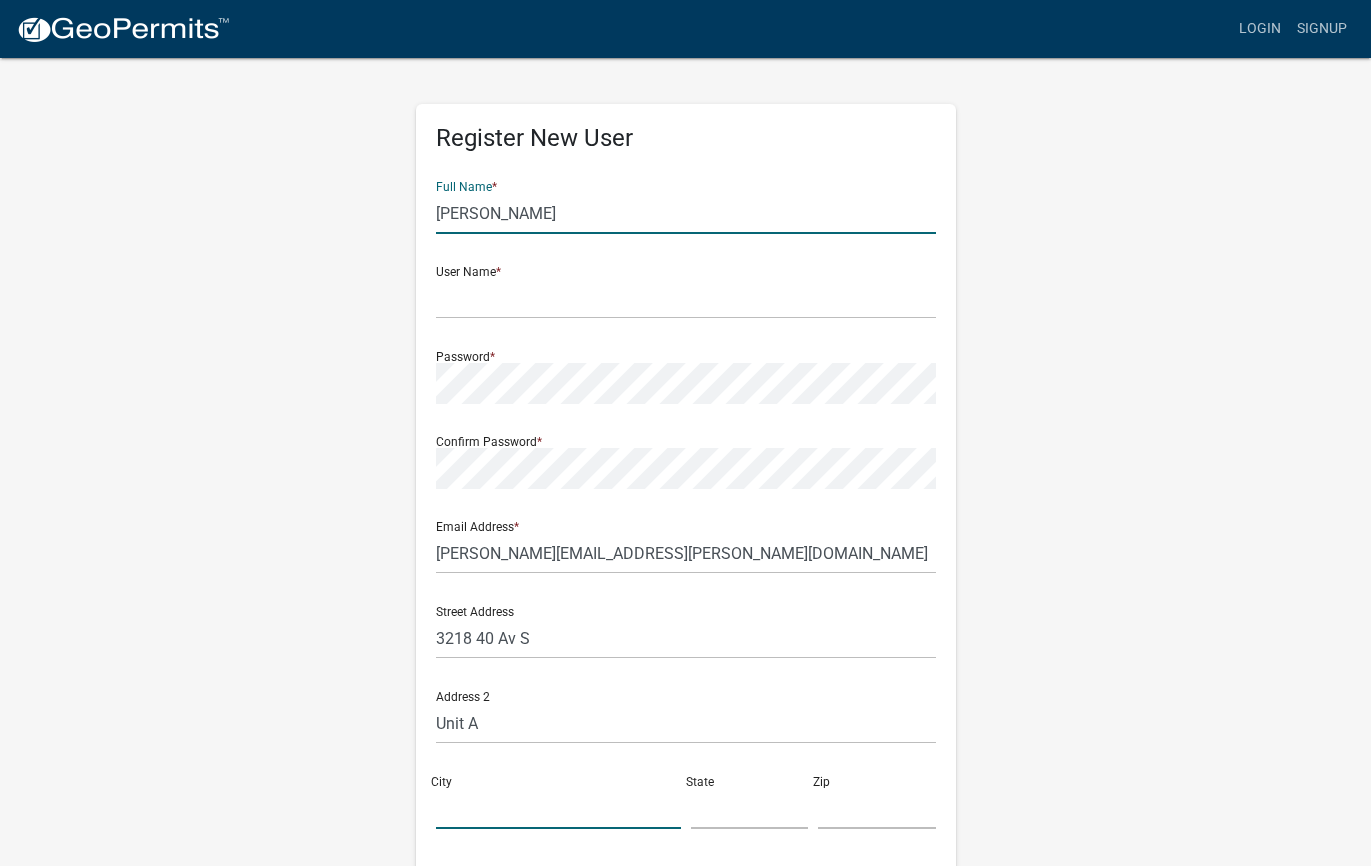 type on "Fargo" 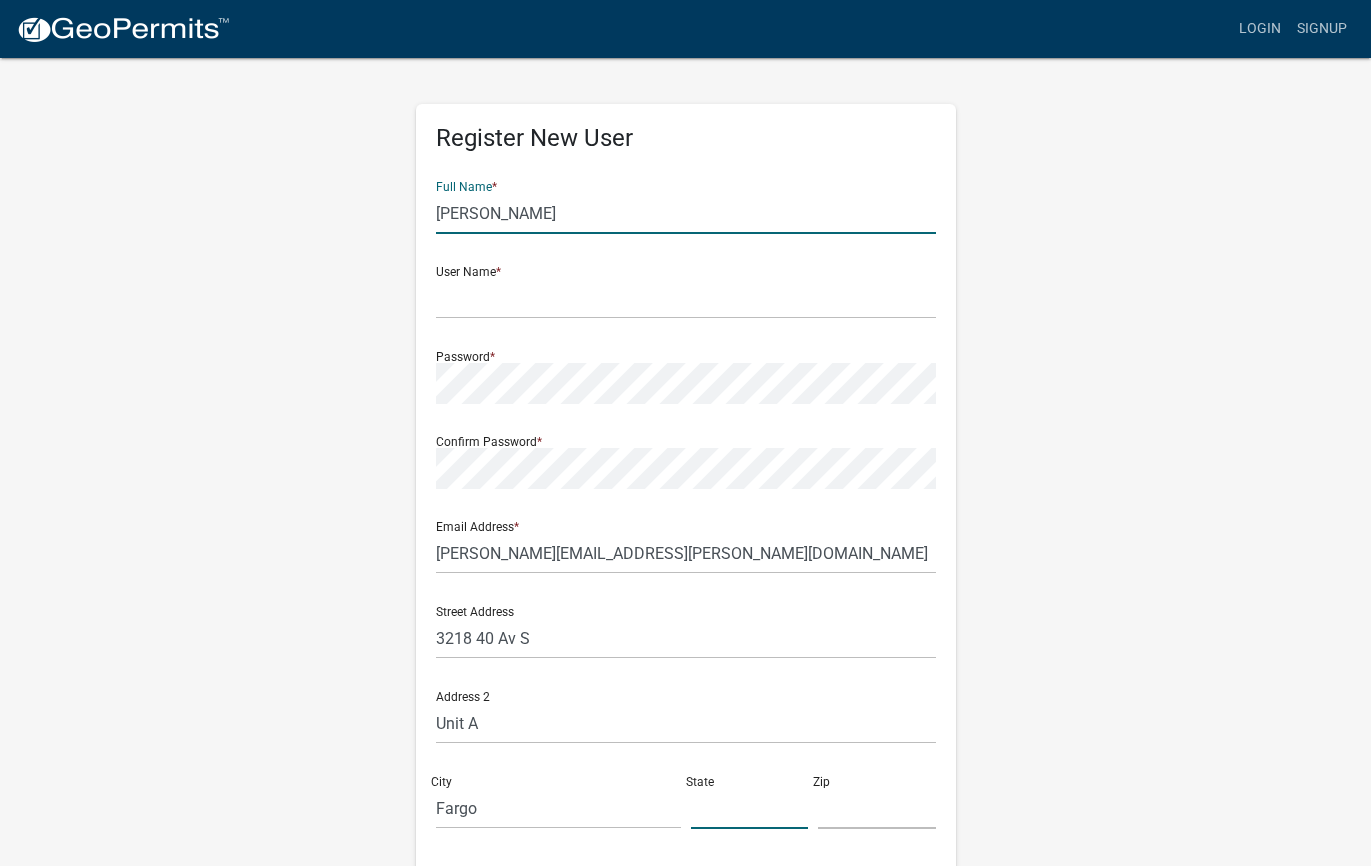 type on "North Dakota" 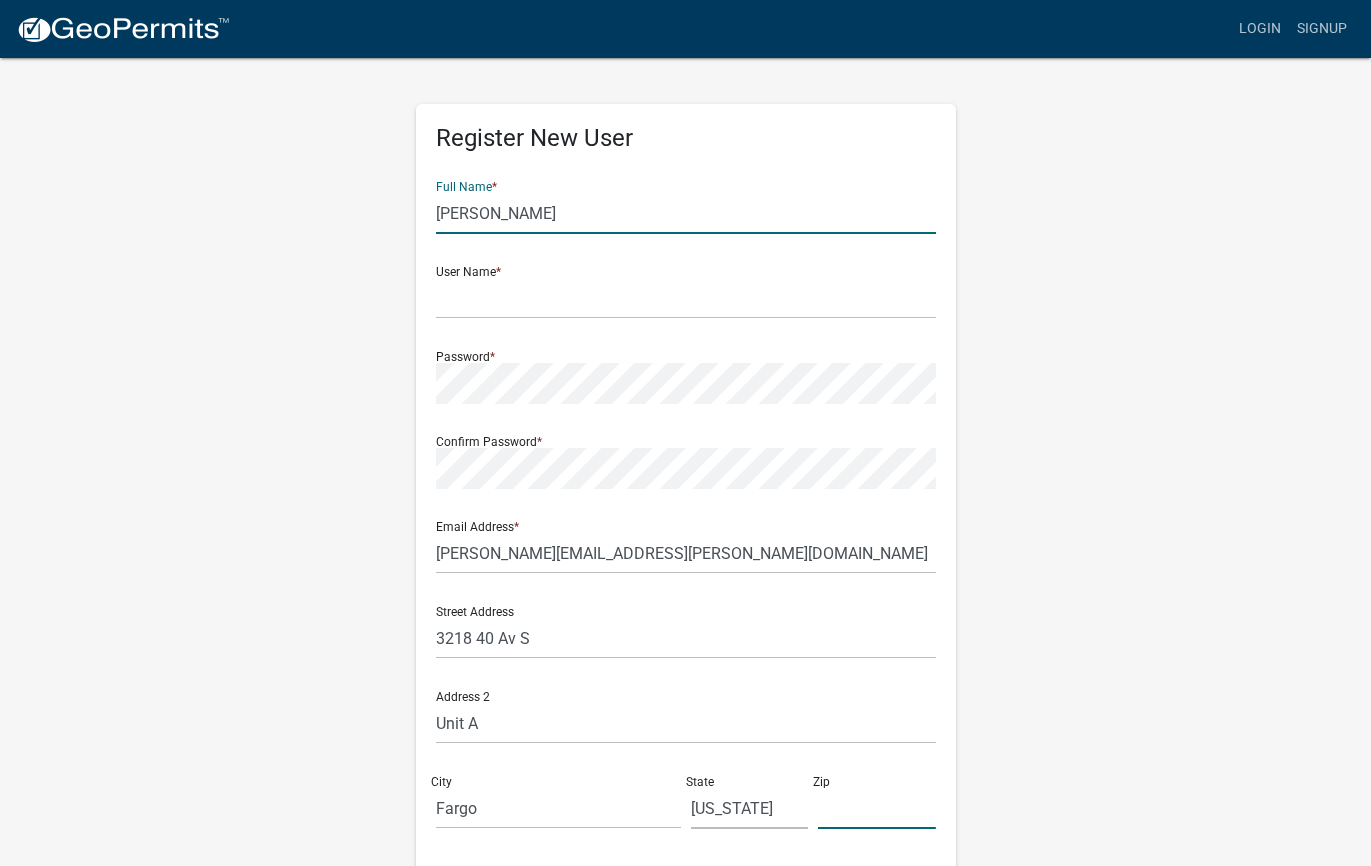 type on "58104" 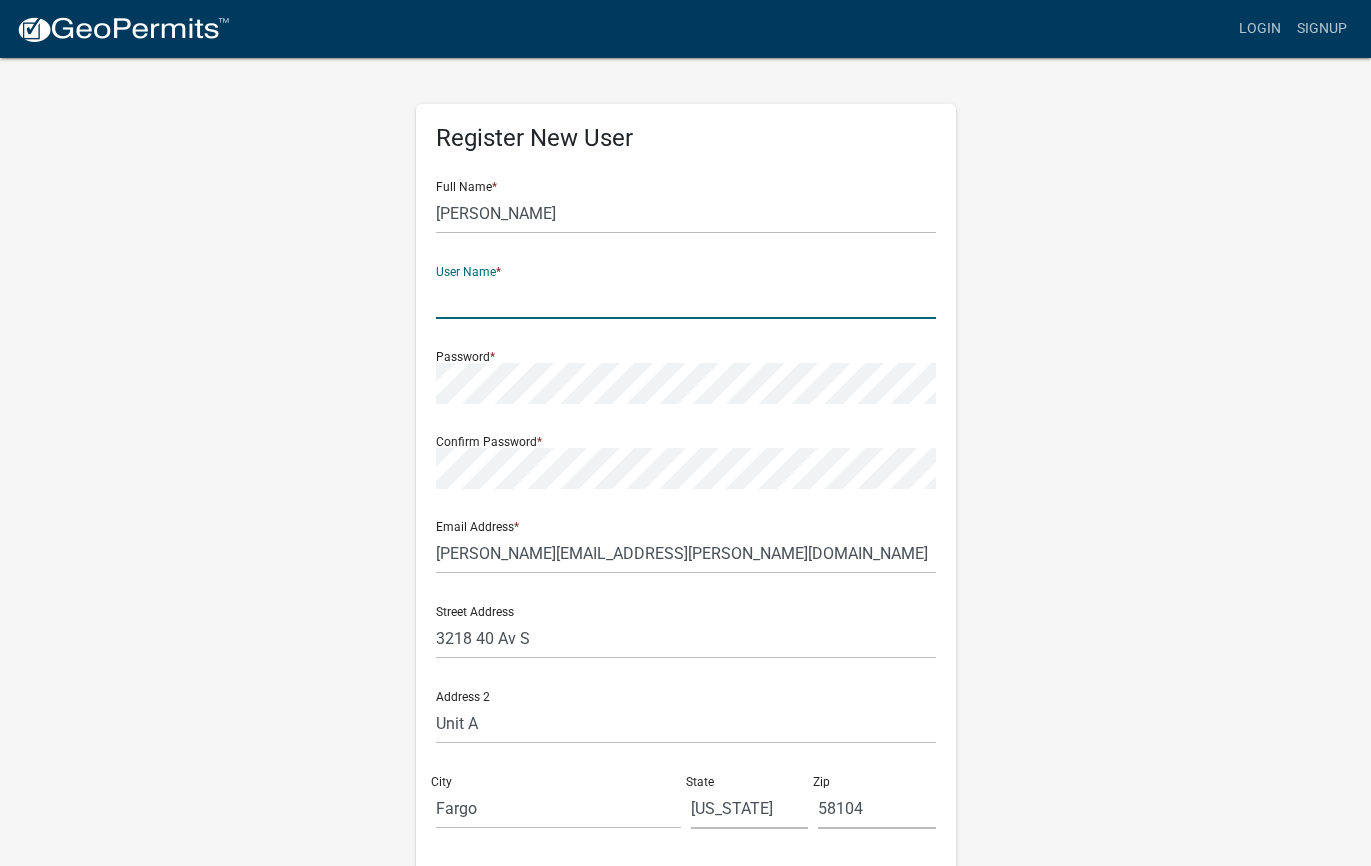 click 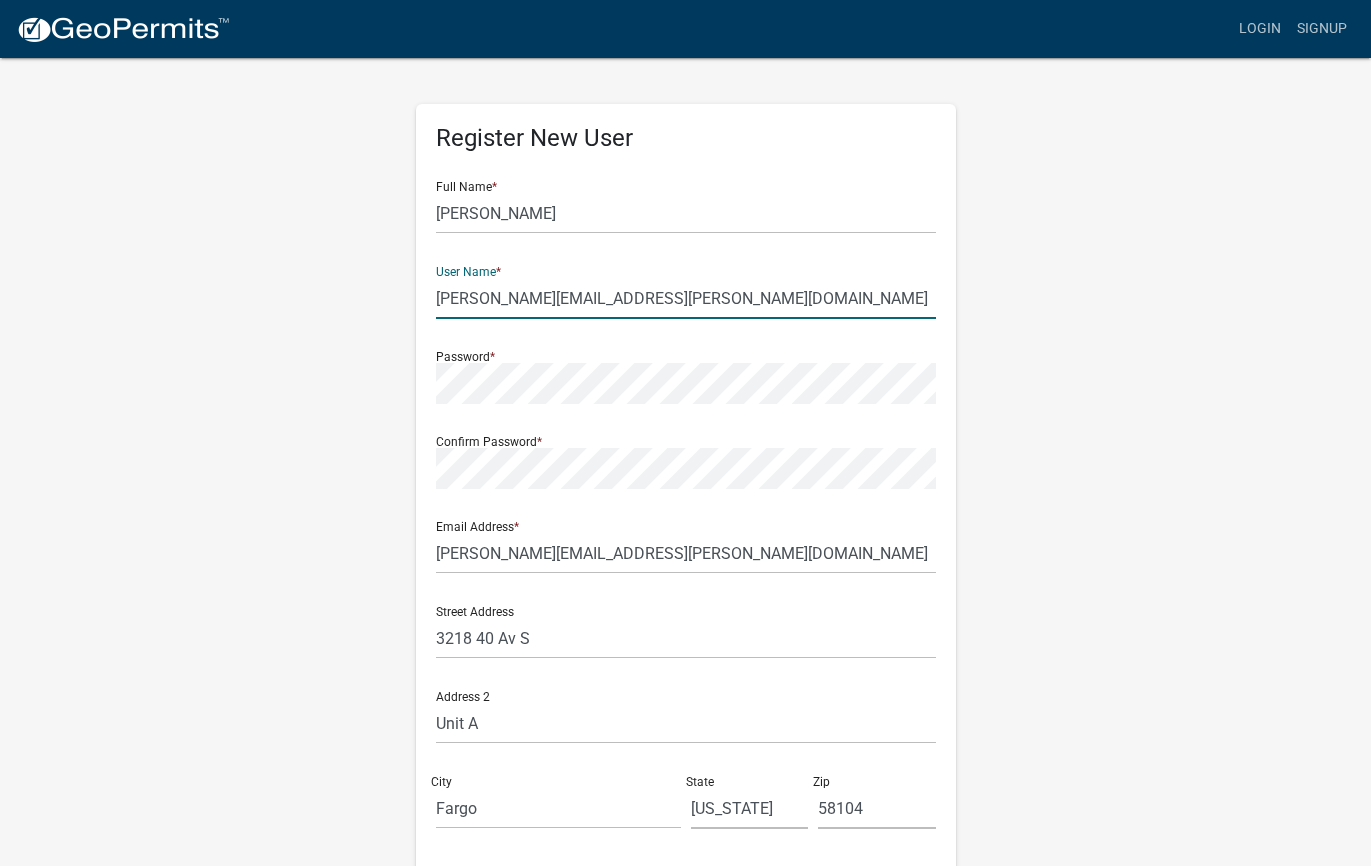 type on "[PERSON_NAME][EMAIL_ADDRESS][PERSON_NAME][DOMAIN_NAME]" 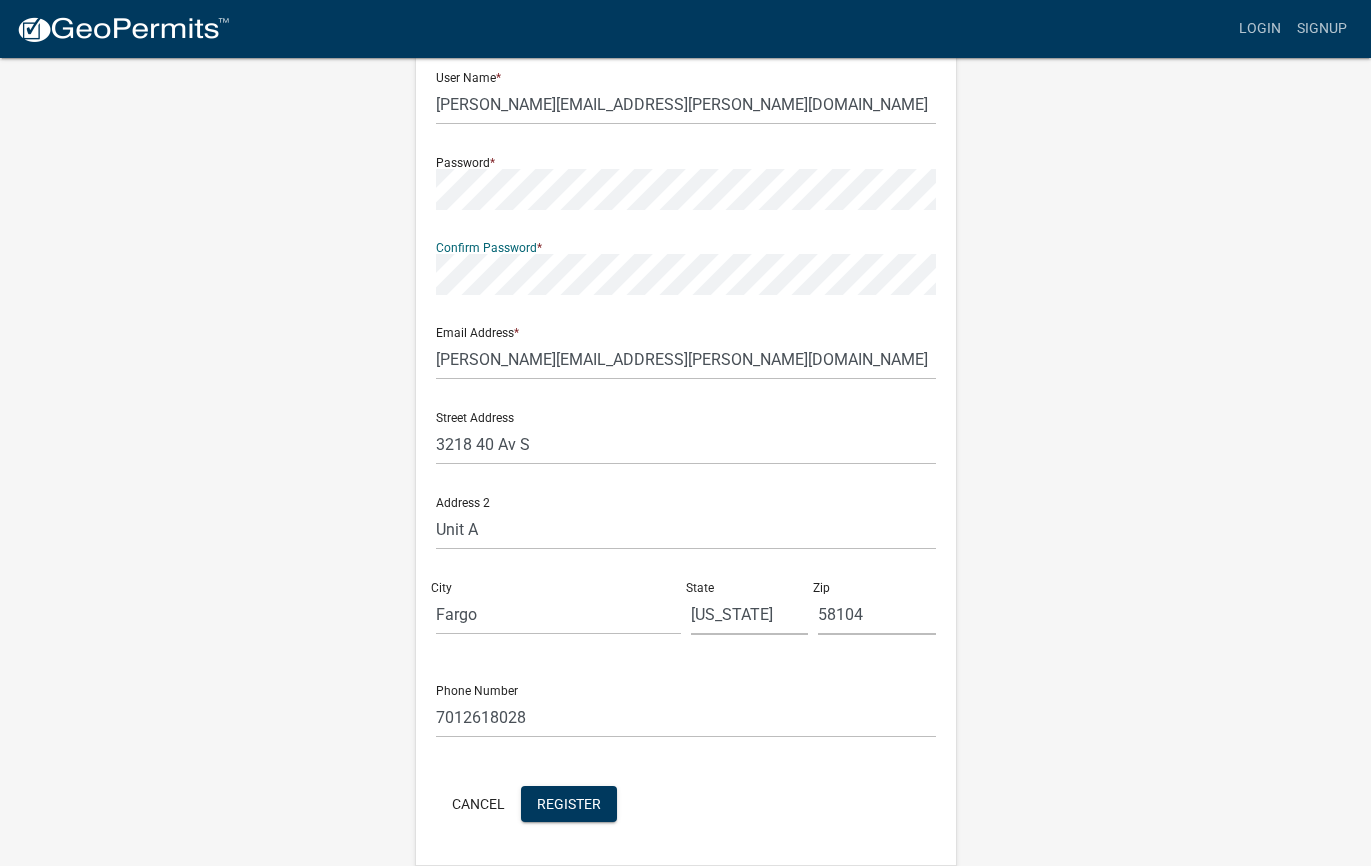 scroll, scrollTop: 260, scrollLeft: 0, axis: vertical 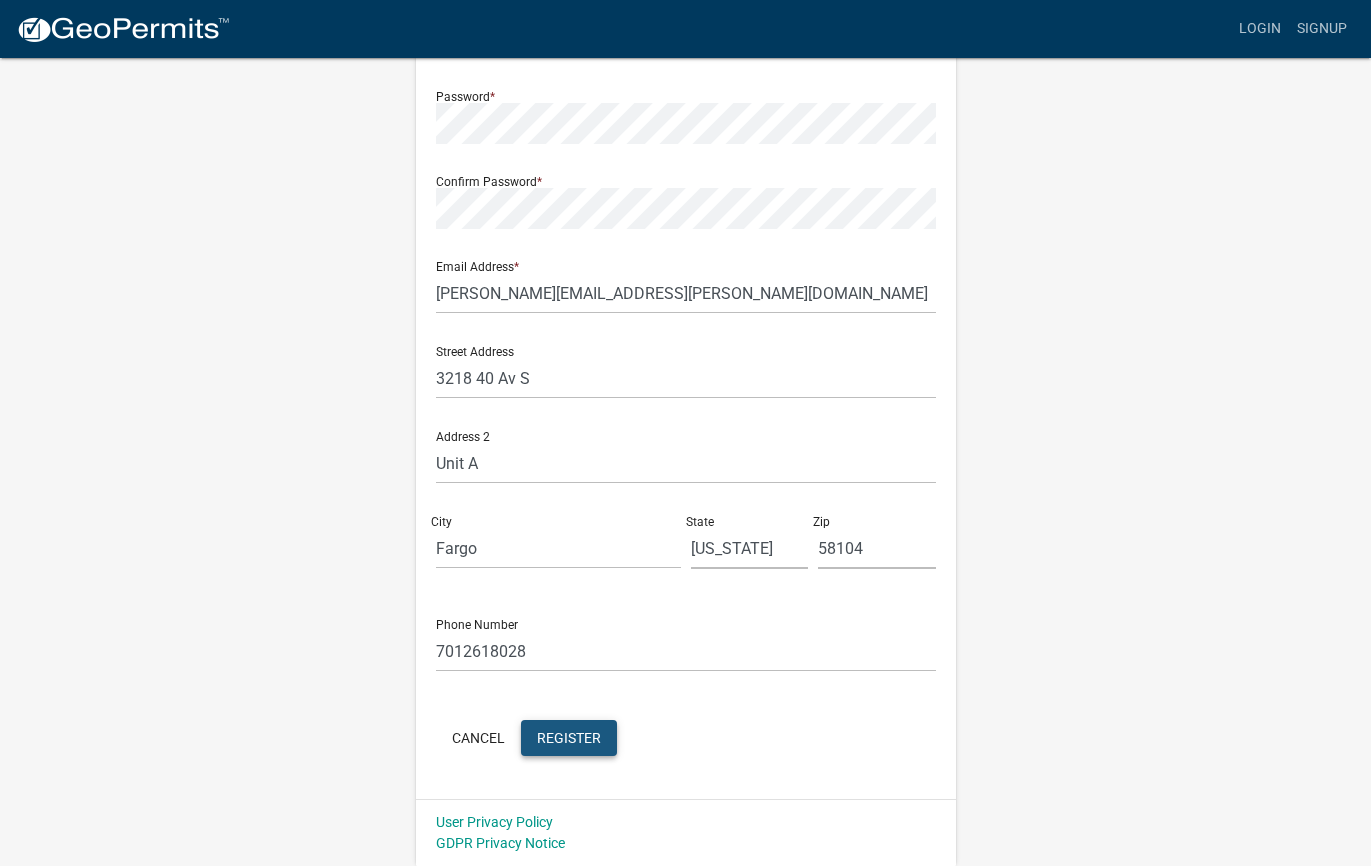 click on "Register" 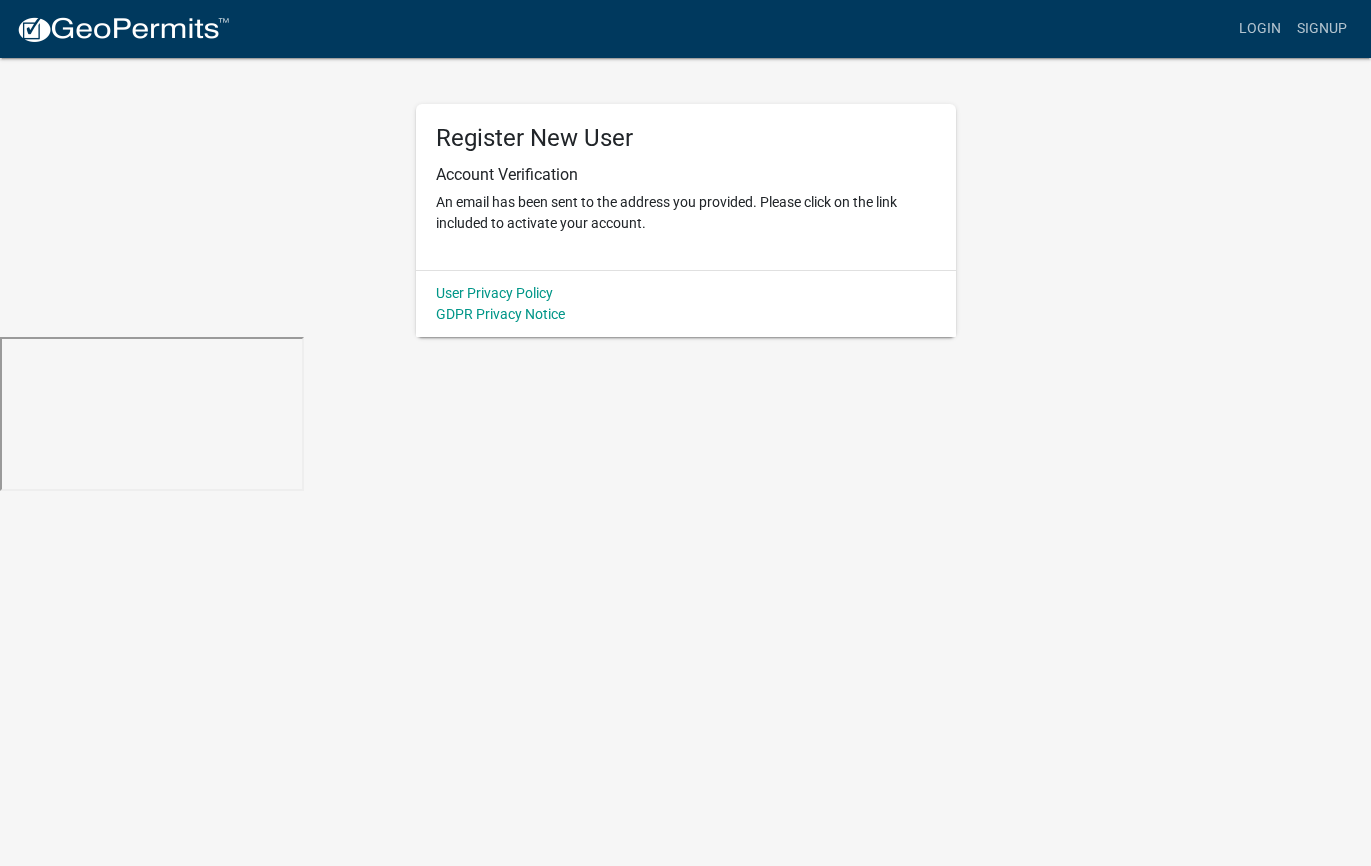 scroll, scrollTop: 0, scrollLeft: 0, axis: both 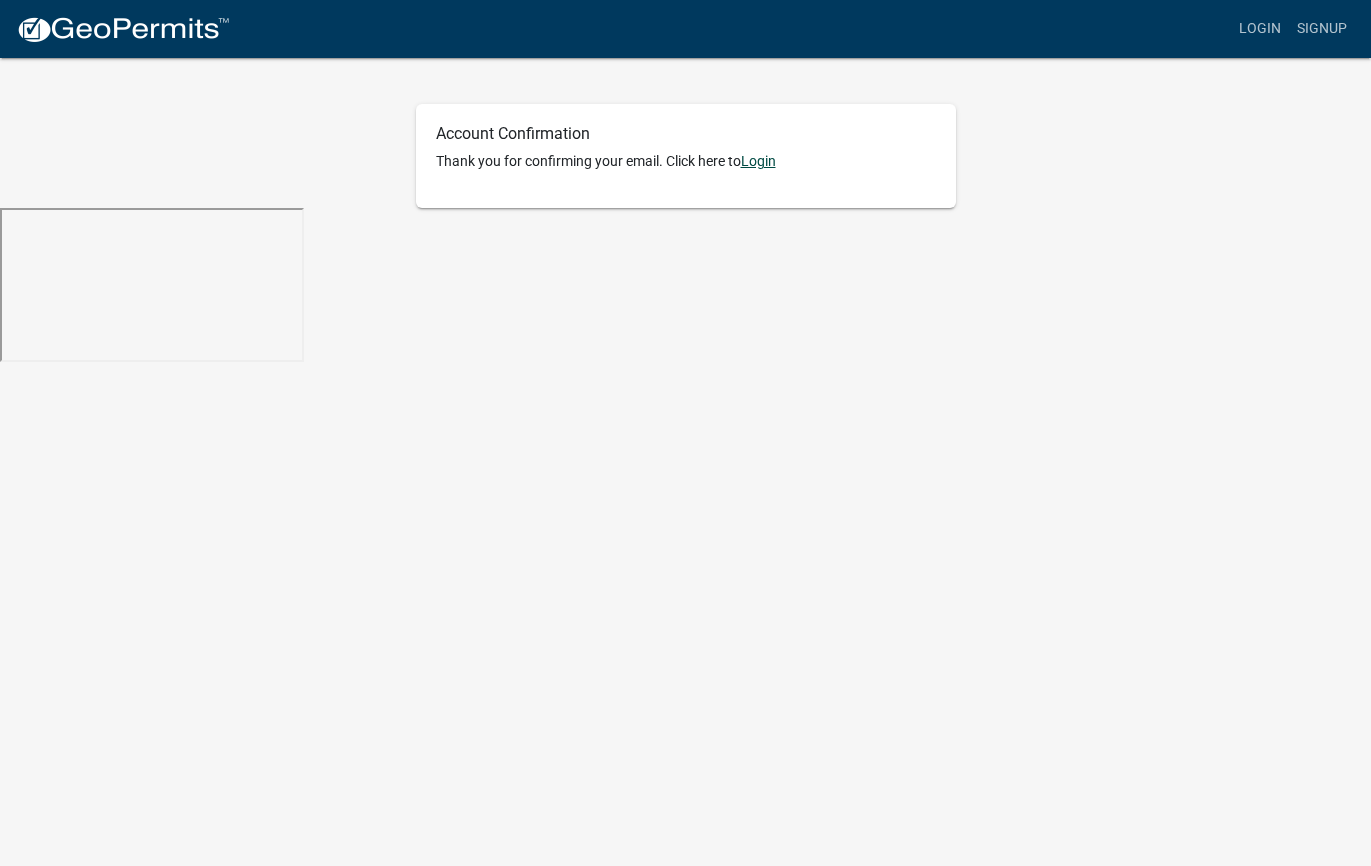 click on "Login" 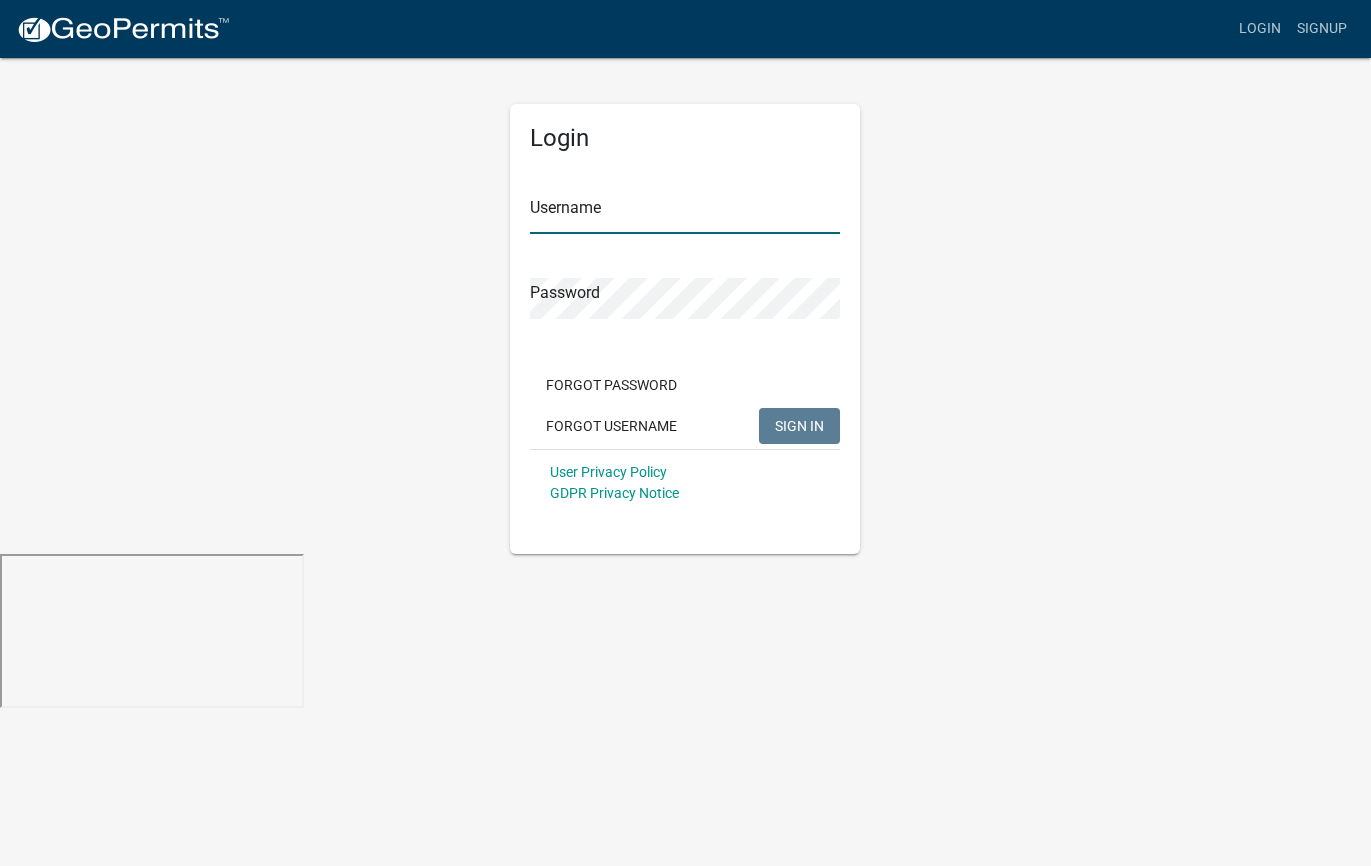 click on "Username" at bounding box center (685, 213) 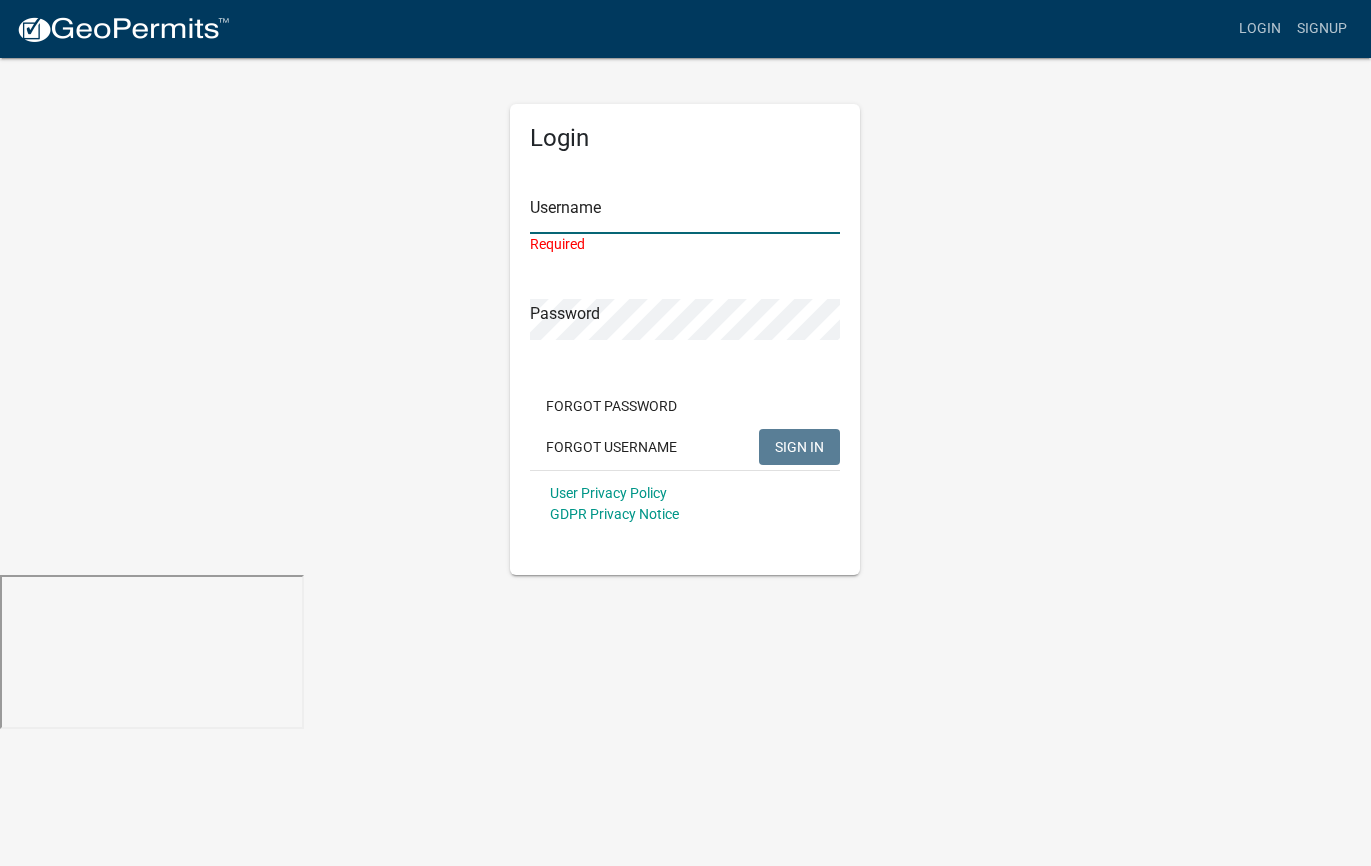 type on "[PERSON_NAME][EMAIL_ADDRESS][PERSON_NAME][DOMAIN_NAME]" 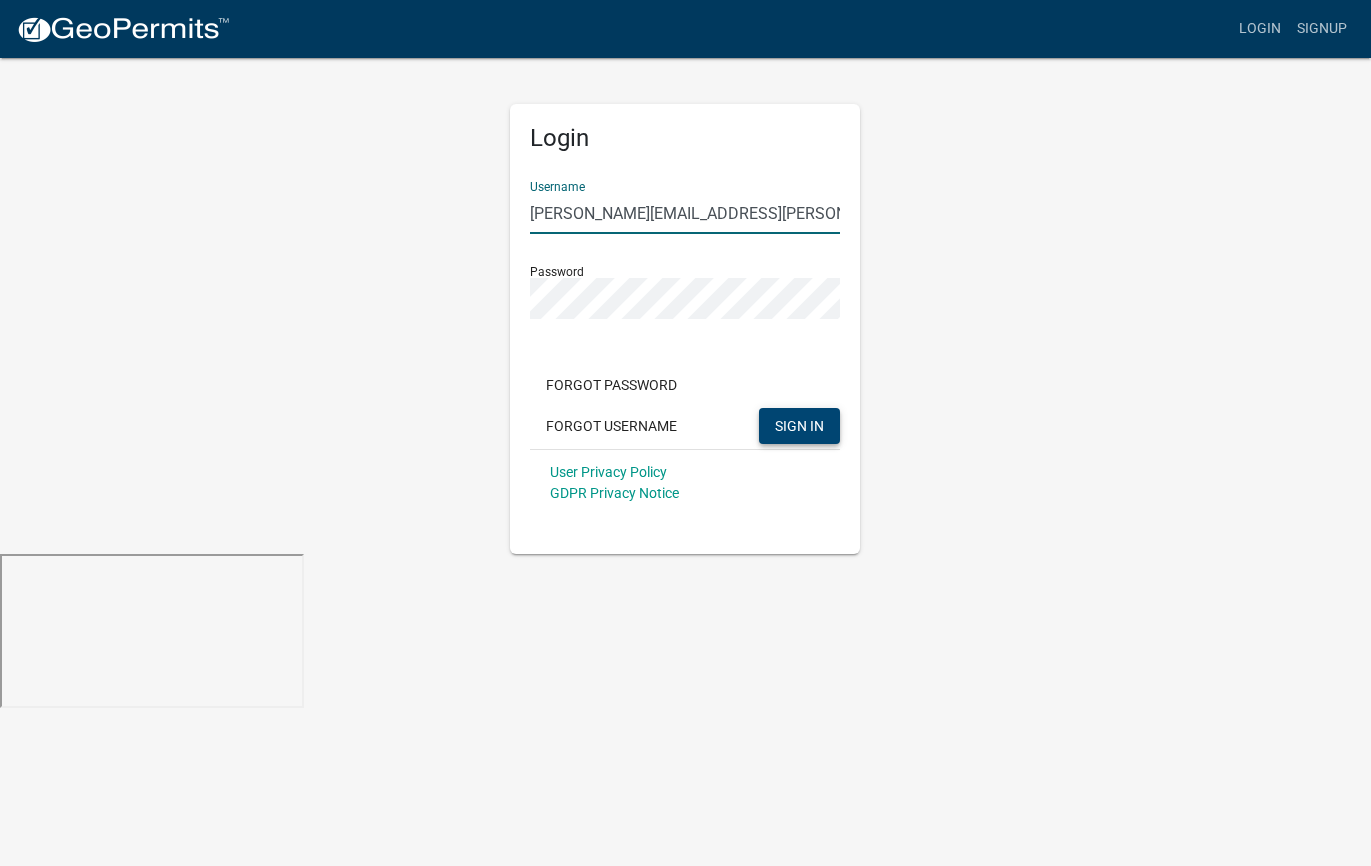 click on "SIGN IN" 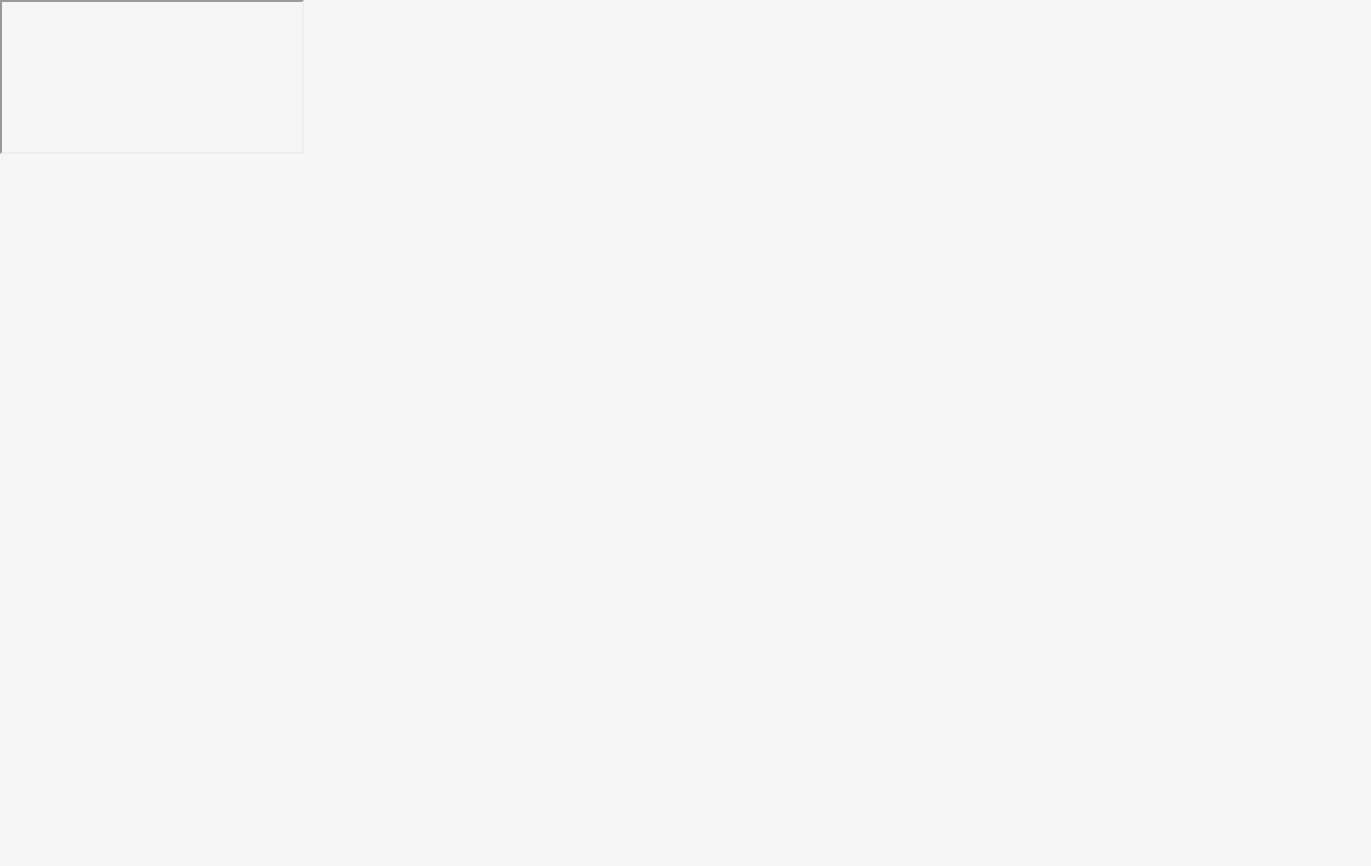 scroll, scrollTop: 0, scrollLeft: 0, axis: both 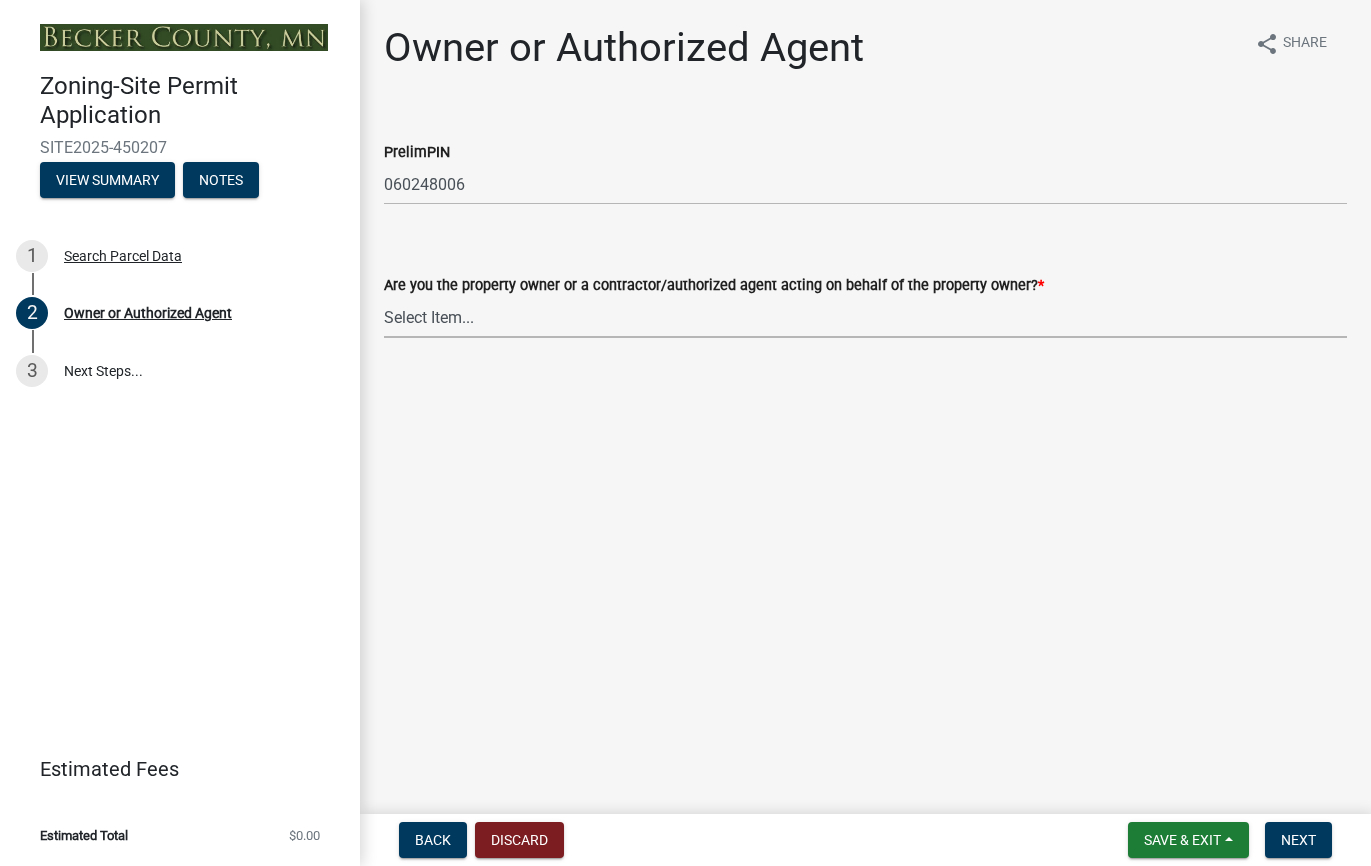 click on "Select Item...   Property Owner   Authorized Agent" at bounding box center [865, 317] 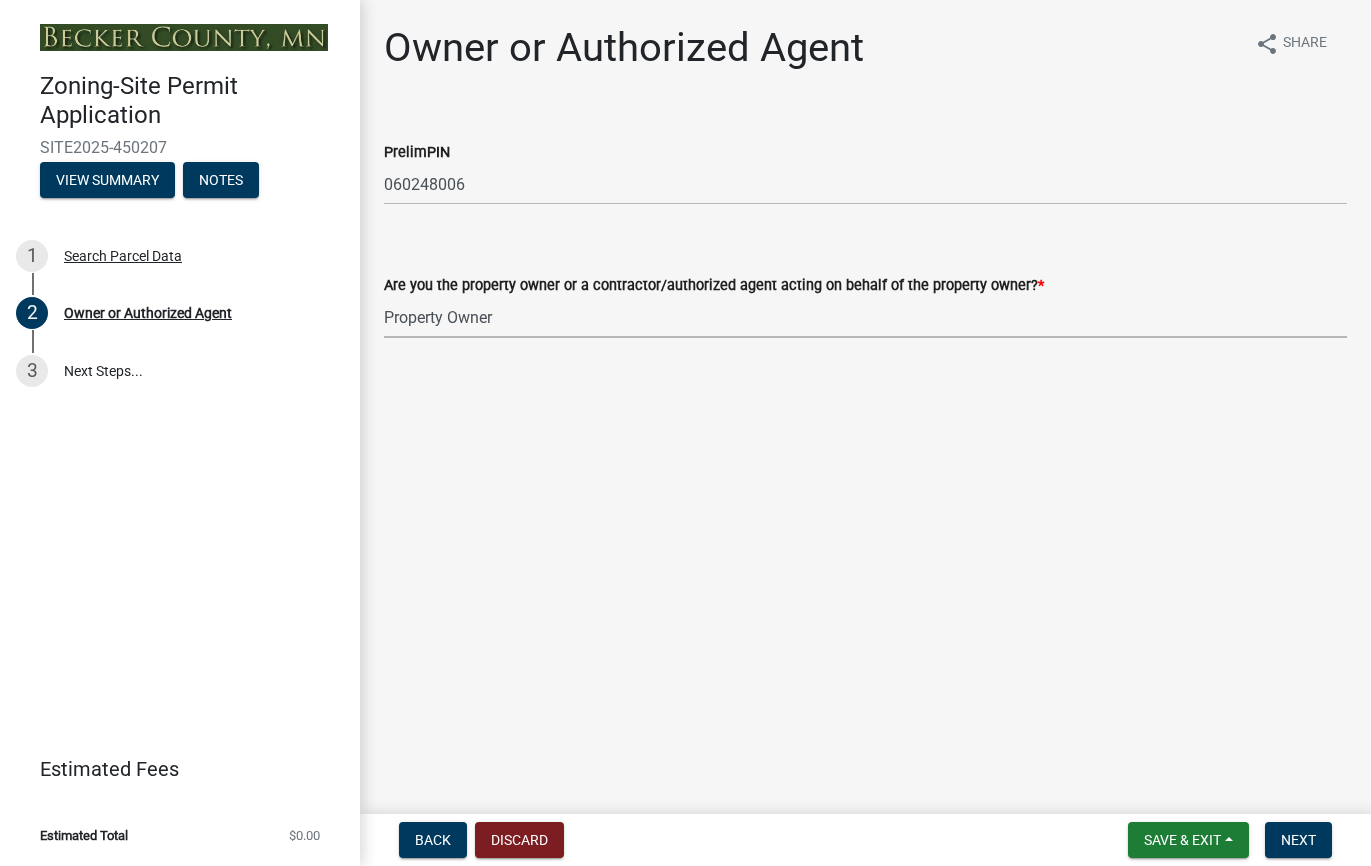 select on "3c674549-ed69-405f-b795-9fa3f7d47d9d" 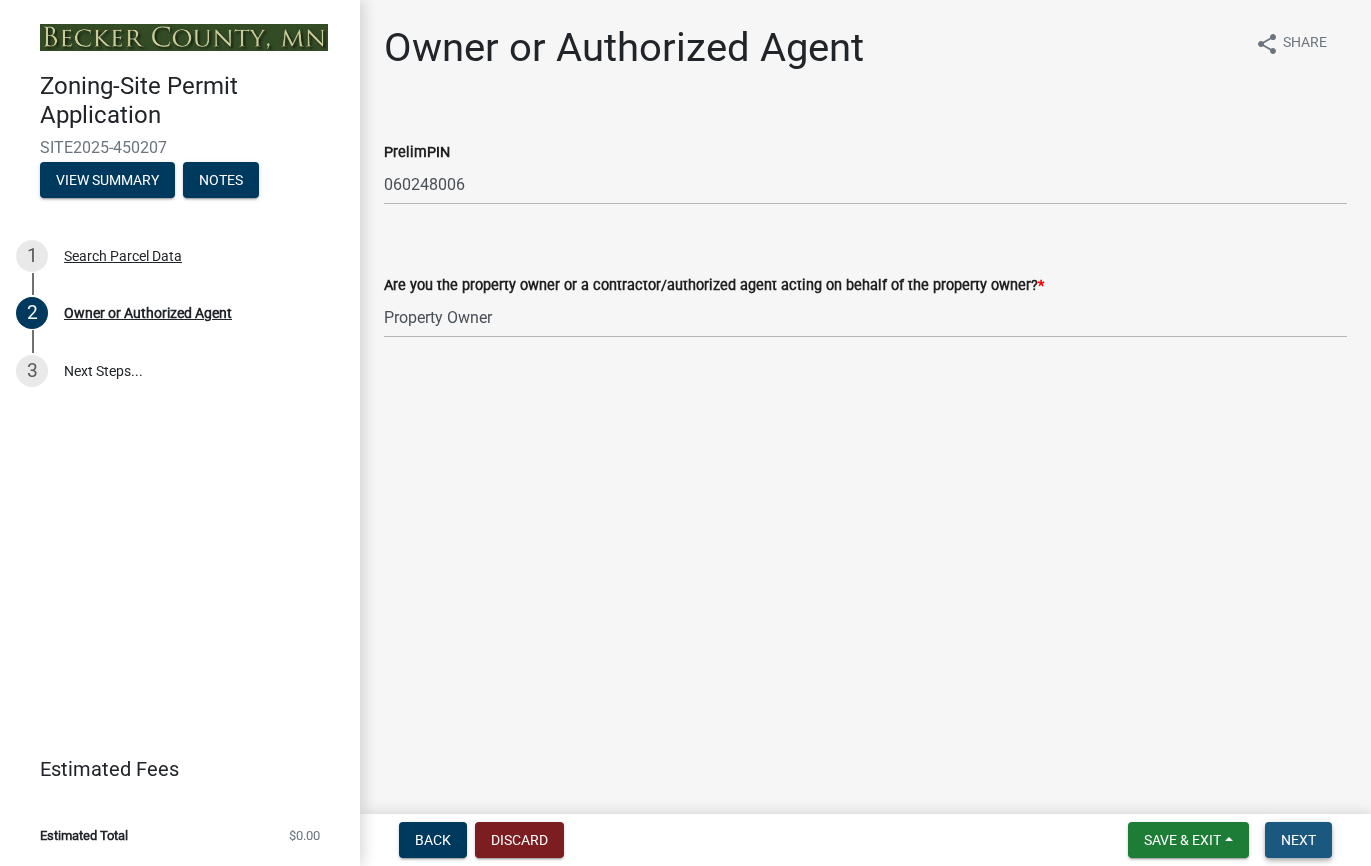 click on "Next" at bounding box center (1298, 840) 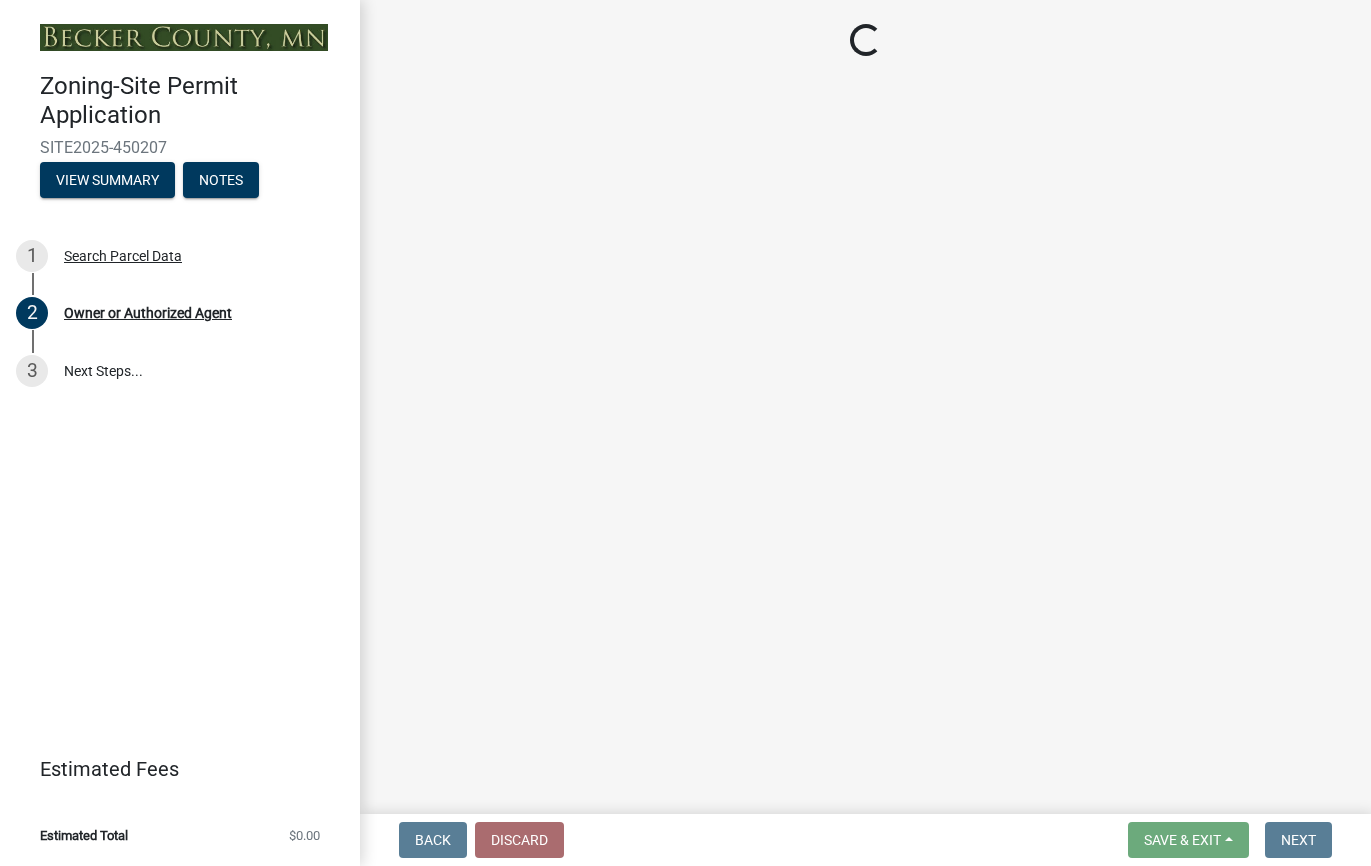 select on "2da4ad59-79e4-4897-a878-b9bb9cb10a27" 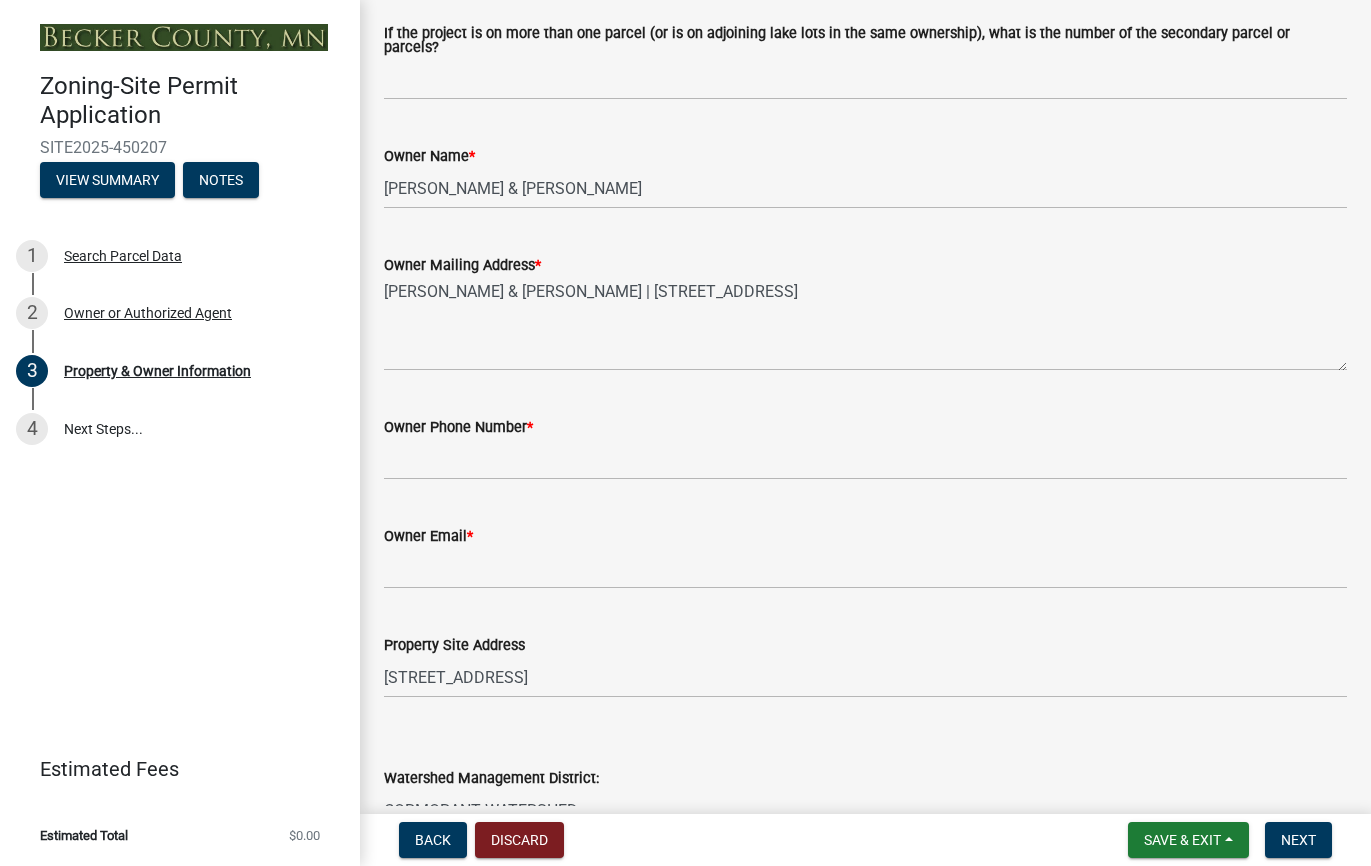 scroll, scrollTop: 352, scrollLeft: 0, axis: vertical 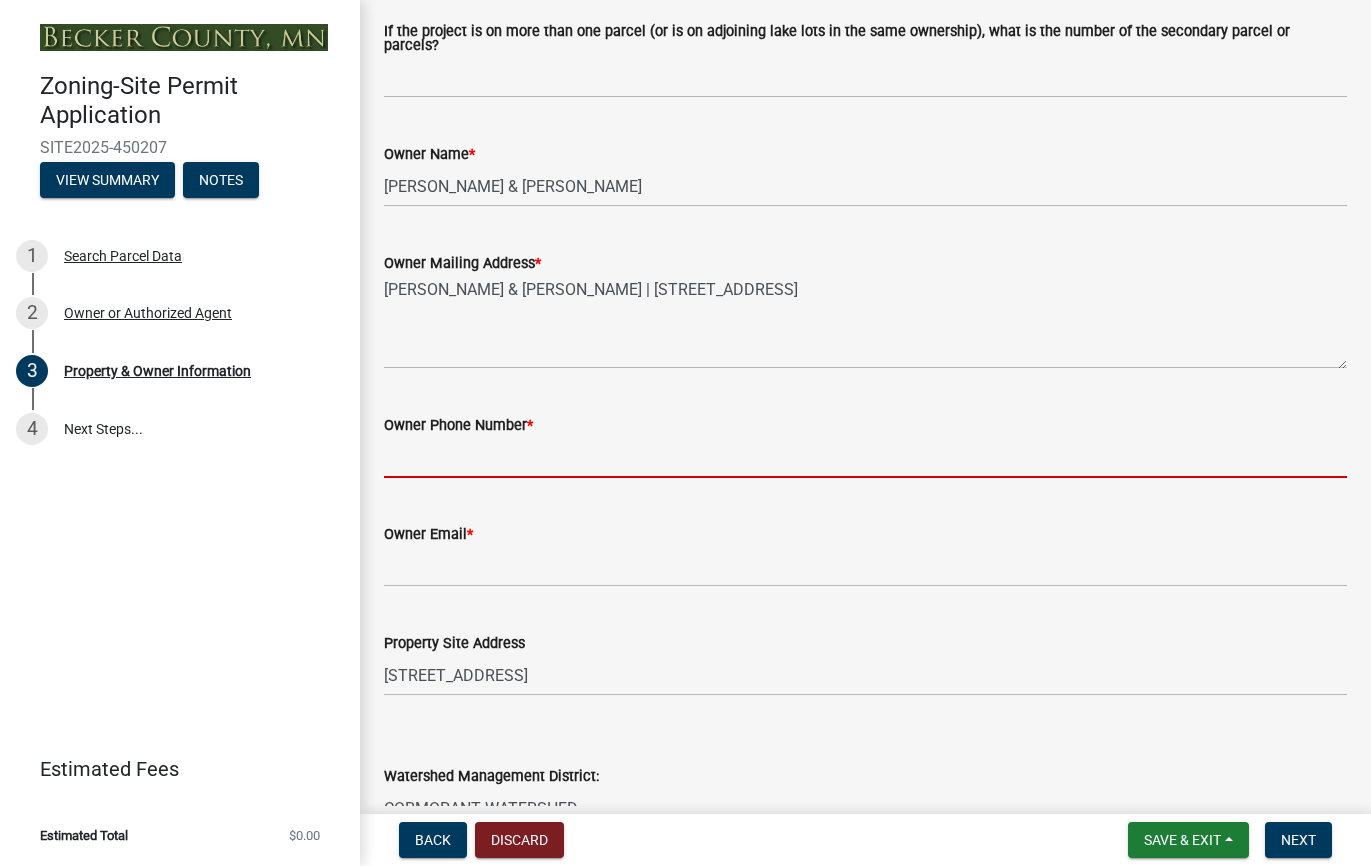 click on "Owner Phone Number  *" at bounding box center [865, 457] 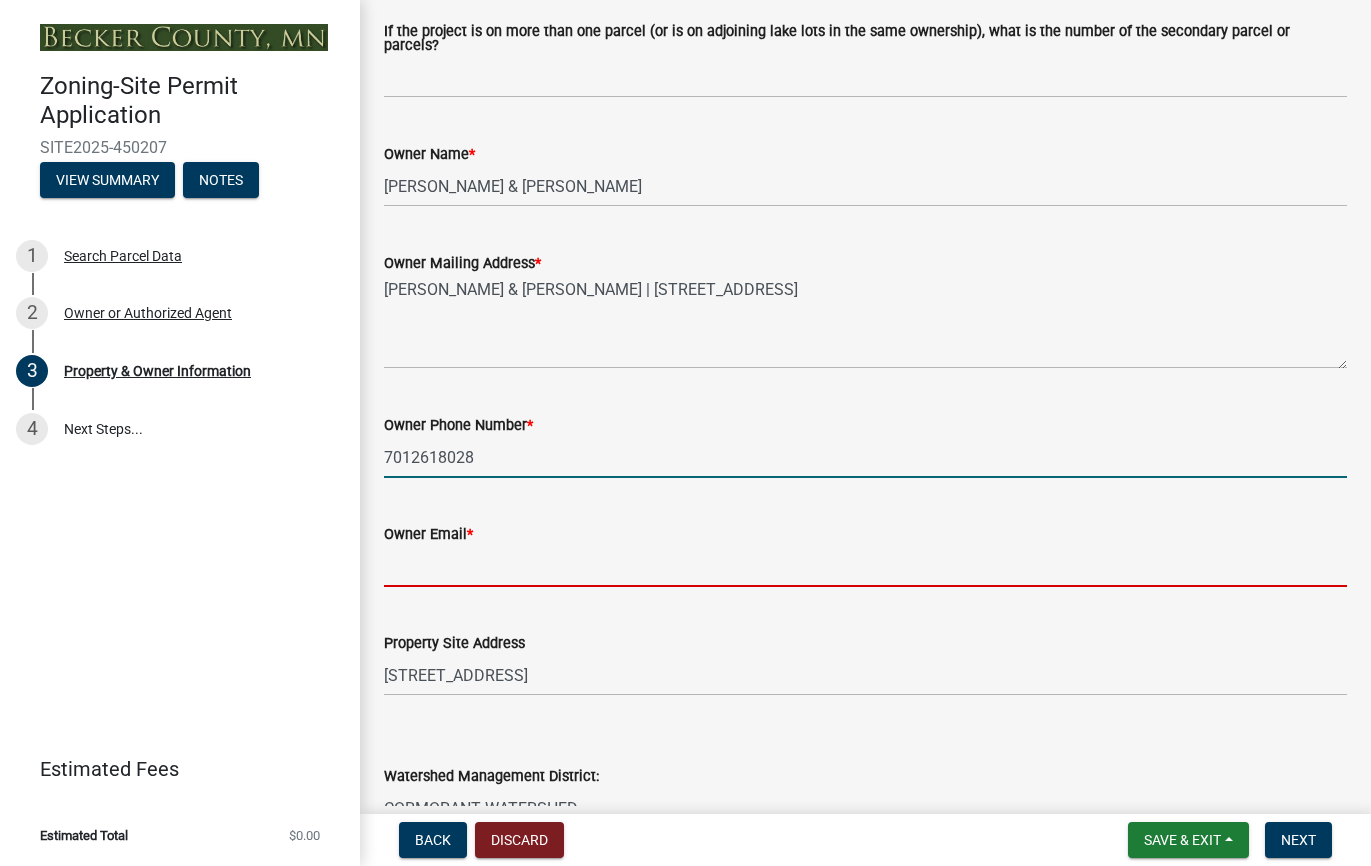 type on "[PERSON_NAME][EMAIL_ADDRESS][PERSON_NAME][DOMAIN_NAME]" 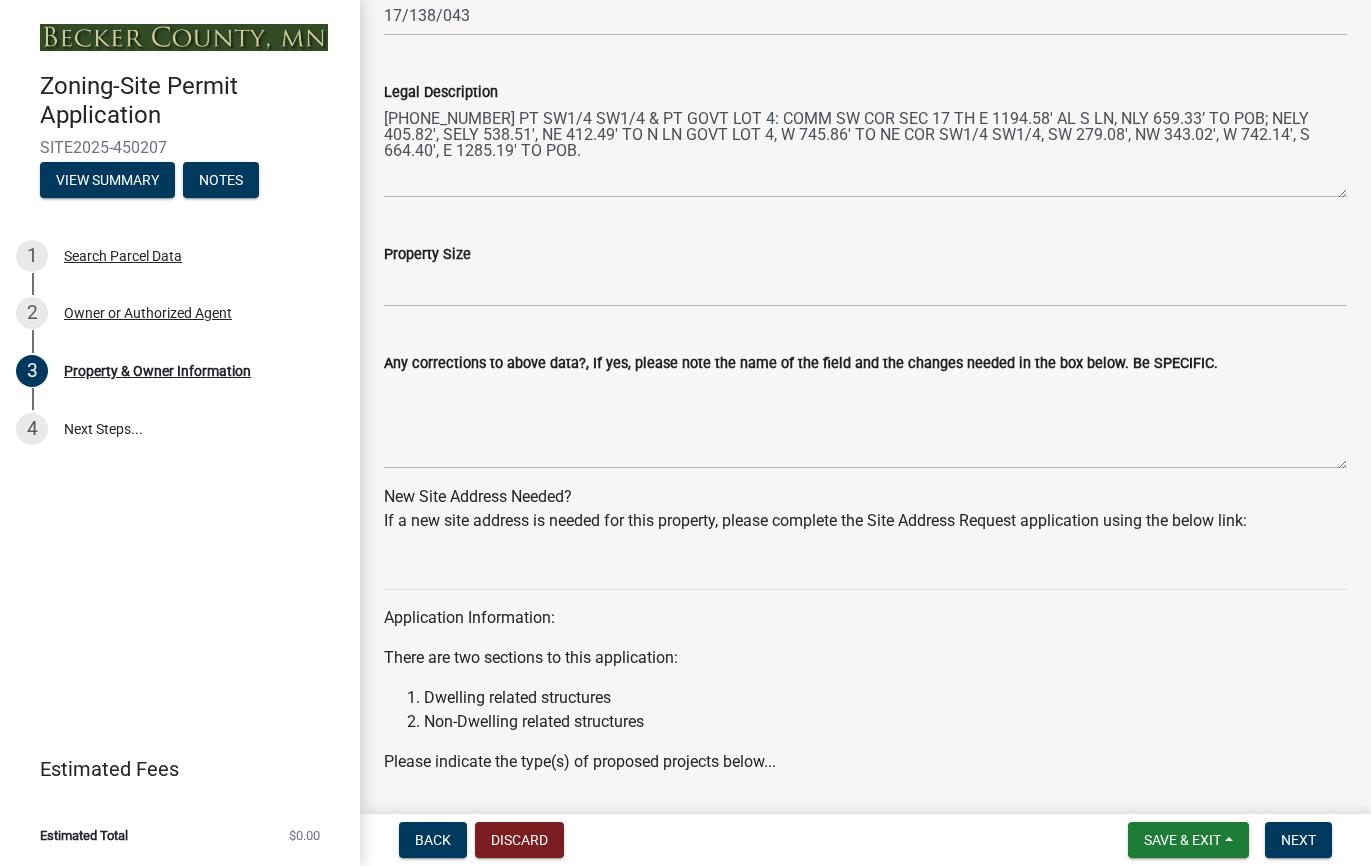 scroll, scrollTop: 1492, scrollLeft: 0, axis: vertical 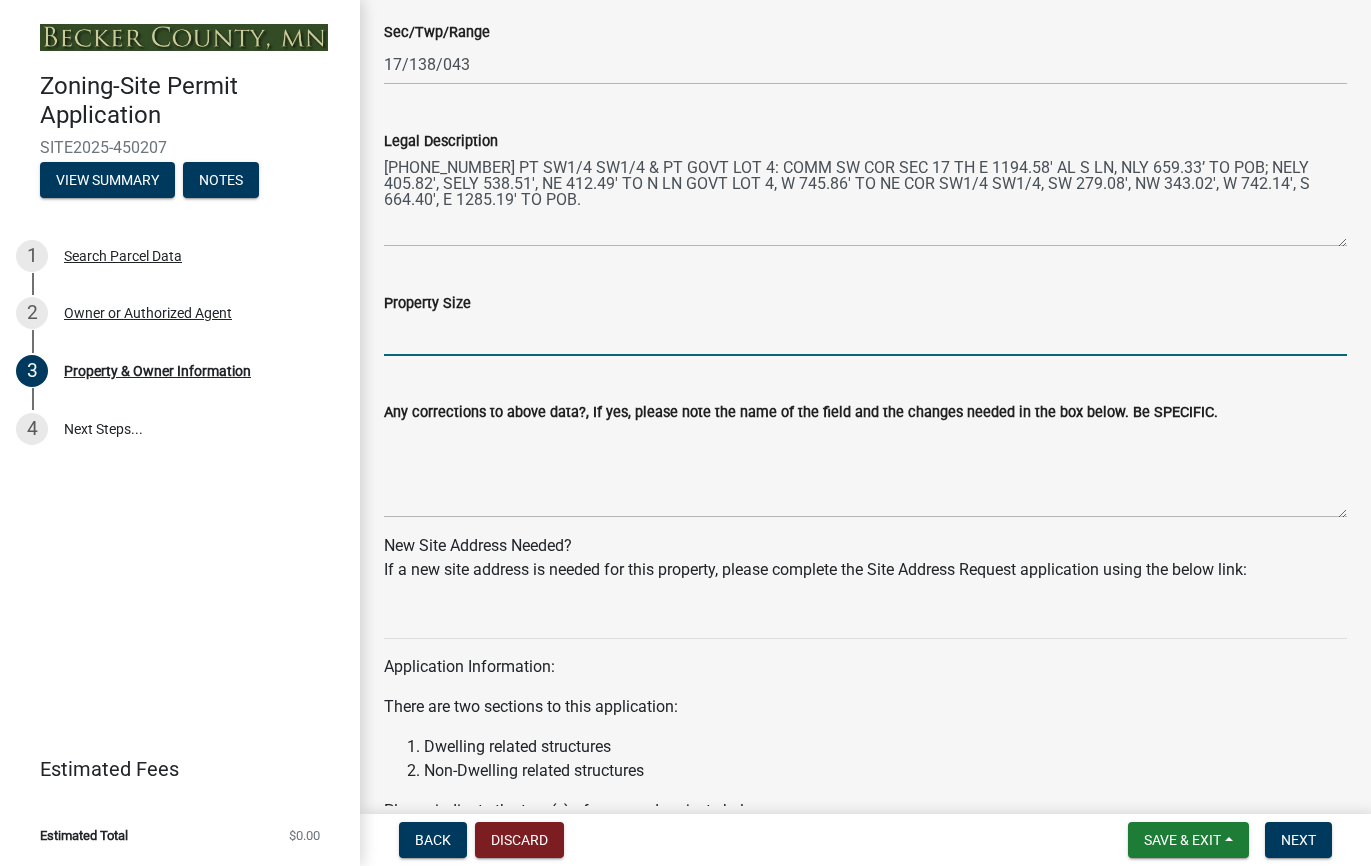 click on "Property Size" at bounding box center (865, 335) 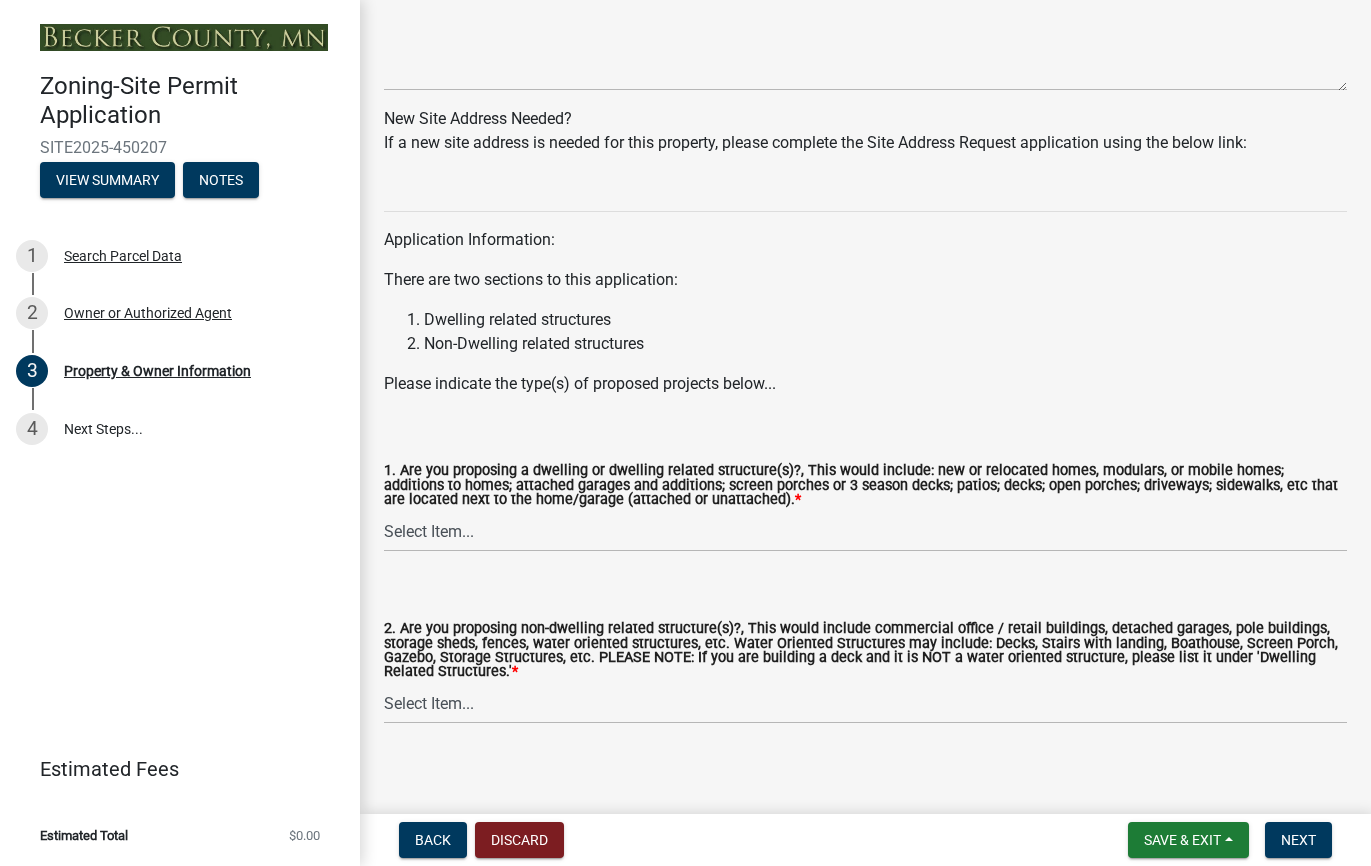 scroll, scrollTop: 1925, scrollLeft: 0, axis: vertical 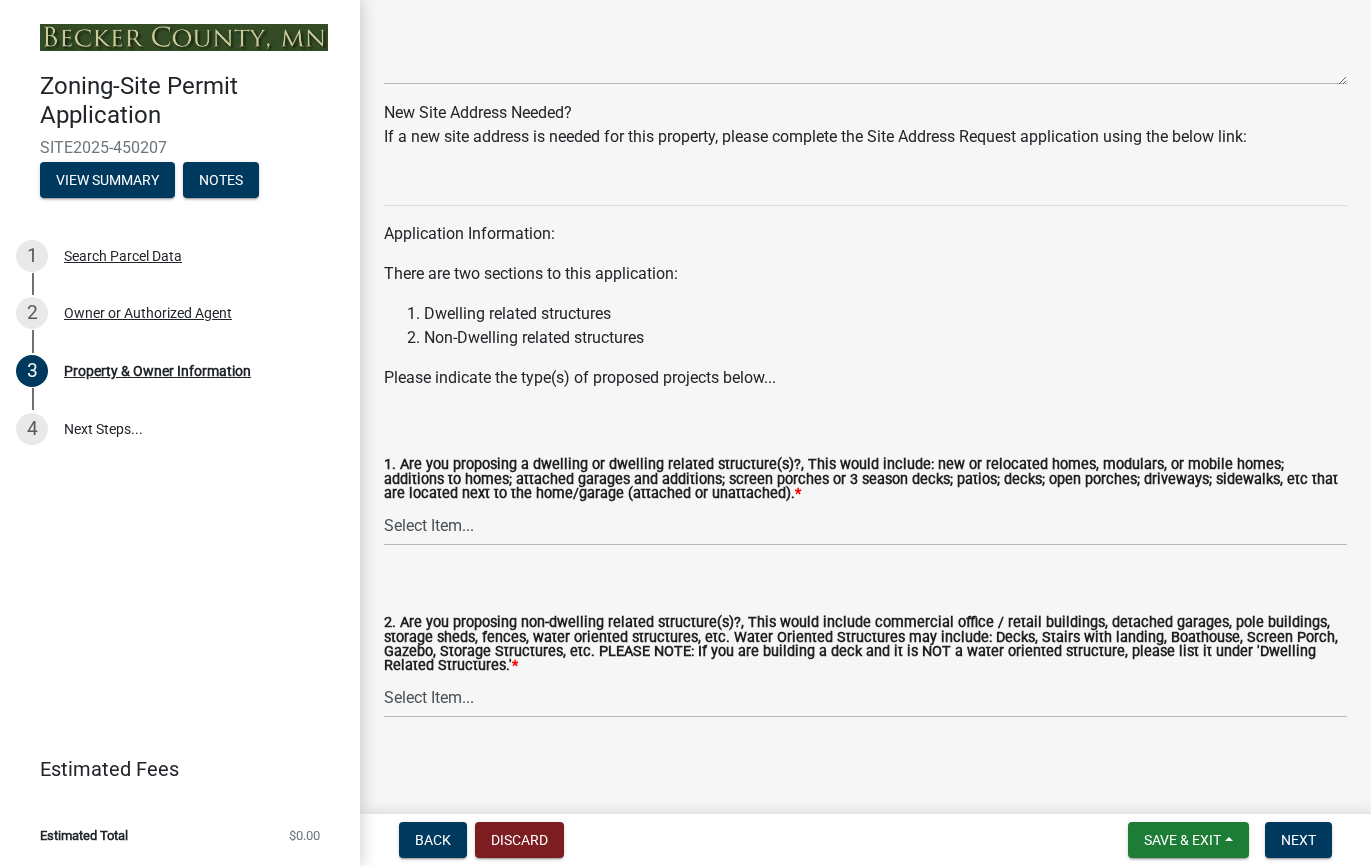 type on "23.479 acres" 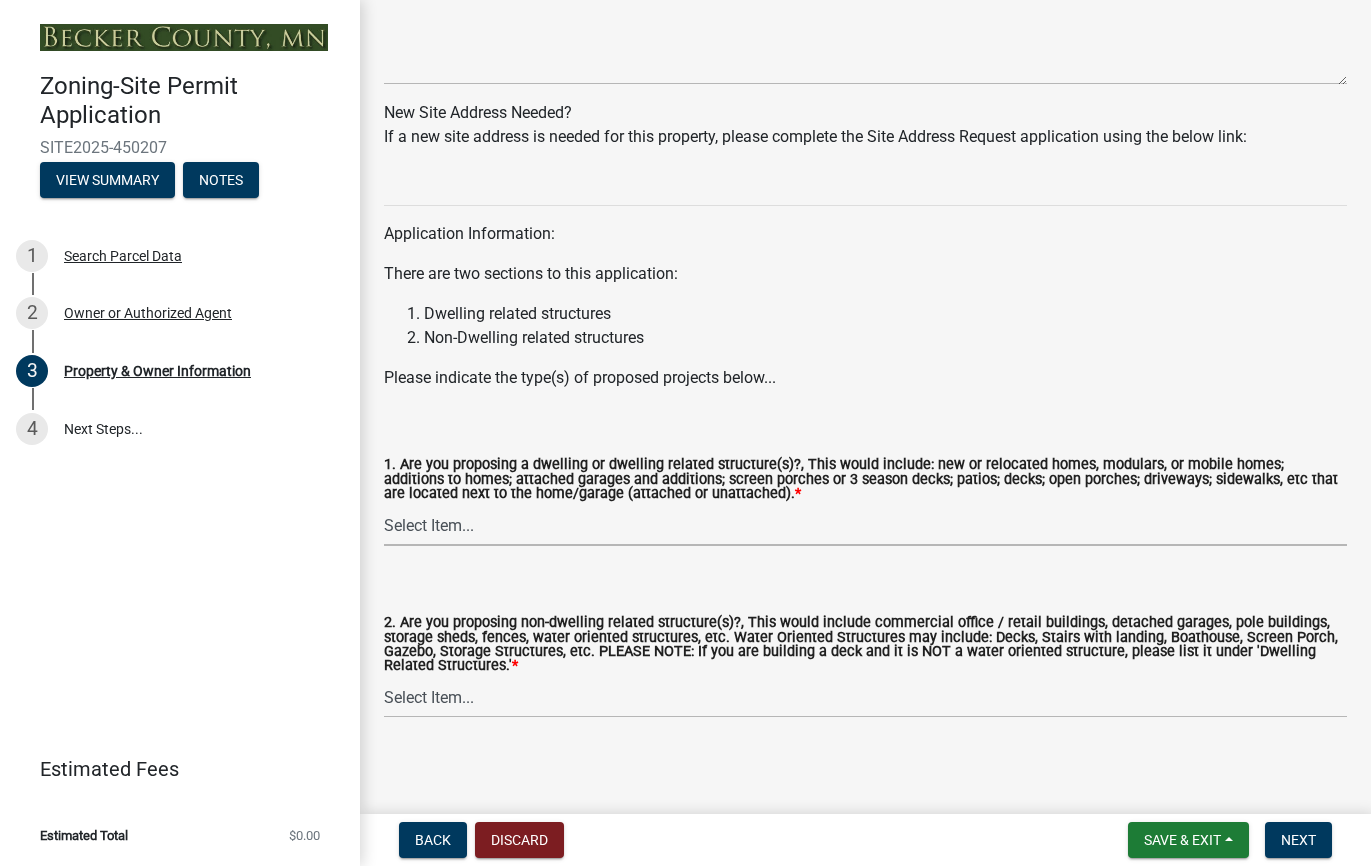 click on "Select Item...   Yes   No" at bounding box center [865, 525] 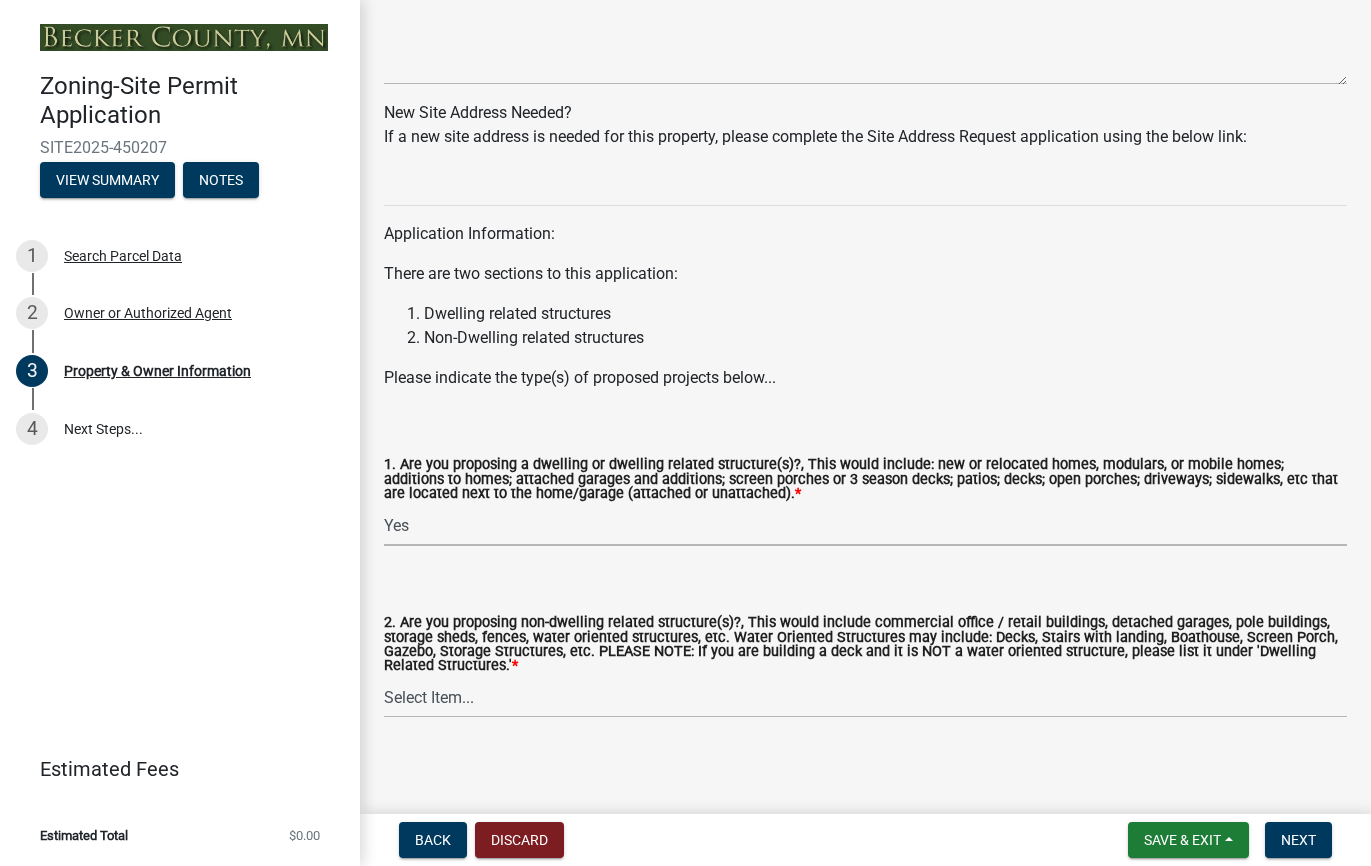 select on "f87eba17-8ed9-4ad8-aefc-fe36a3f3544b" 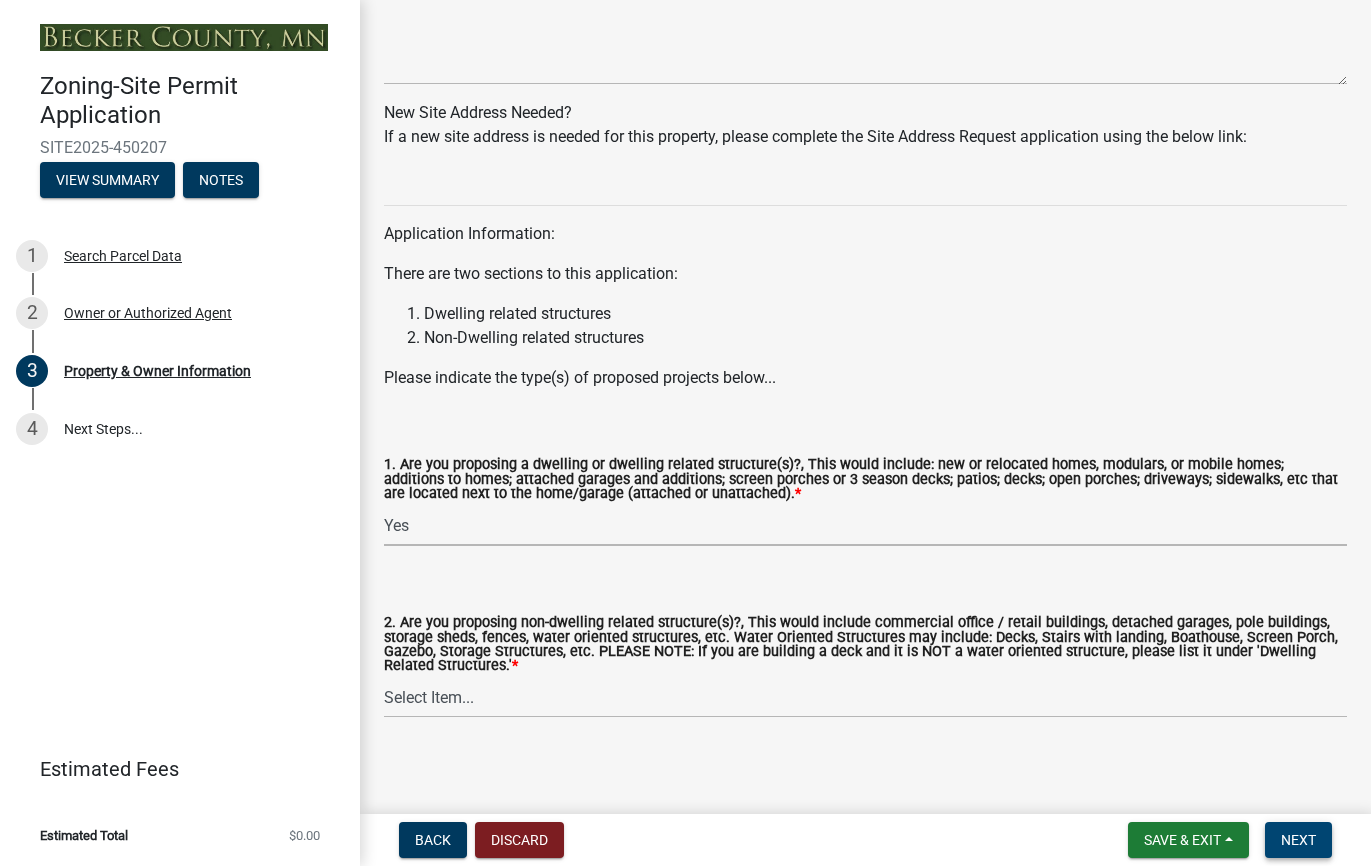 click on "Next" at bounding box center (1298, 840) 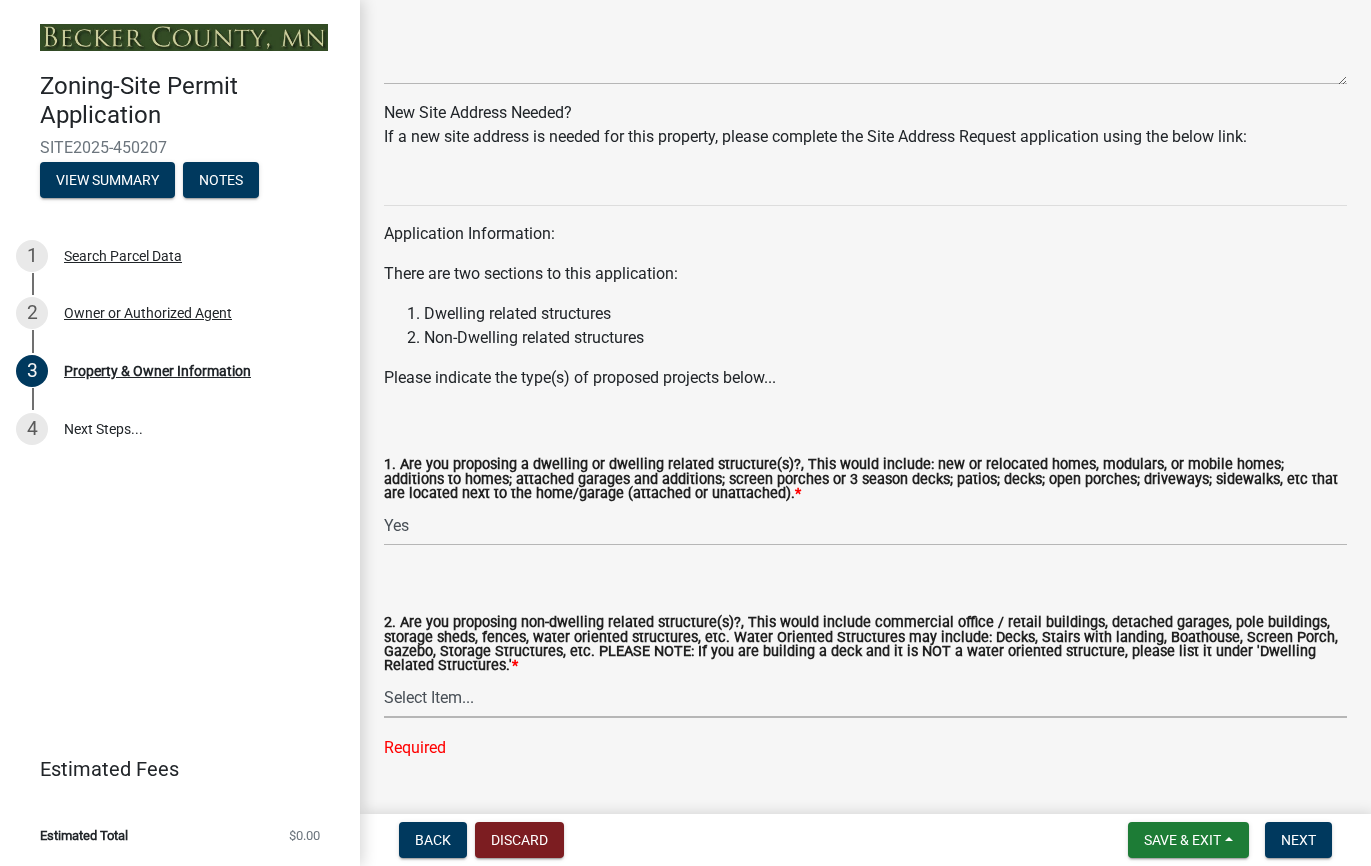 click on "Select Item...   Yes   No" at bounding box center [865, 697] 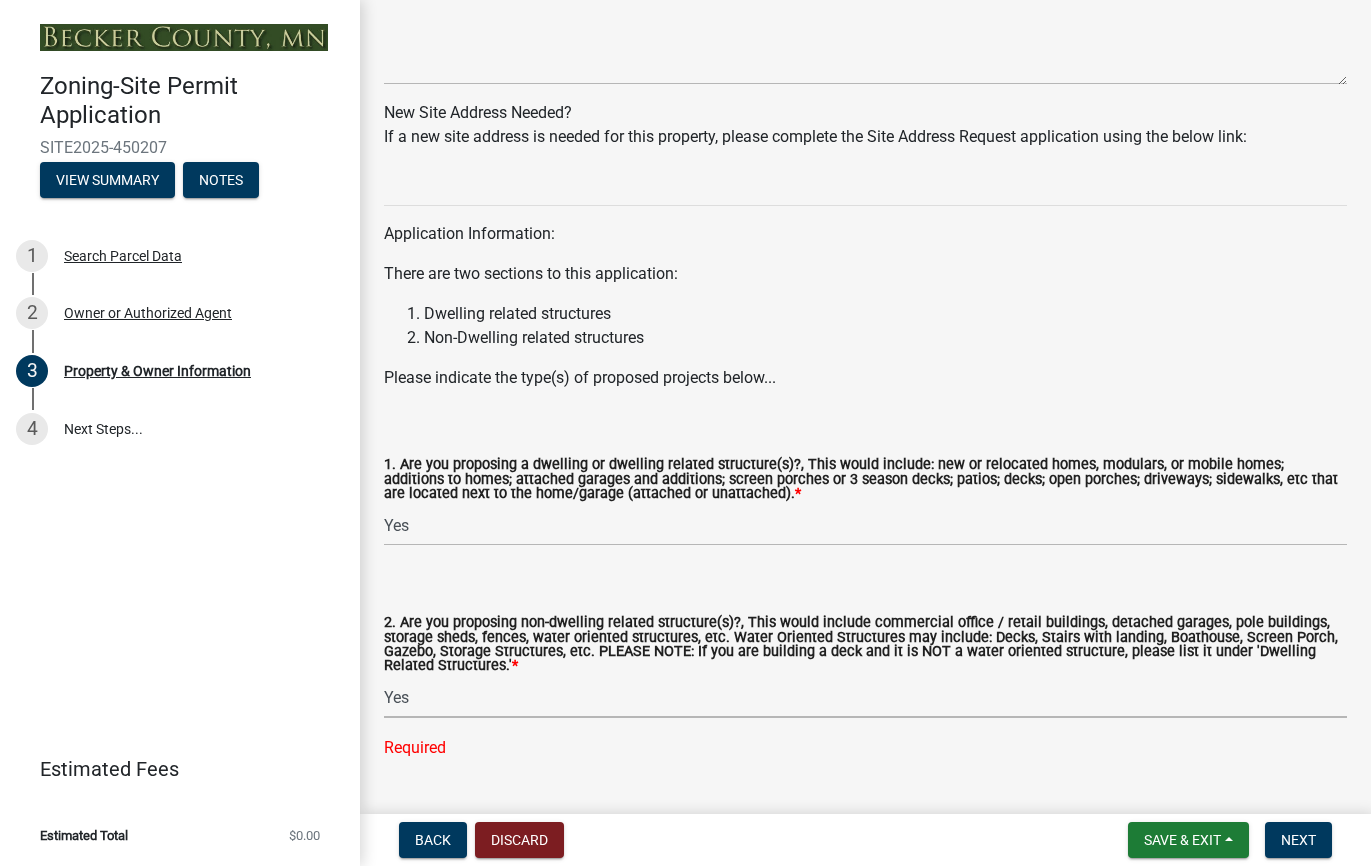 select on "5a5634ed-f11e-4c7b-90e1-096e6cfd17b9" 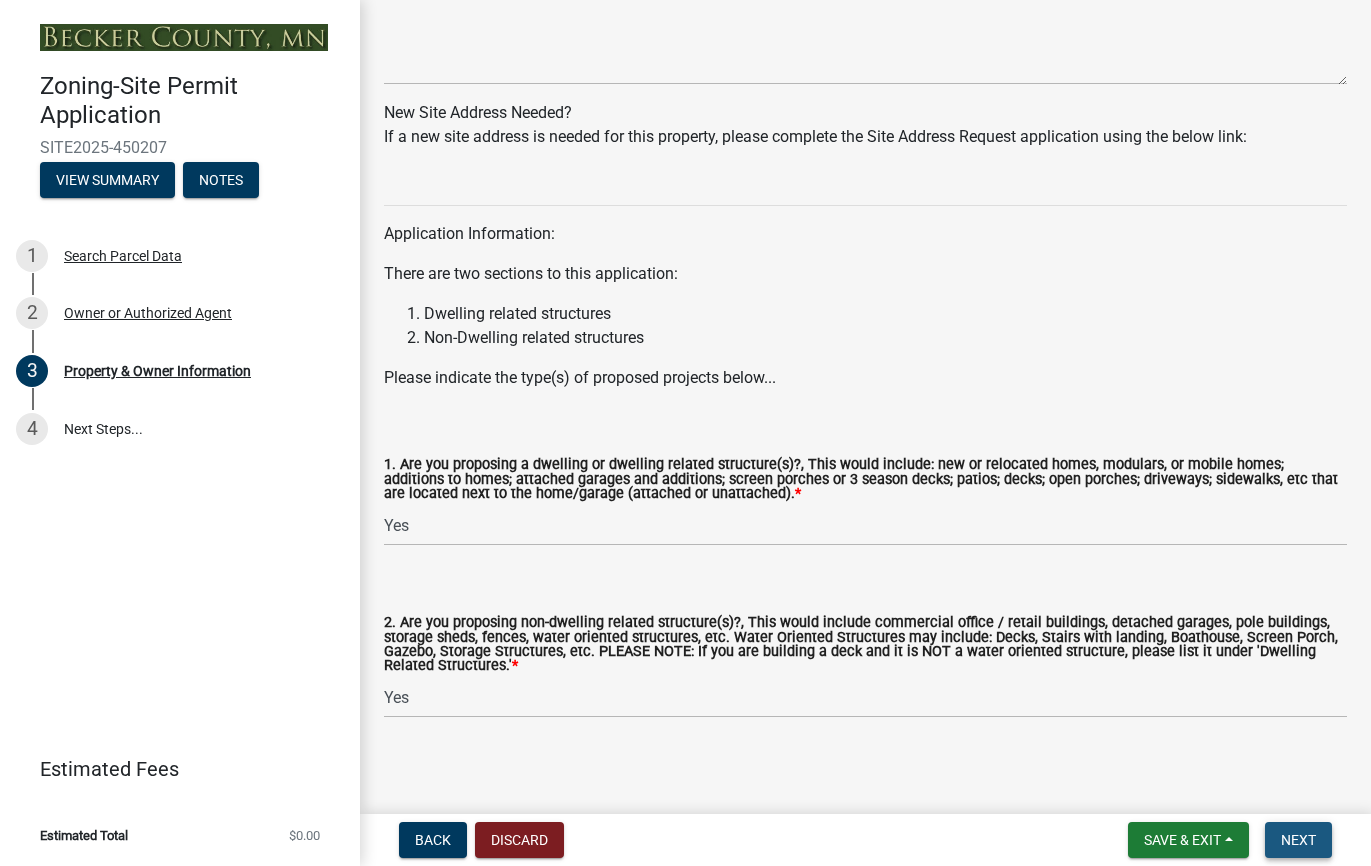 click on "Next" at bounding box center [1298, 840] 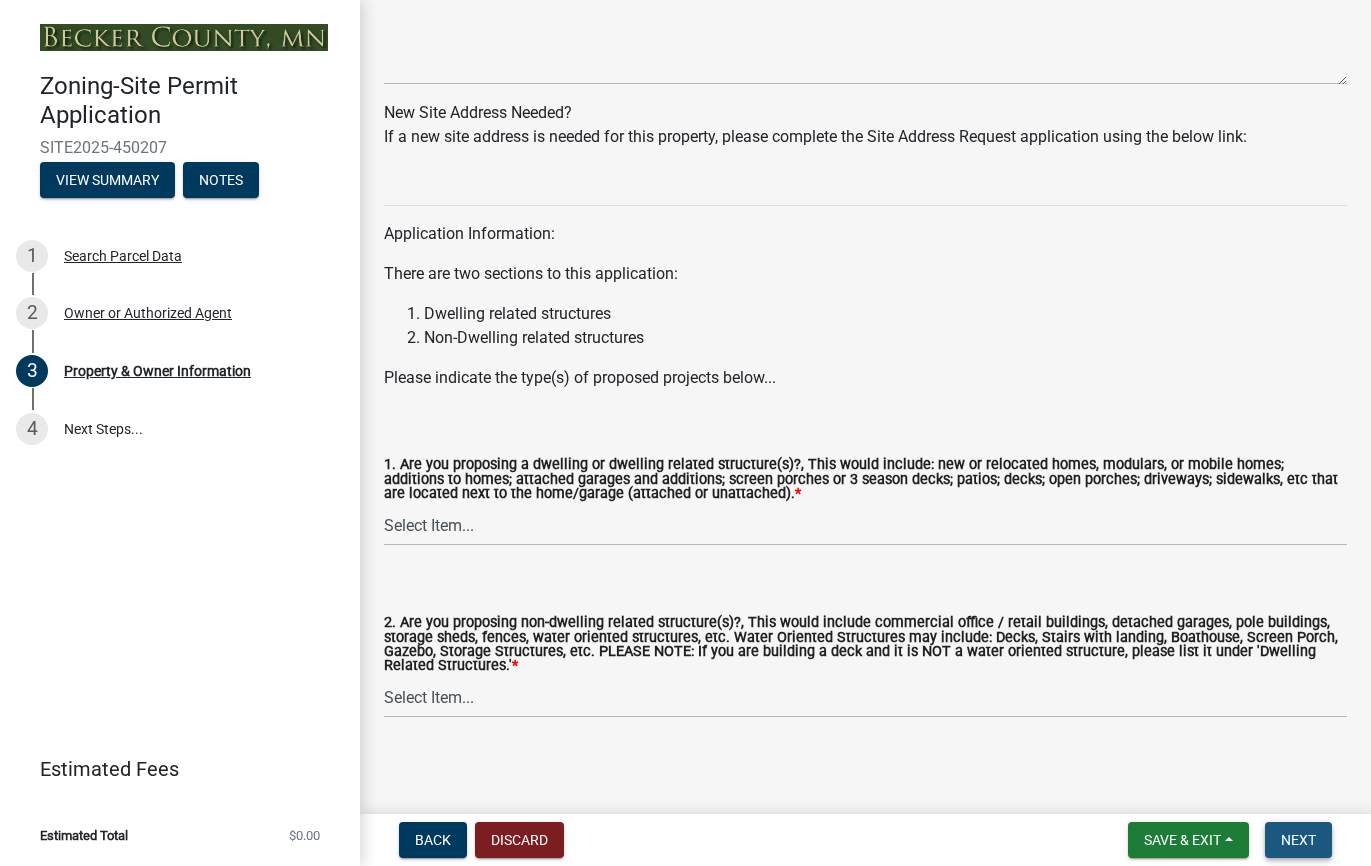 scroll, scrollTop: 0, scrollLeft: 0, axis: both 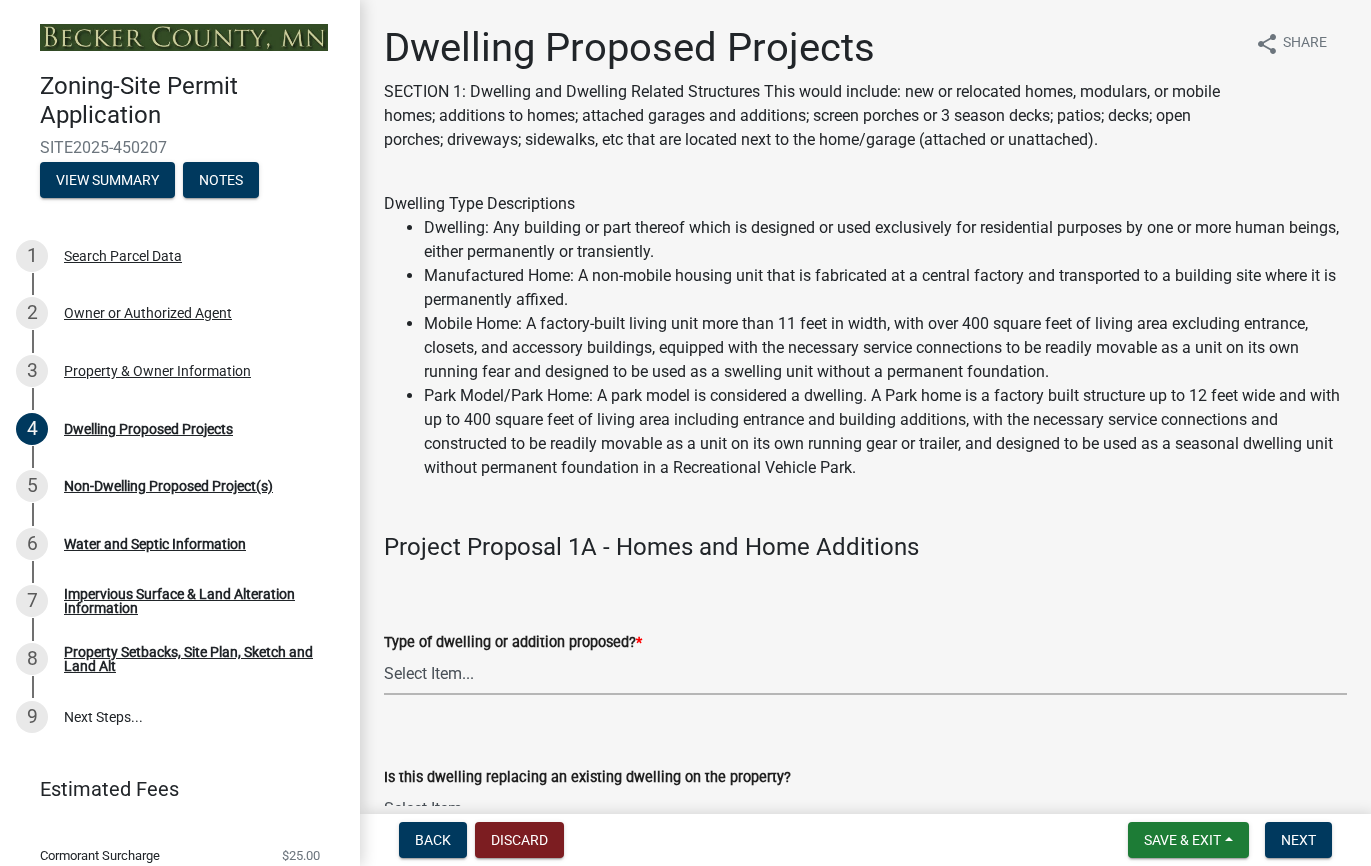 click on "Select Item...   N/A - Not a dwelling   New Home-Onsite Construction   New Modular (Ex: Dynamic)   New Mobile Home   Used Mobile Home   Relocated Home (not mobile)   Park Home   Addition or Repairs to Existing Home   Addition or Repairs to Existing Modular   Addition or Repairs to Existing Park Home" at bounding box center (865, 674) 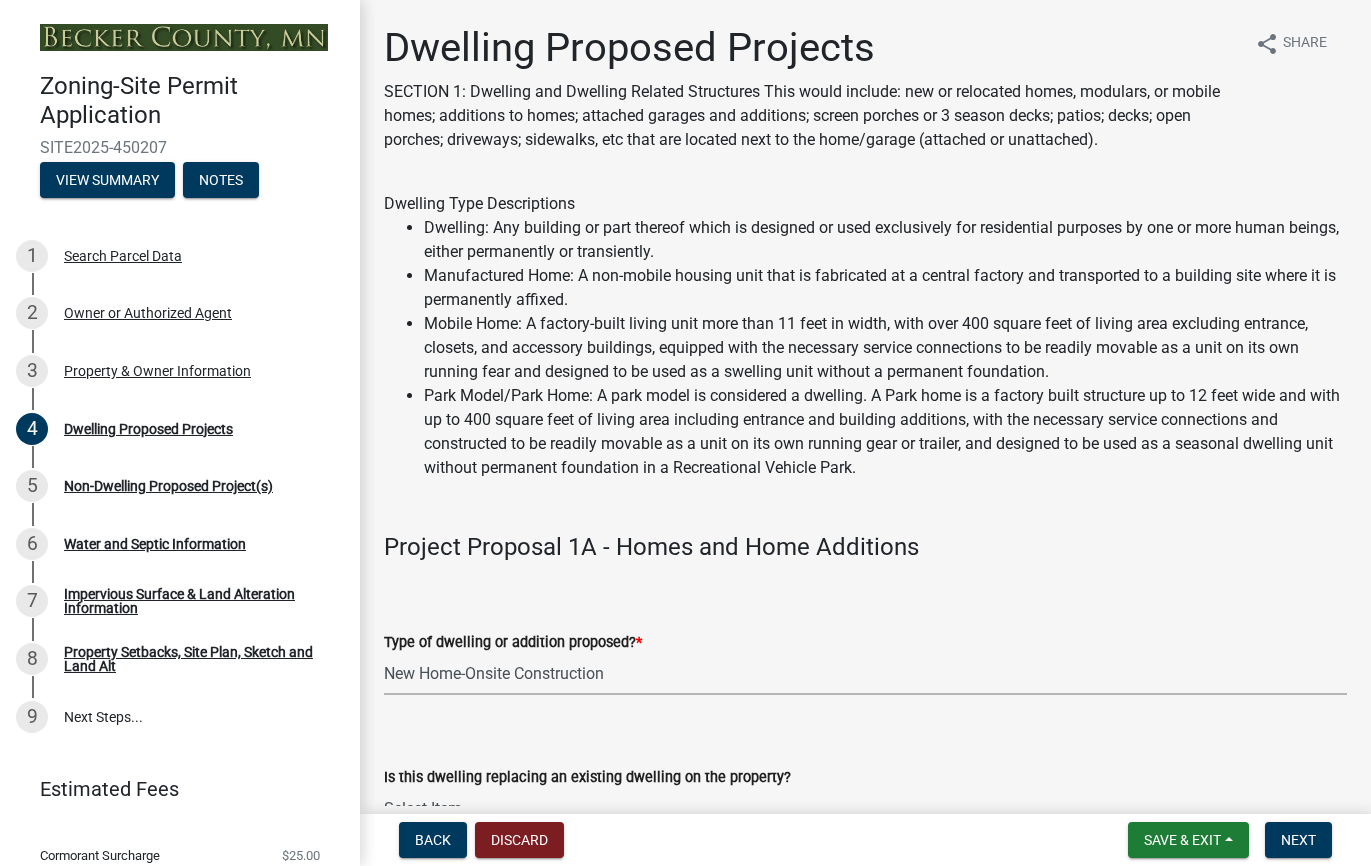 select on "5b8abcc6-67f7-49fb-8f25-c295ccc2b339" 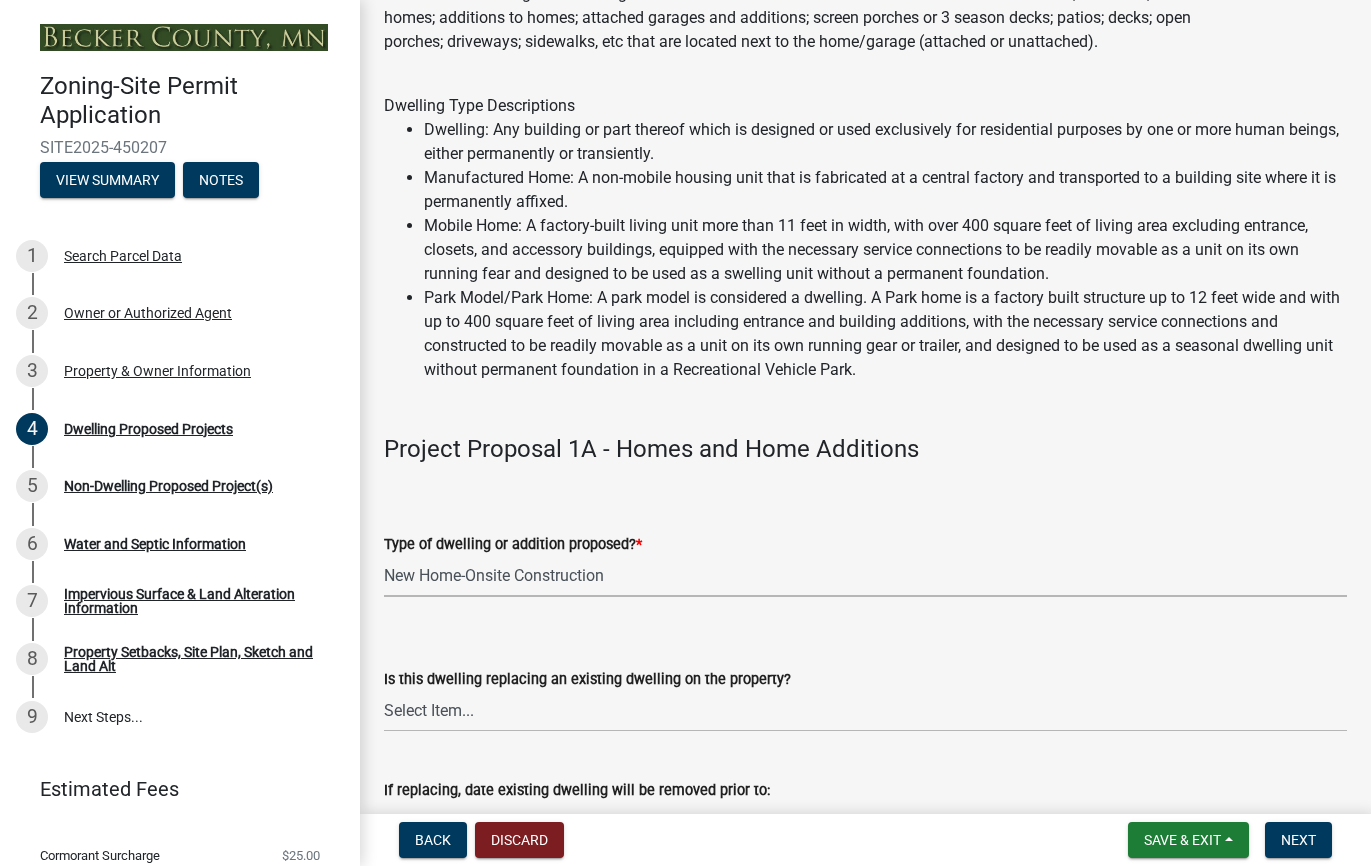 scroll, scrollTop: 107, scrollLeft: 0, axis: vertical 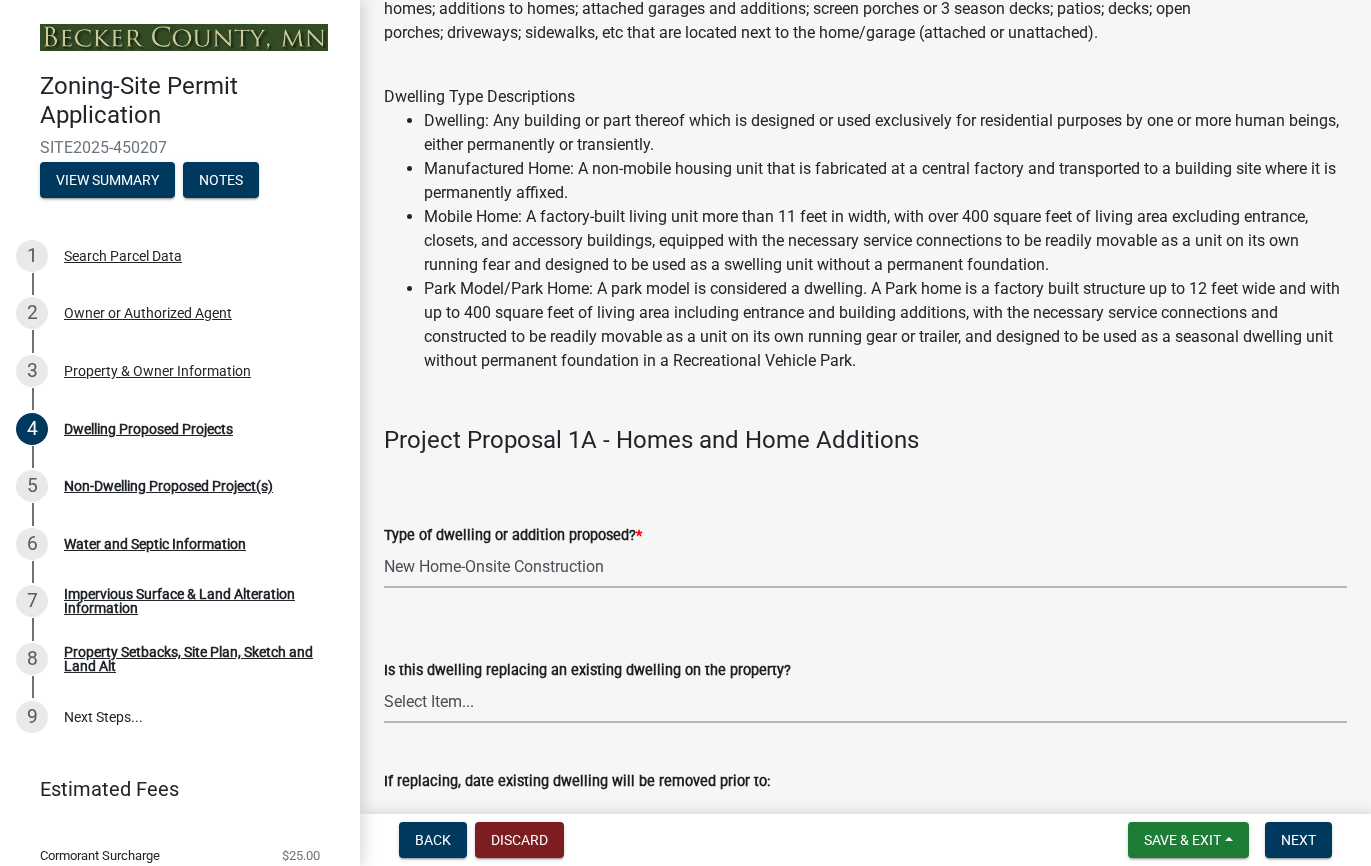 click on "Select Item...   N/A   Yes   No" at bounding box center (865, 702) 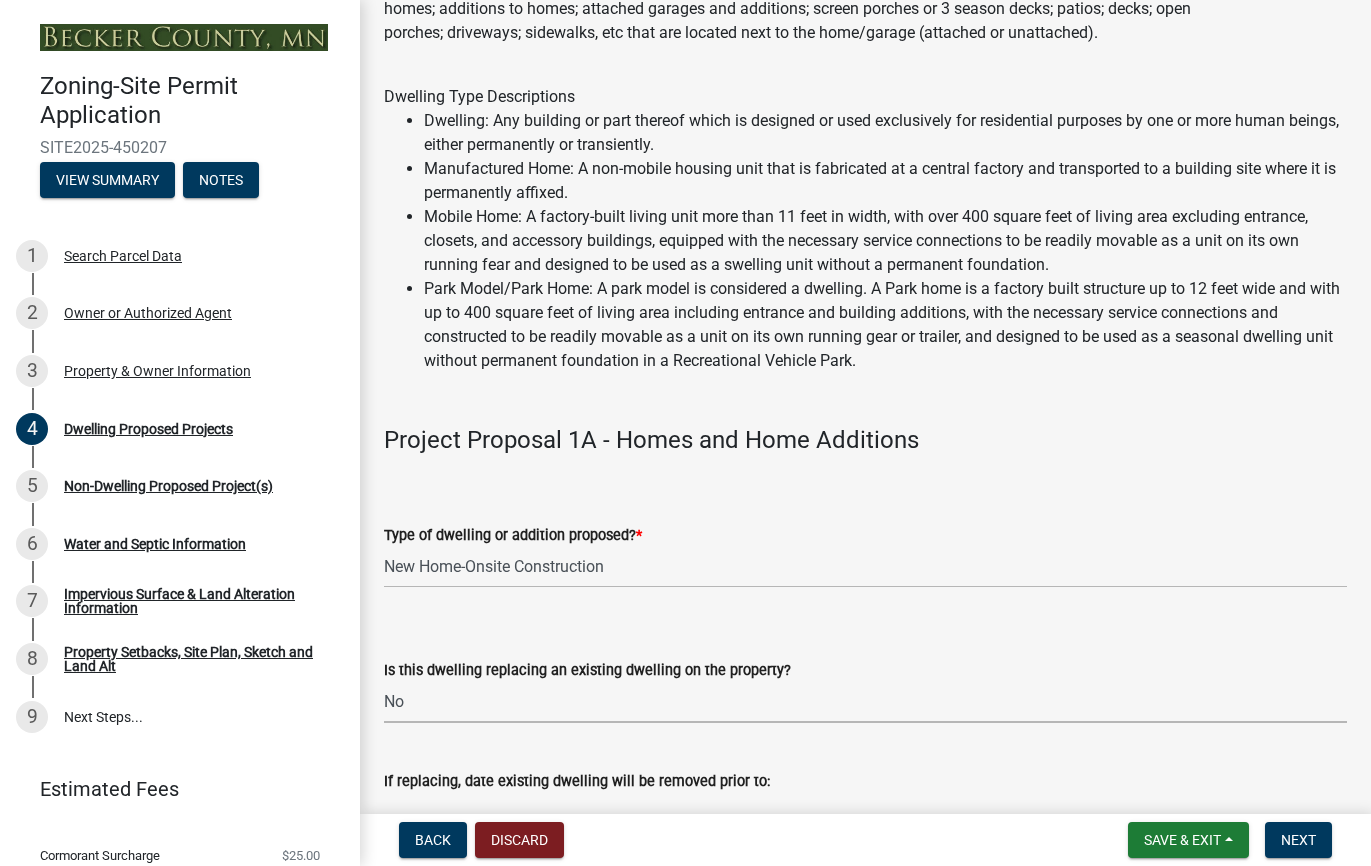 select on "566f81cc-4b3f-4ecb-9f16-a2b313352c61" 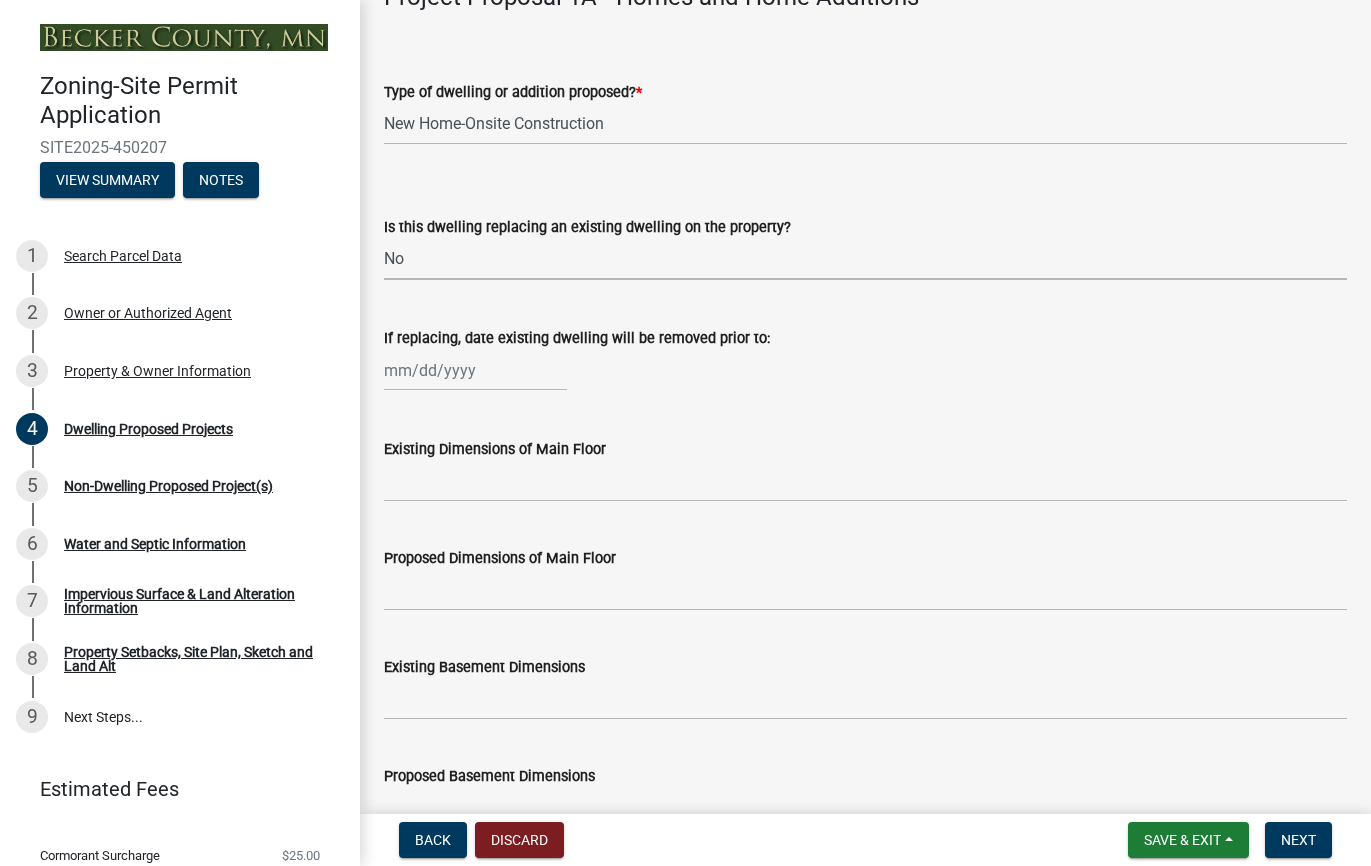 scroll, scrollTop: 564, scrollLeft: 0, axis: vertical 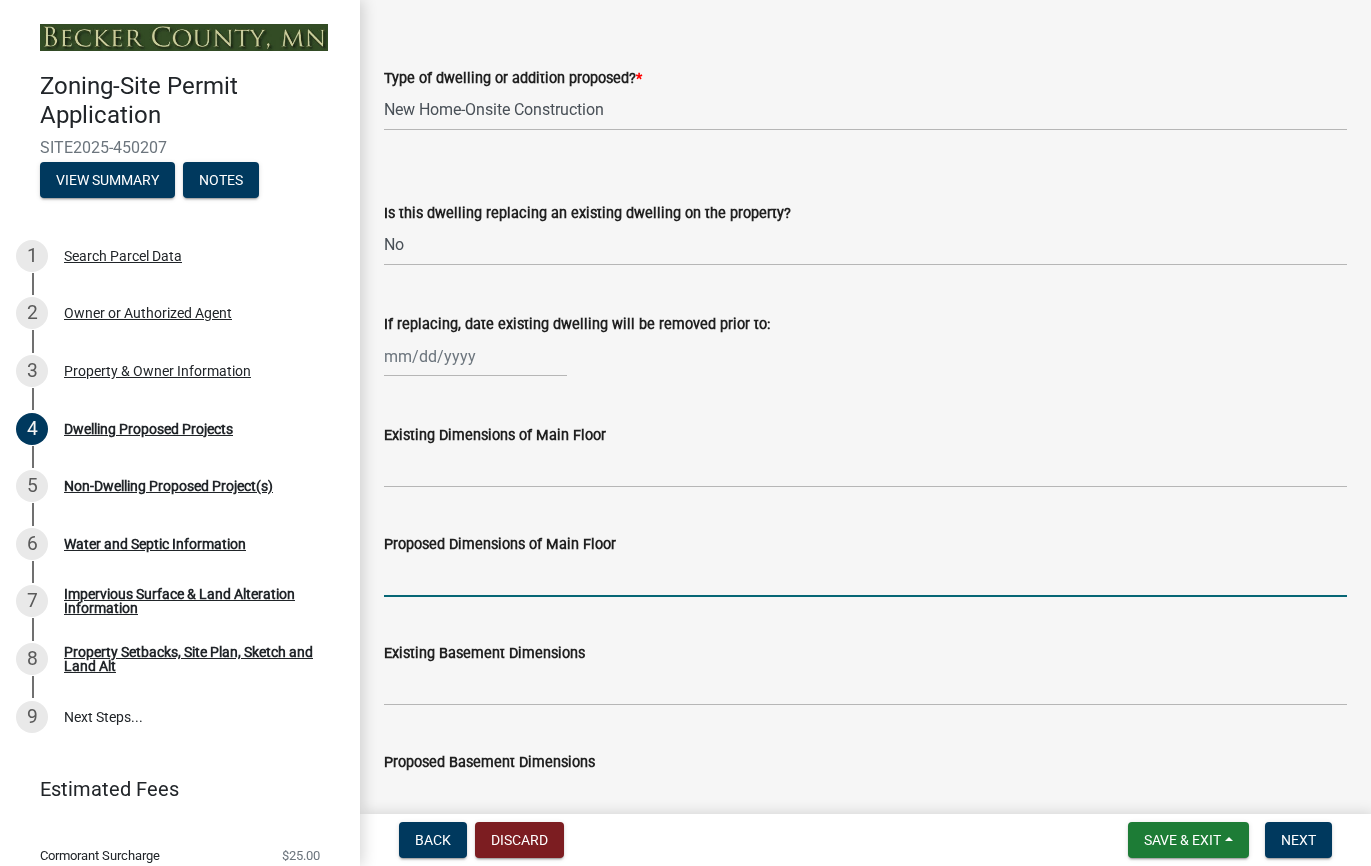 click on "Proposed Dimensions of Main Floor" at bounding box center (865, 576) 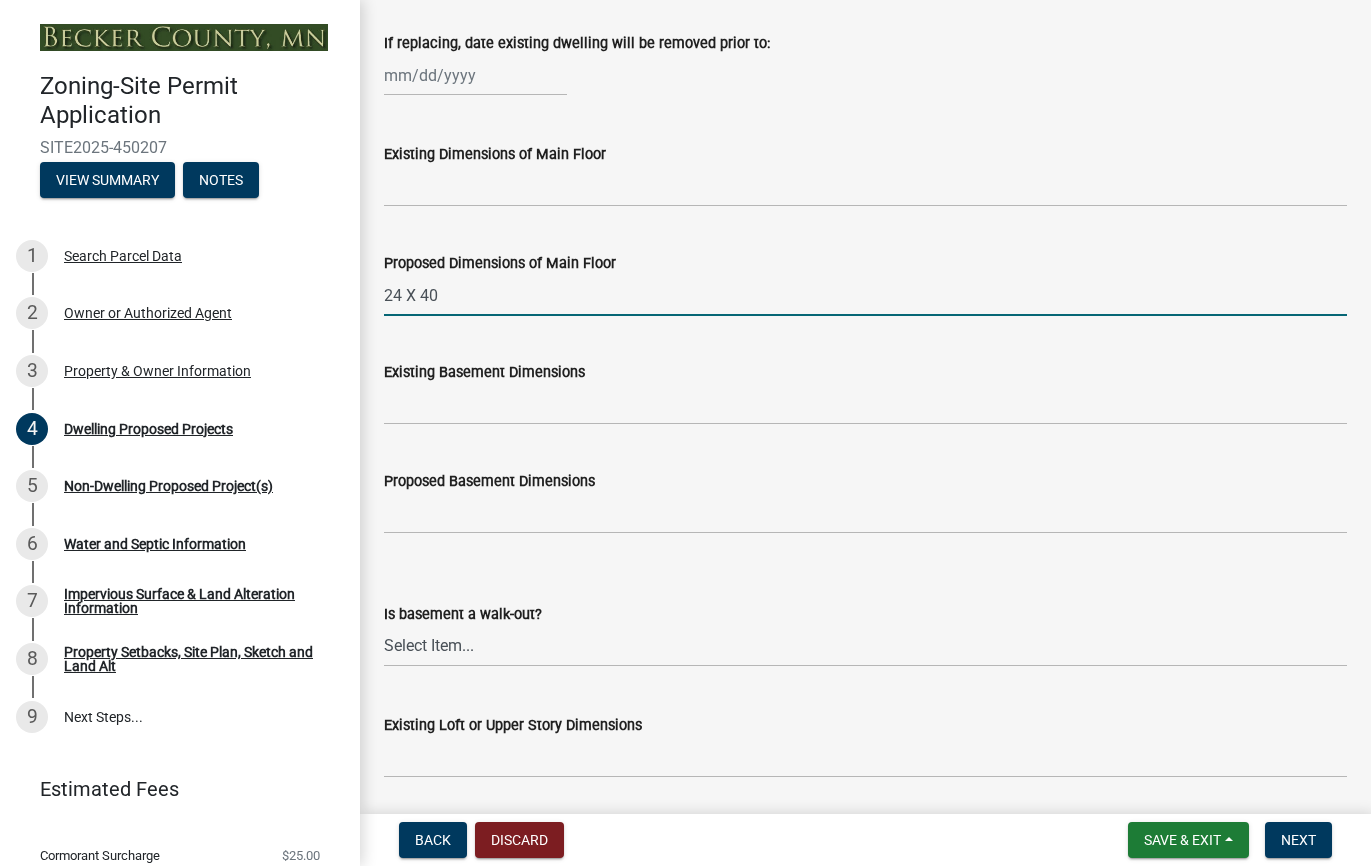 scroll, scrollTop: 847, scrollLeft: 0, axis: vertical 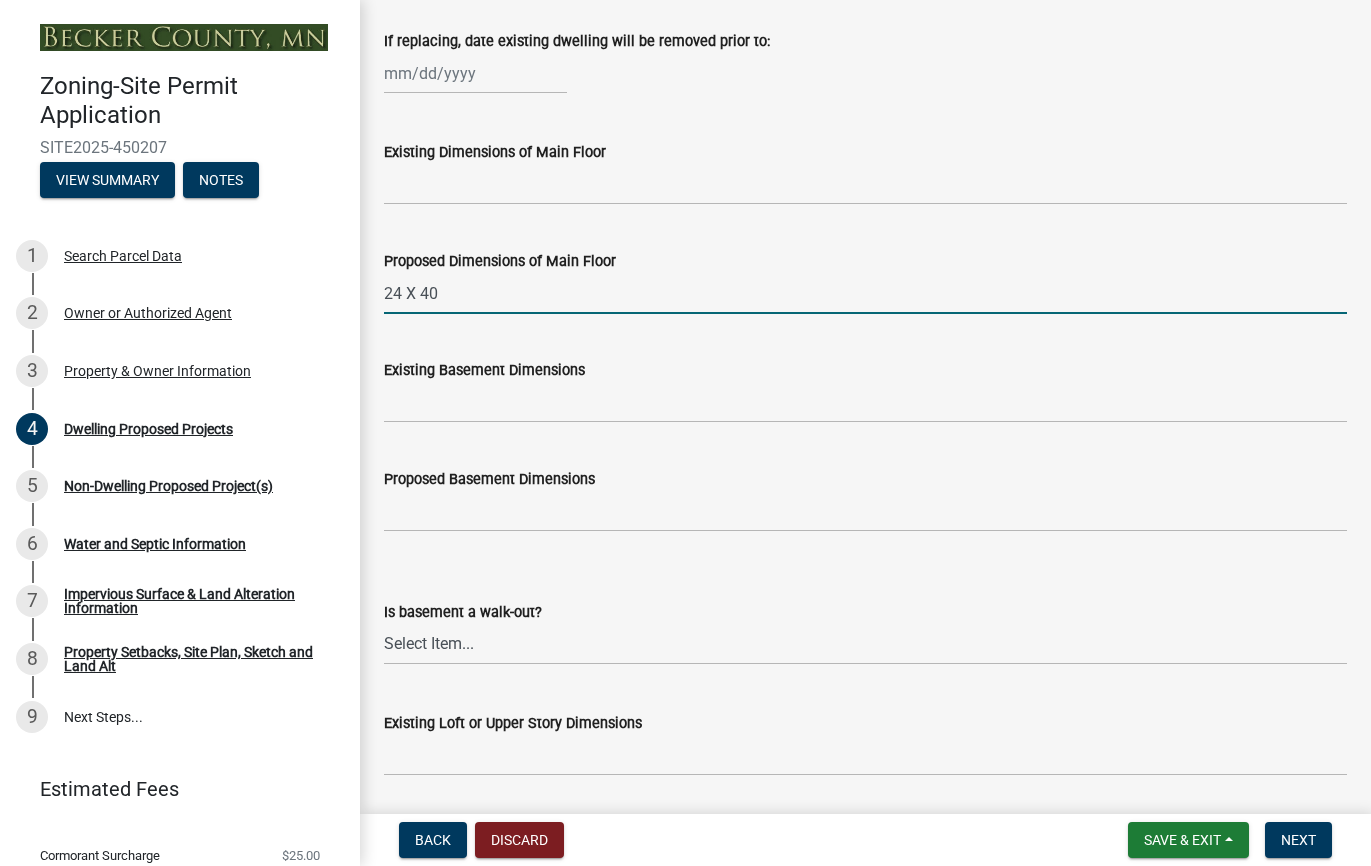 type on "24 X 40" 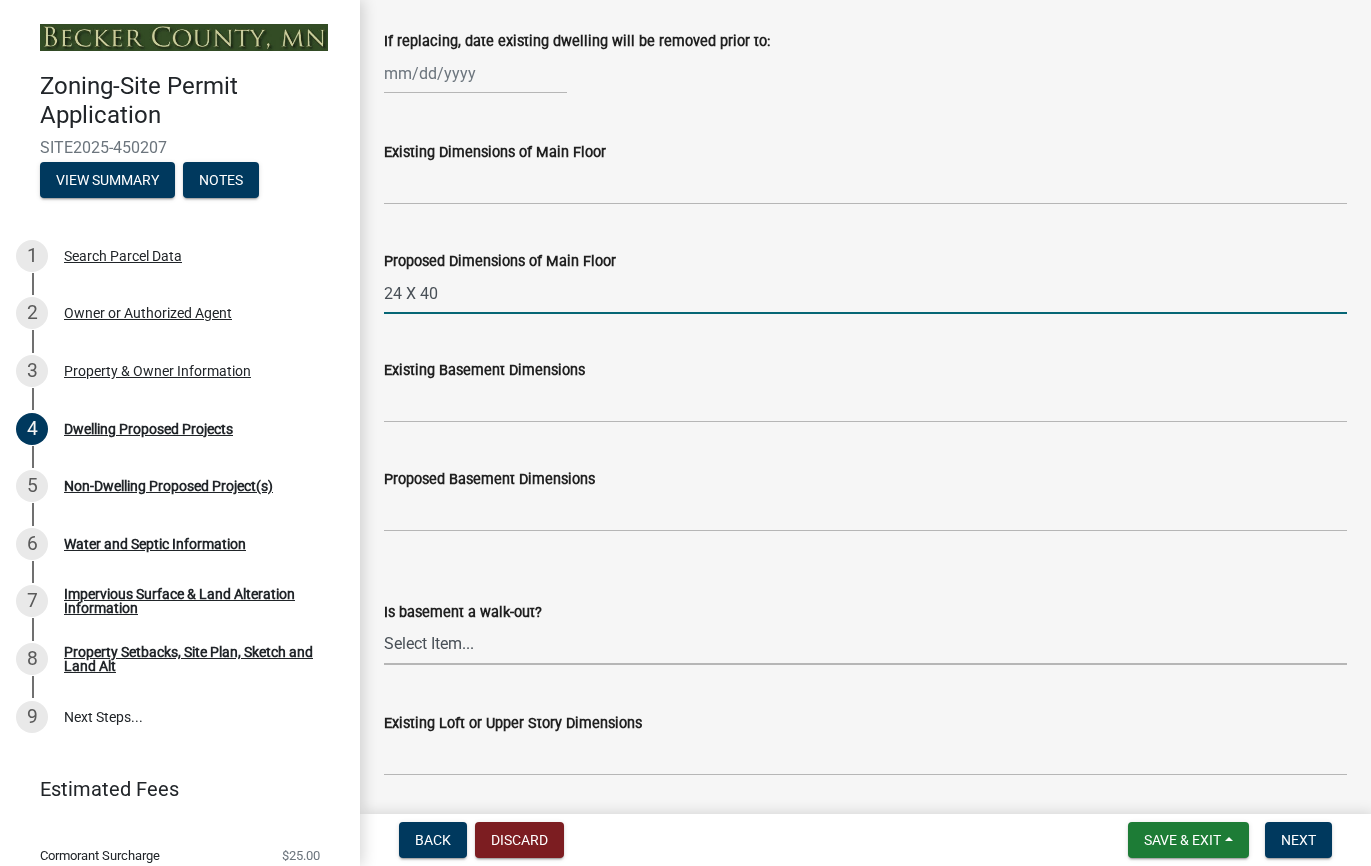 click on "Select Item...   Yes   No   N/A" at bounding box center (865, 644) 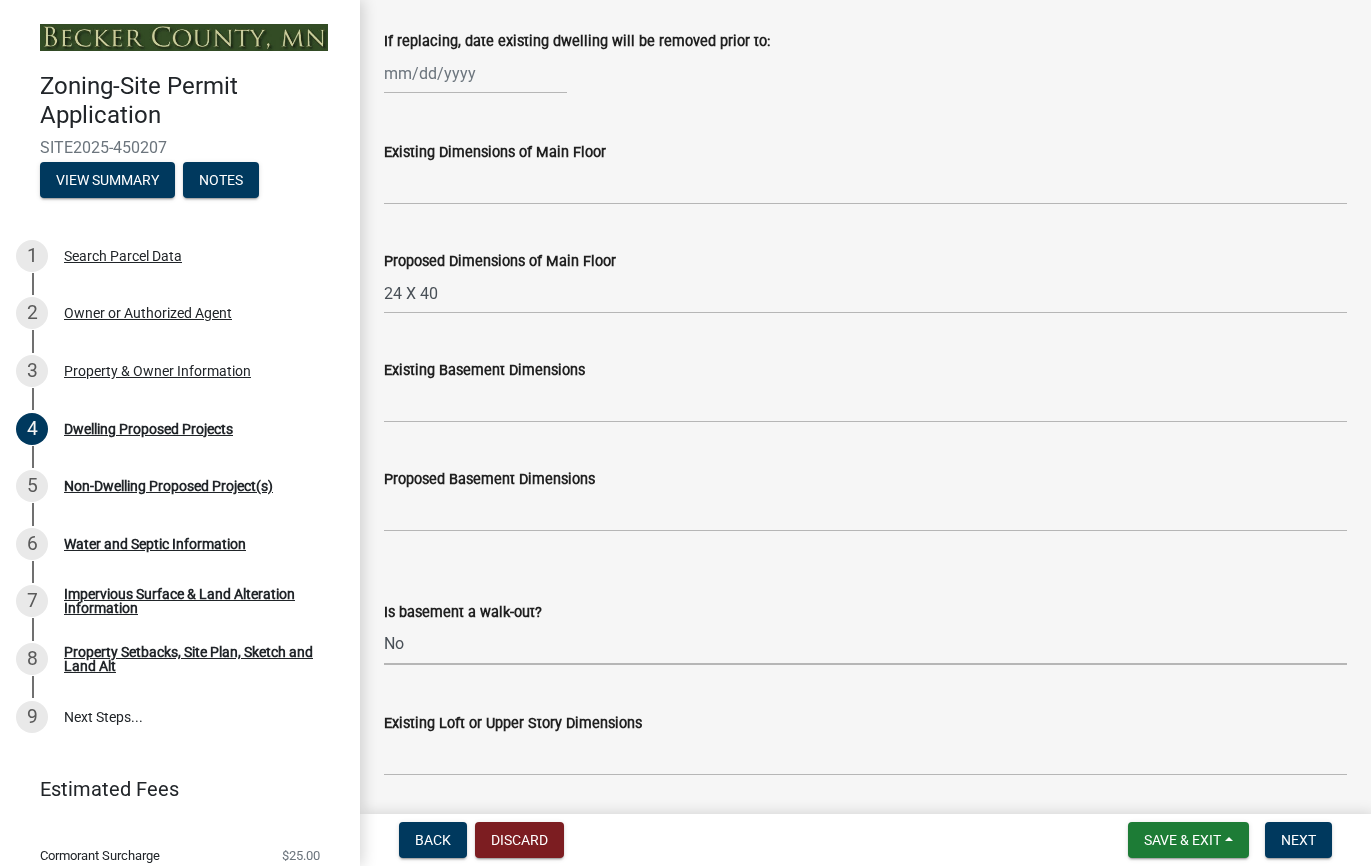 click on "Select Item...   Yes   No   N/A" at bounding box center (865, 644) 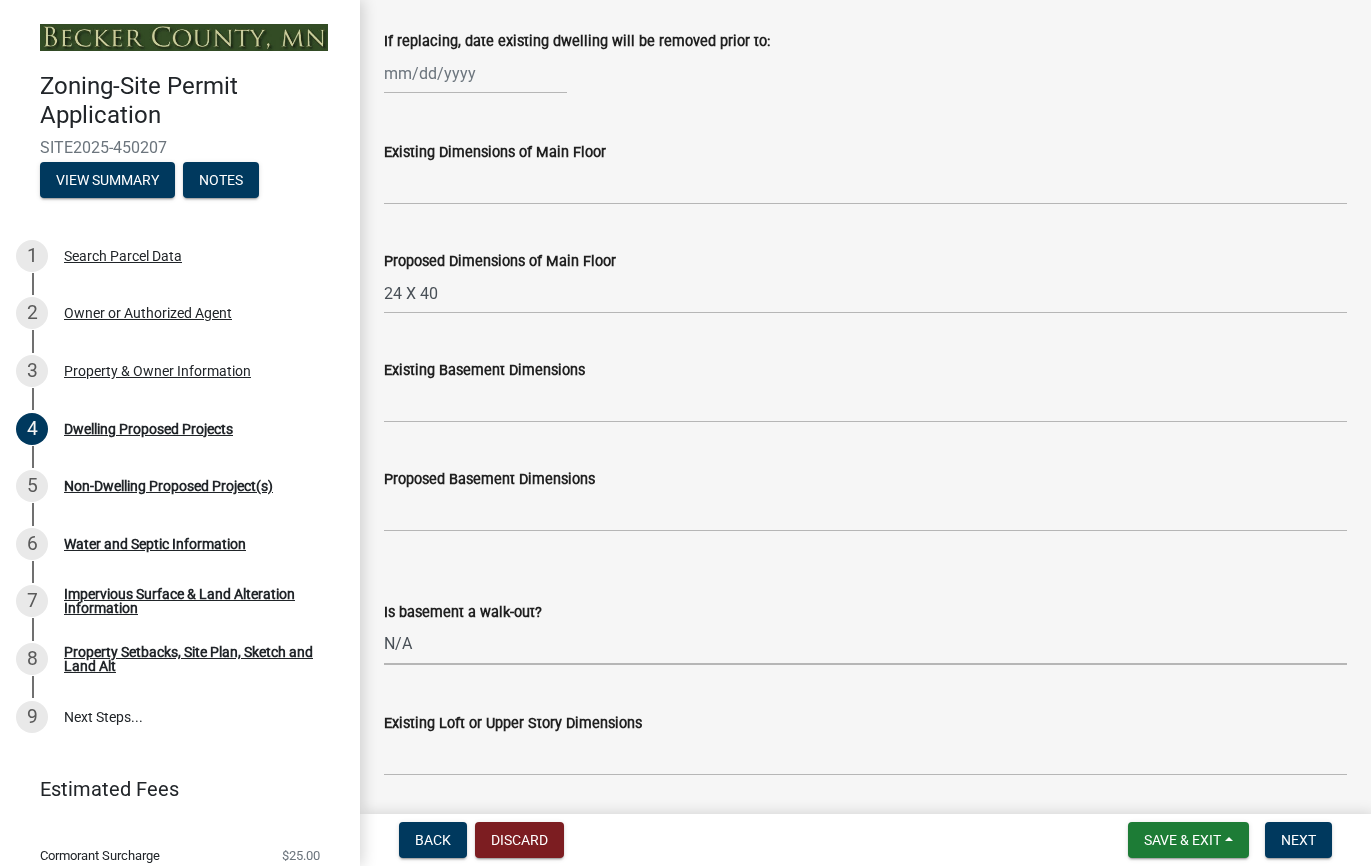 select on "f4ae0446-41fa-4afd-99aa-409617c58827" 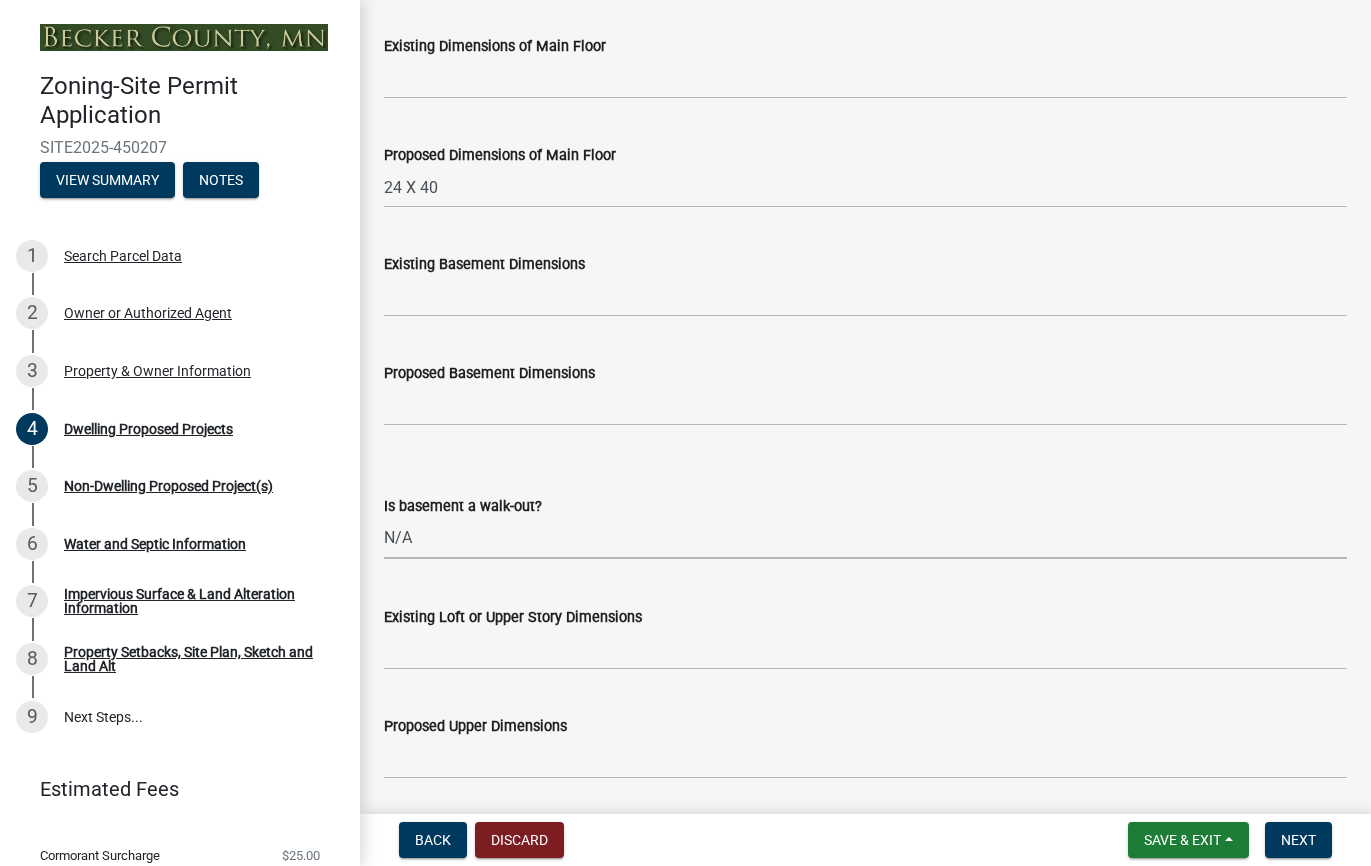 scroll, scrollTop: 955, scrollLeft: 0, axis: vertical 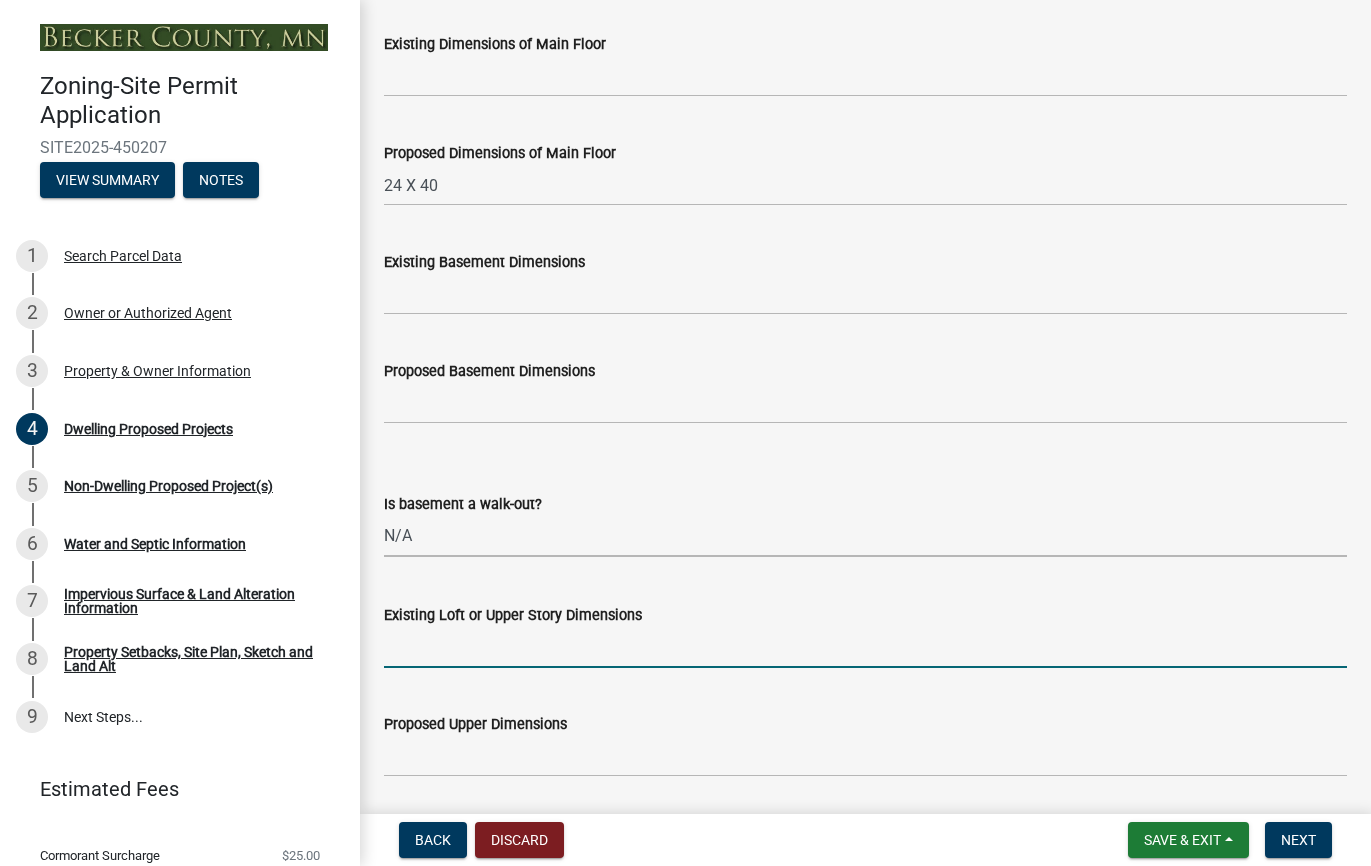 click on "Existing Loft or Upper Story Dimensions" at bounding box center (865, 647) 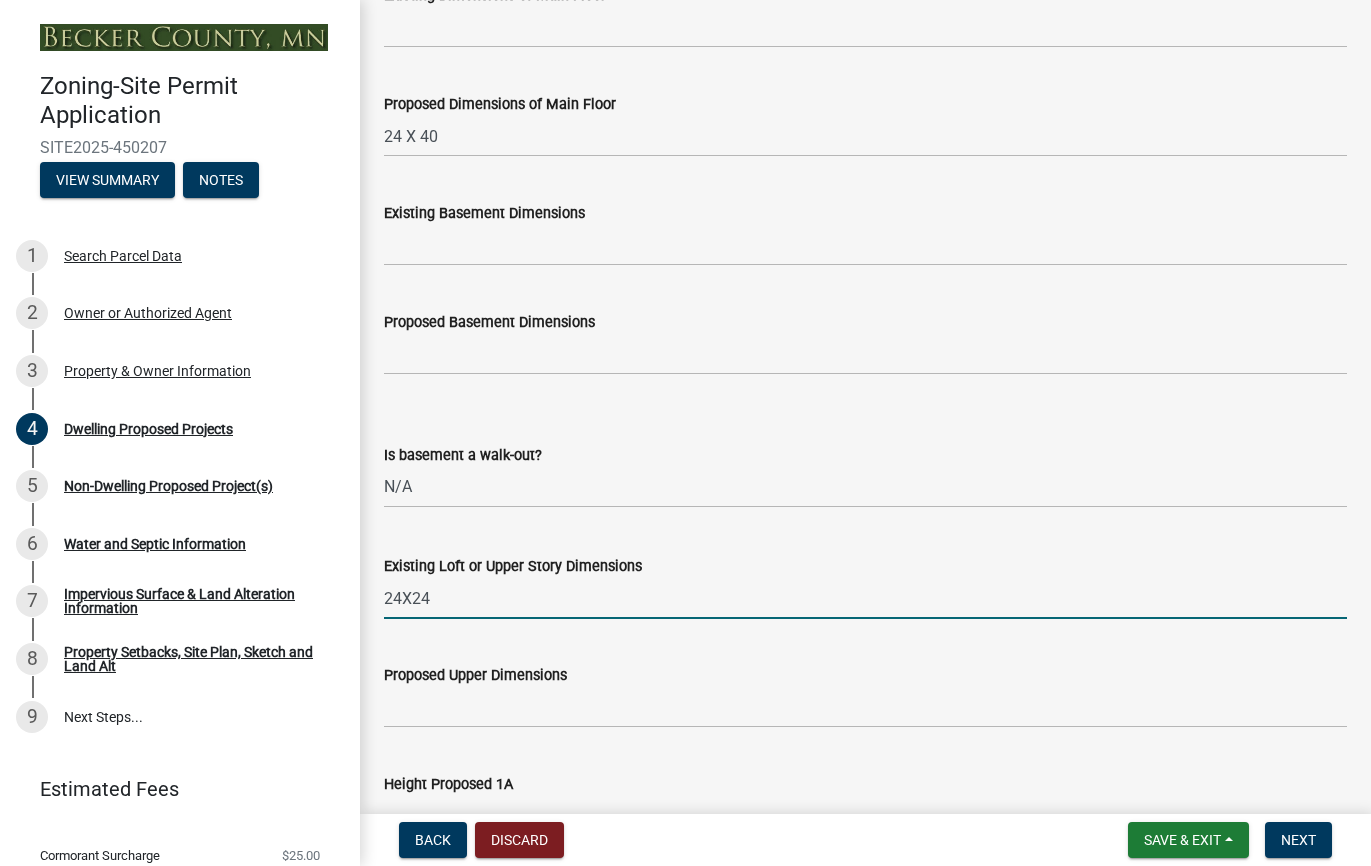scroll, scrollTop: 1000, scrollLeft: 0, axis: vertical 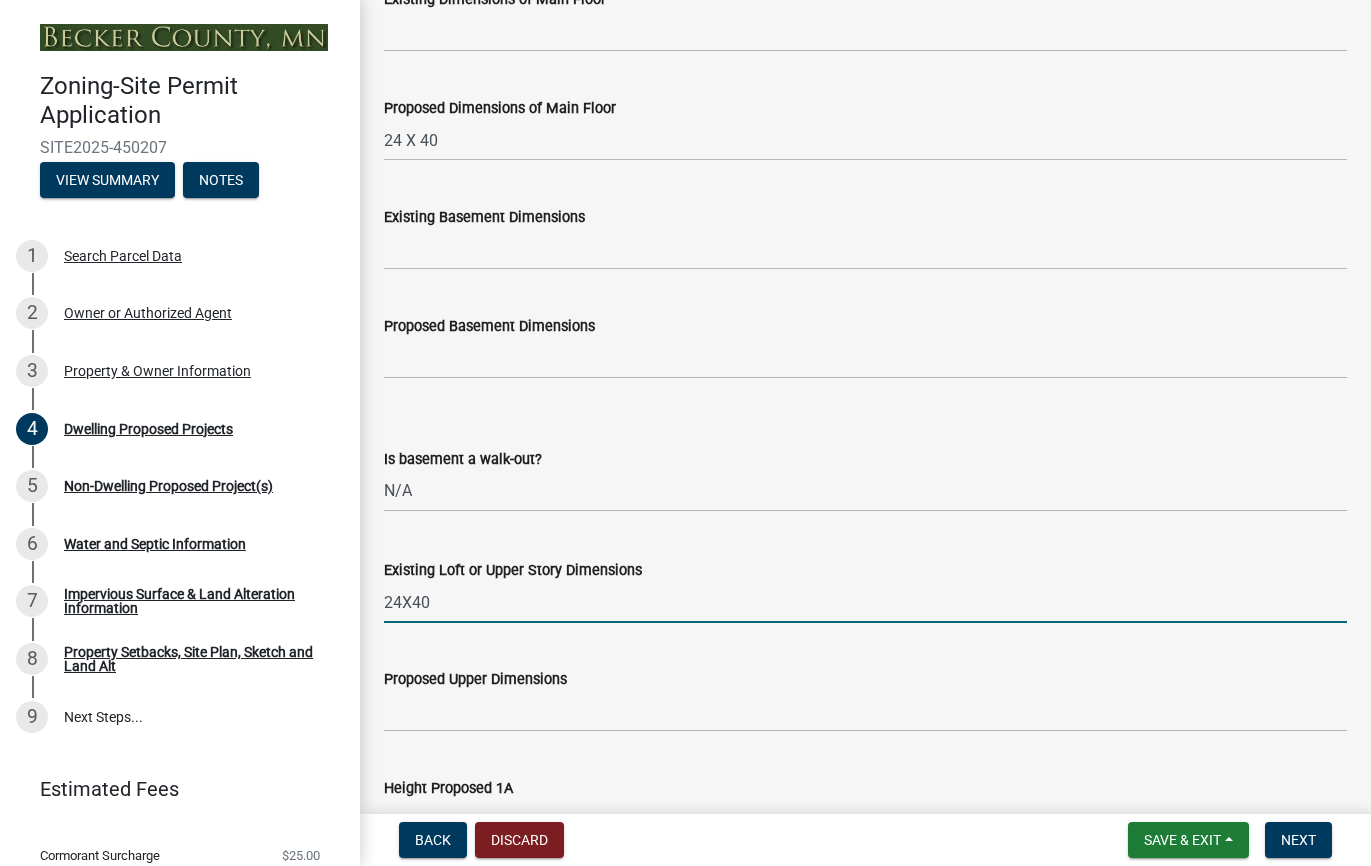 type on "24X40" 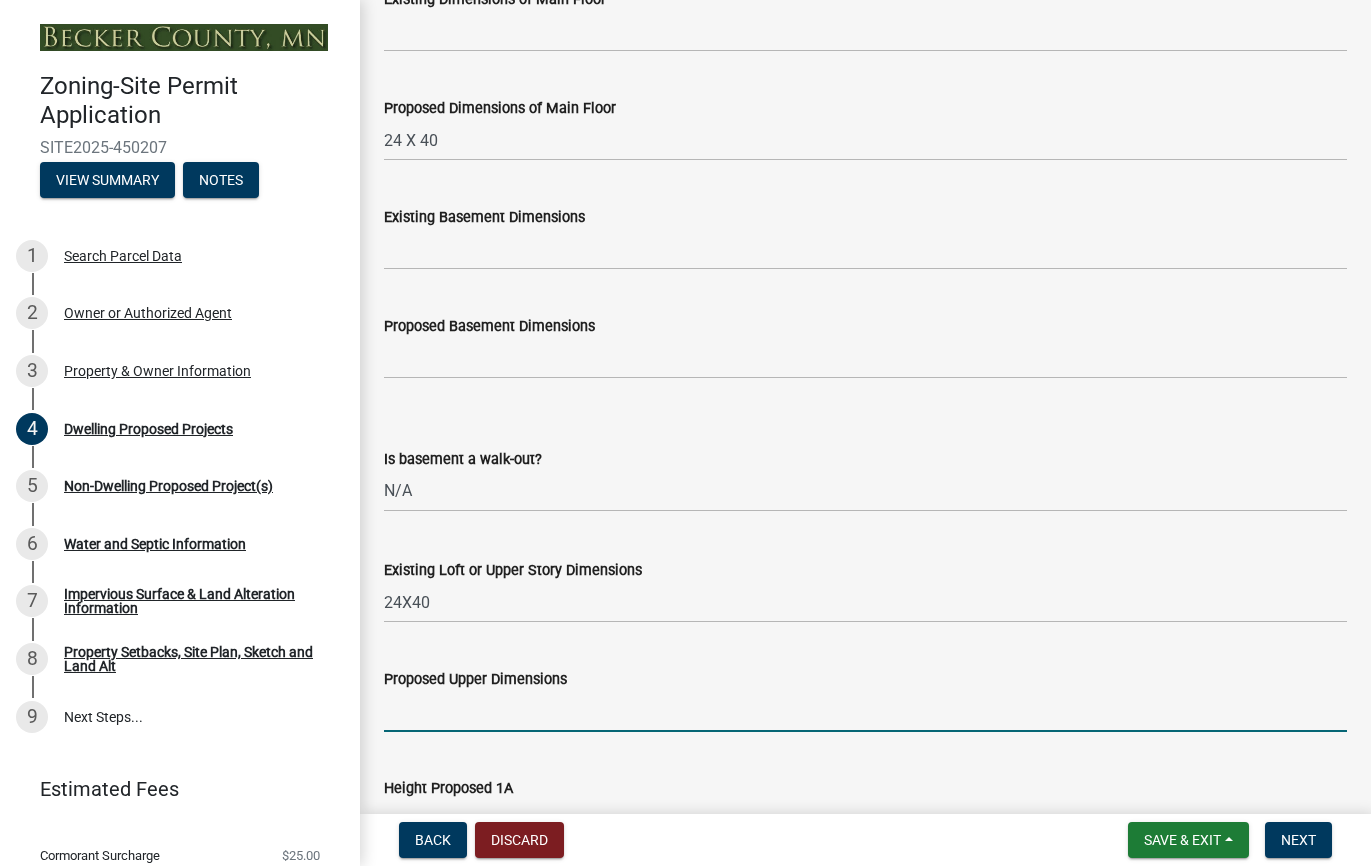 click on "Proposed Upper Dimensions" at bounding box center (865, 711) 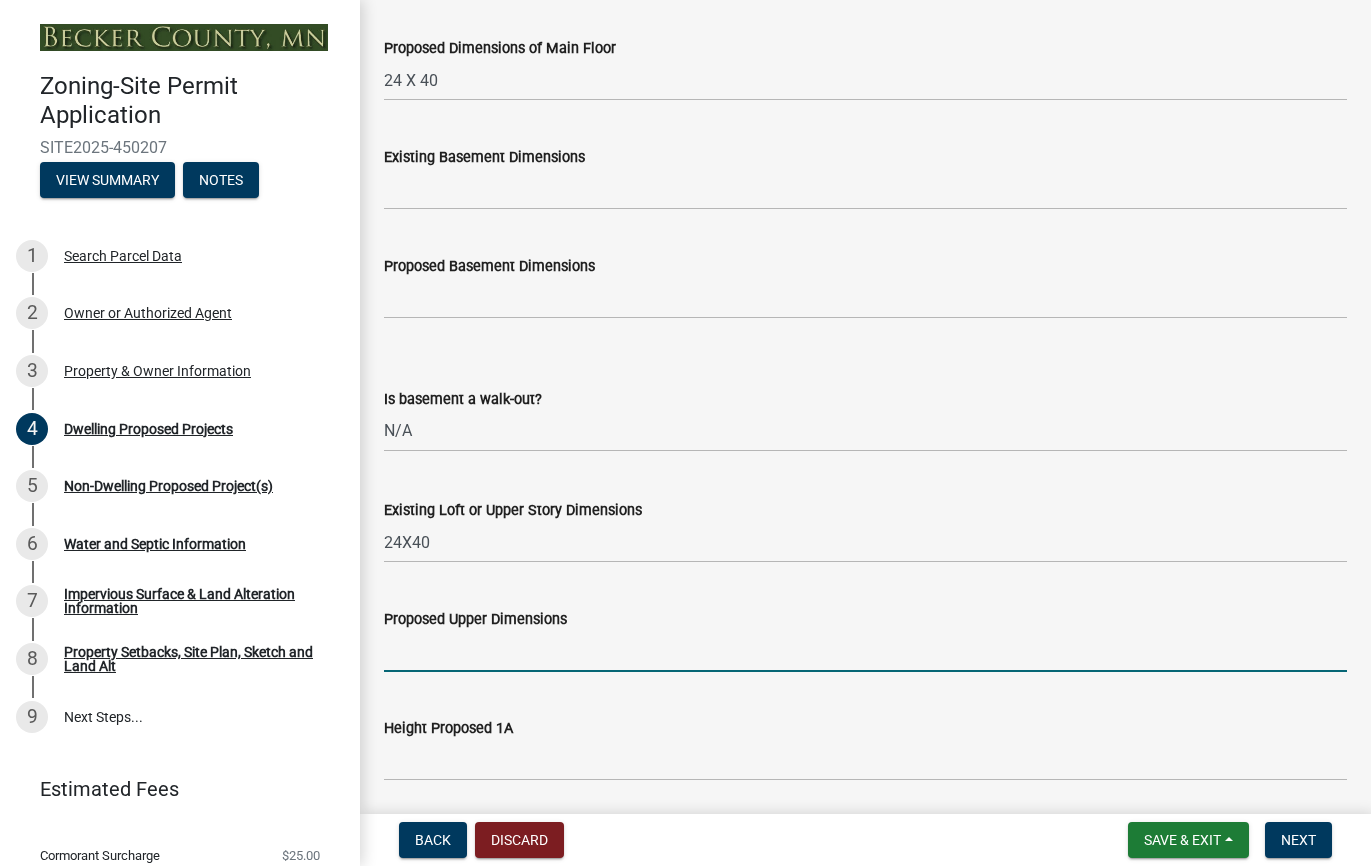 scroll, scrollTop: 1066, scrollLeft: 0, axis: vertical 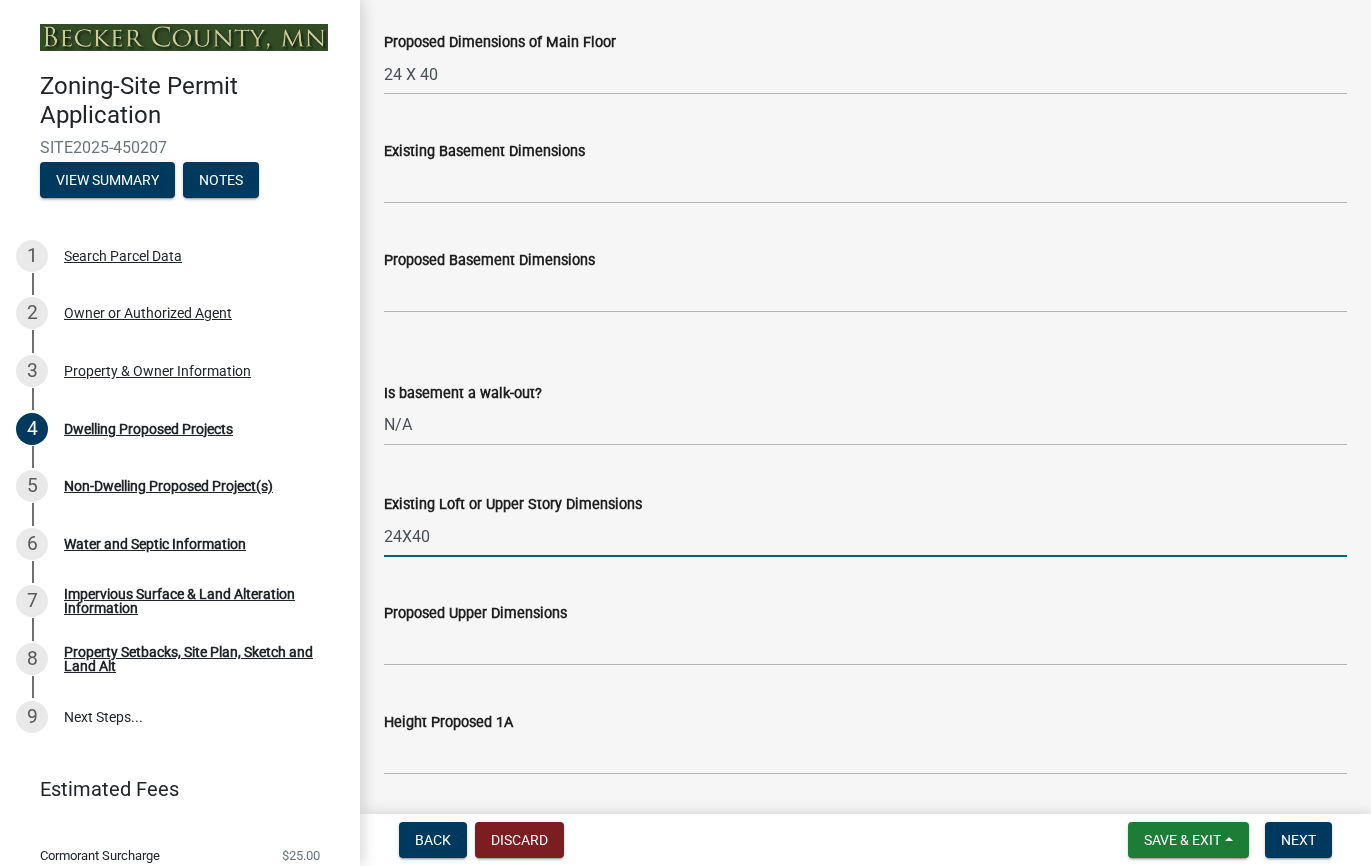 drag, startPoint x: 440, startPoint y: 528, endPoint x: 381, endPoint y: 530, distance: 59.03389 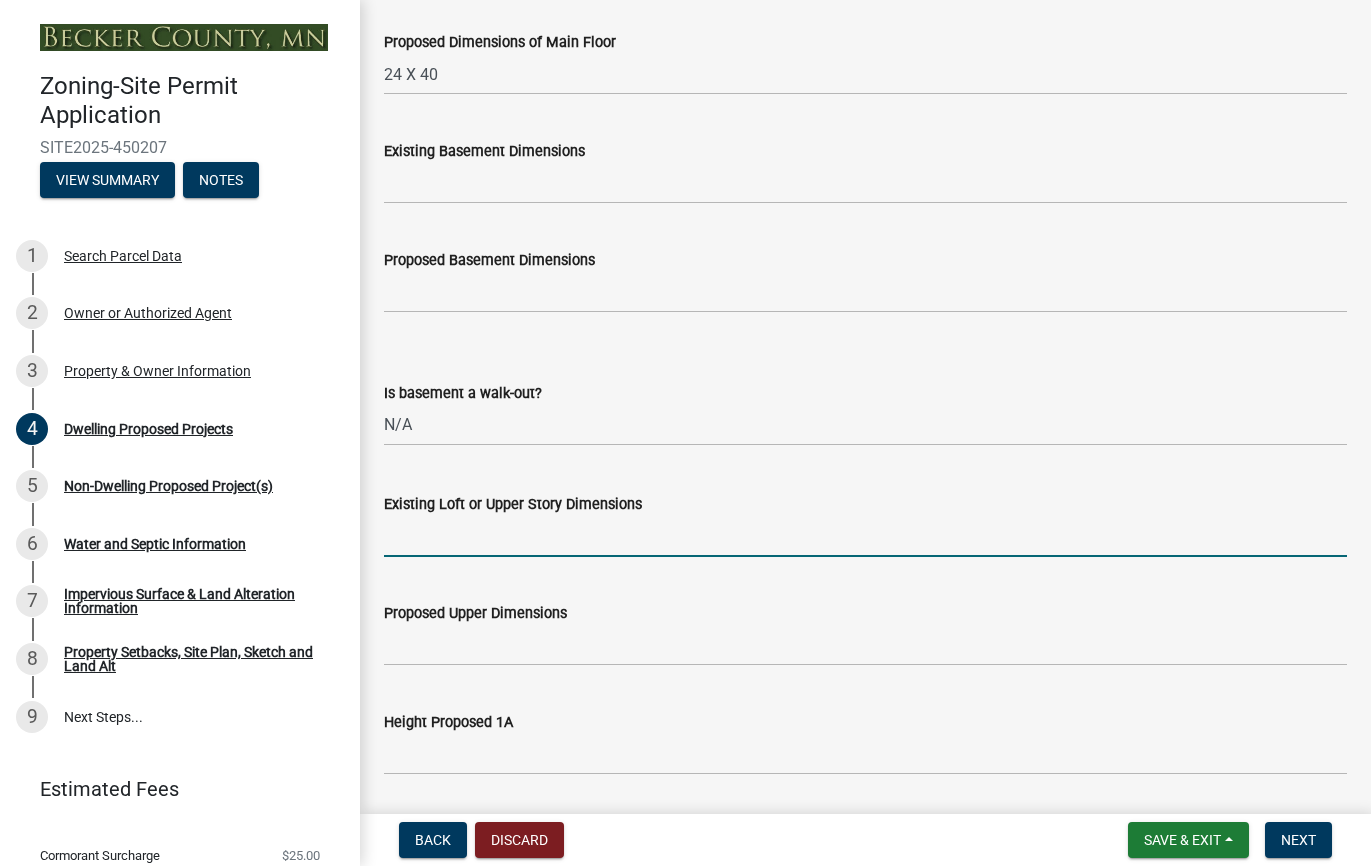 type 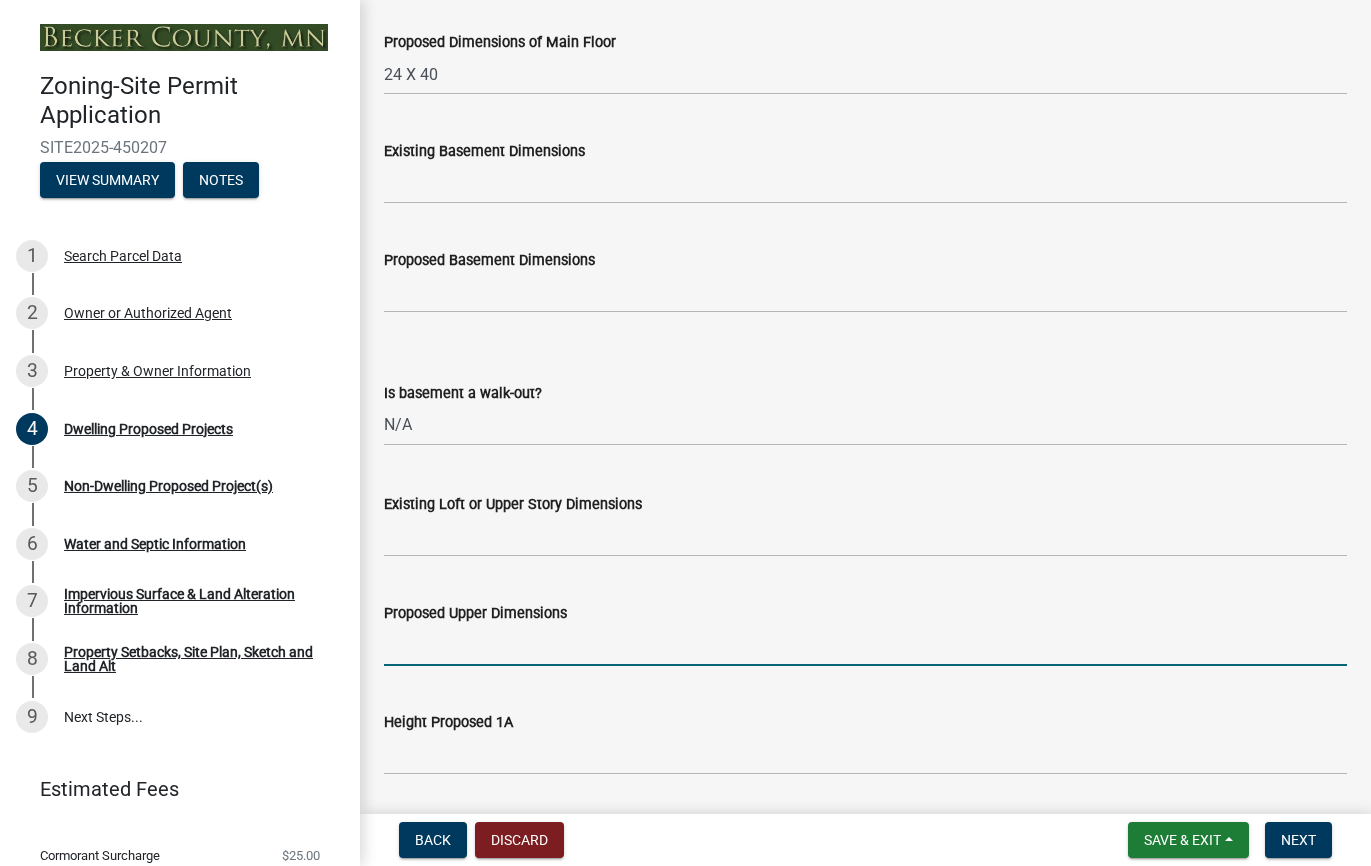 click on "Proposed Upper Dimensions" at bounding box center (865, 645) 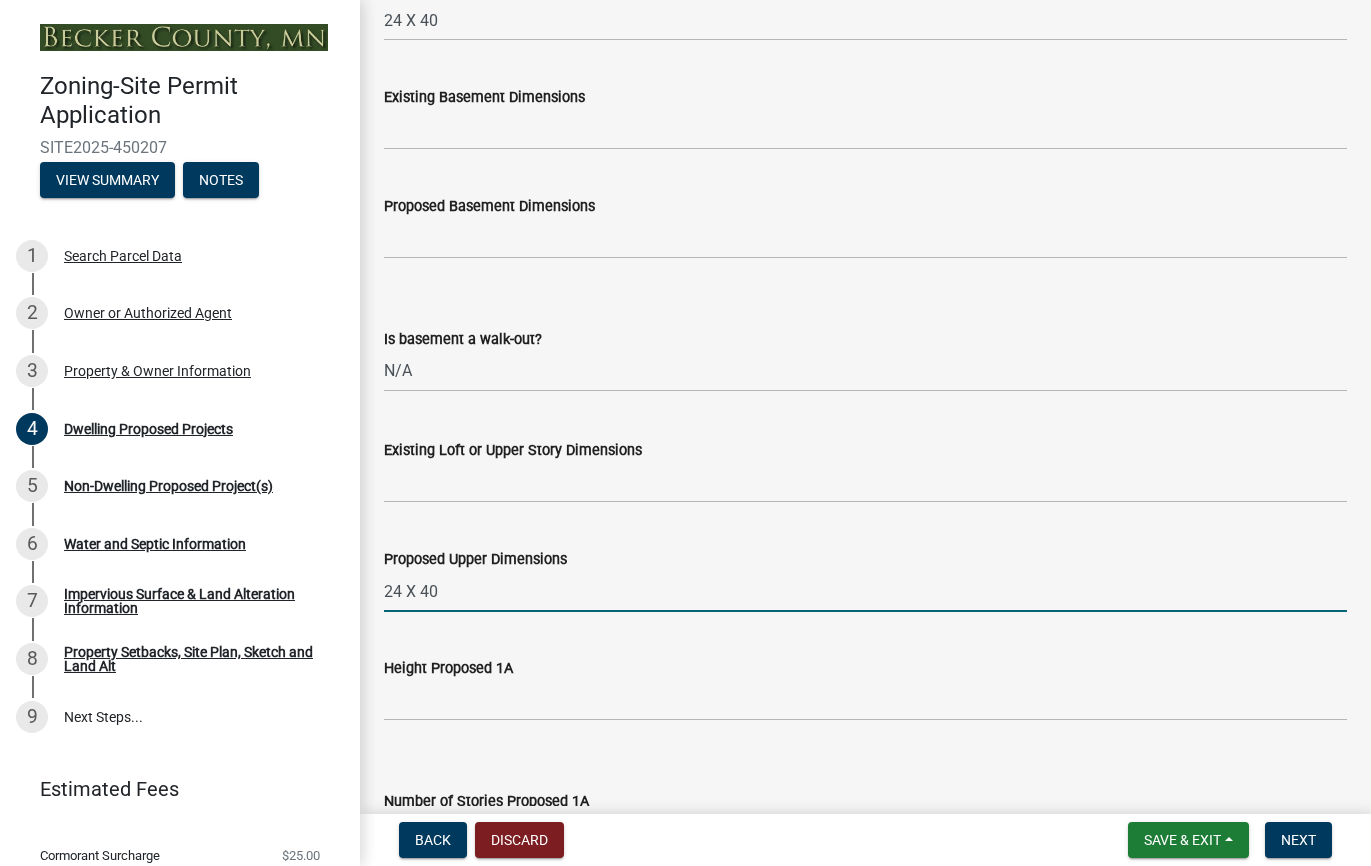 scroll, scrollTop: 1122, scrollLeft: 0, axis: vertical 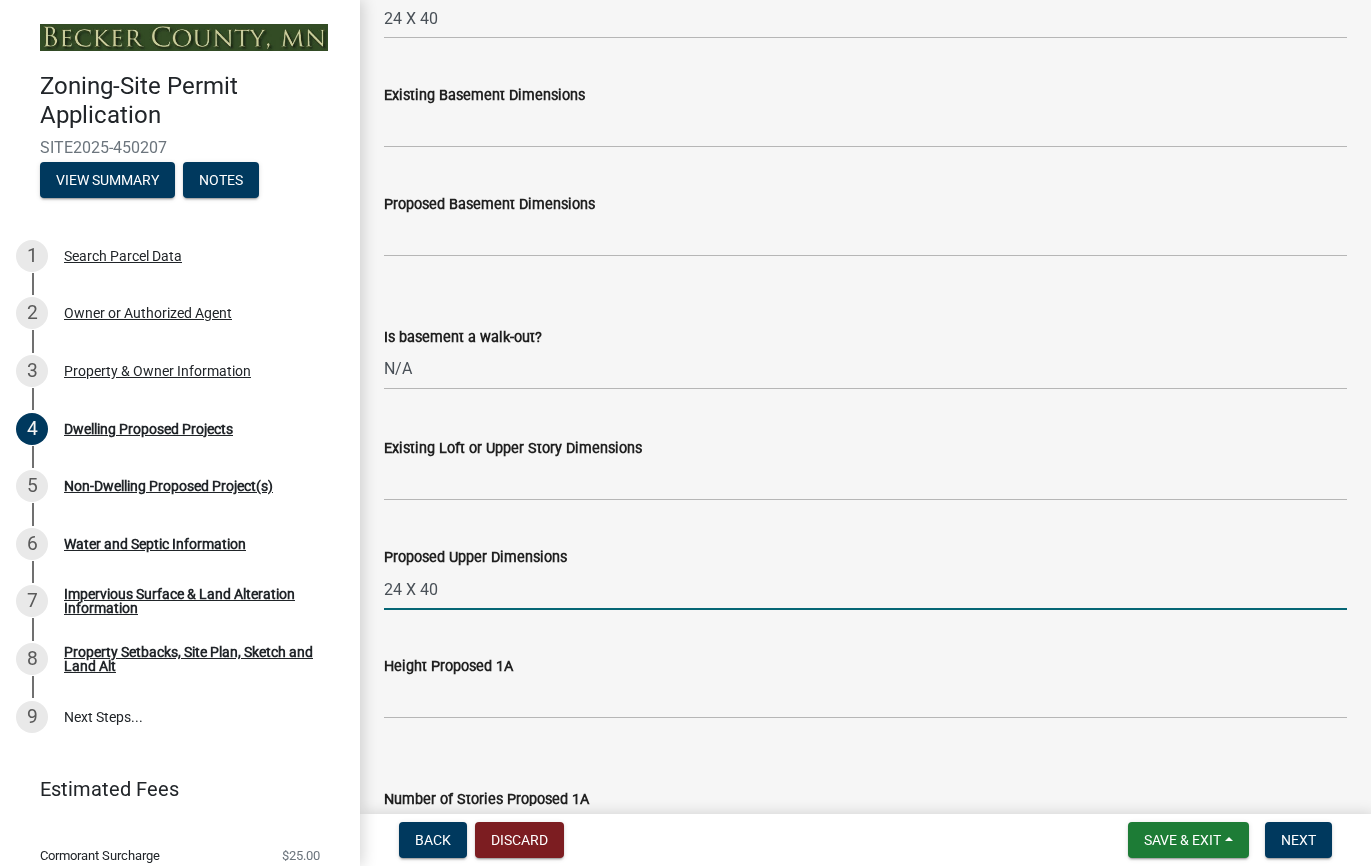 type on "24 X 40" 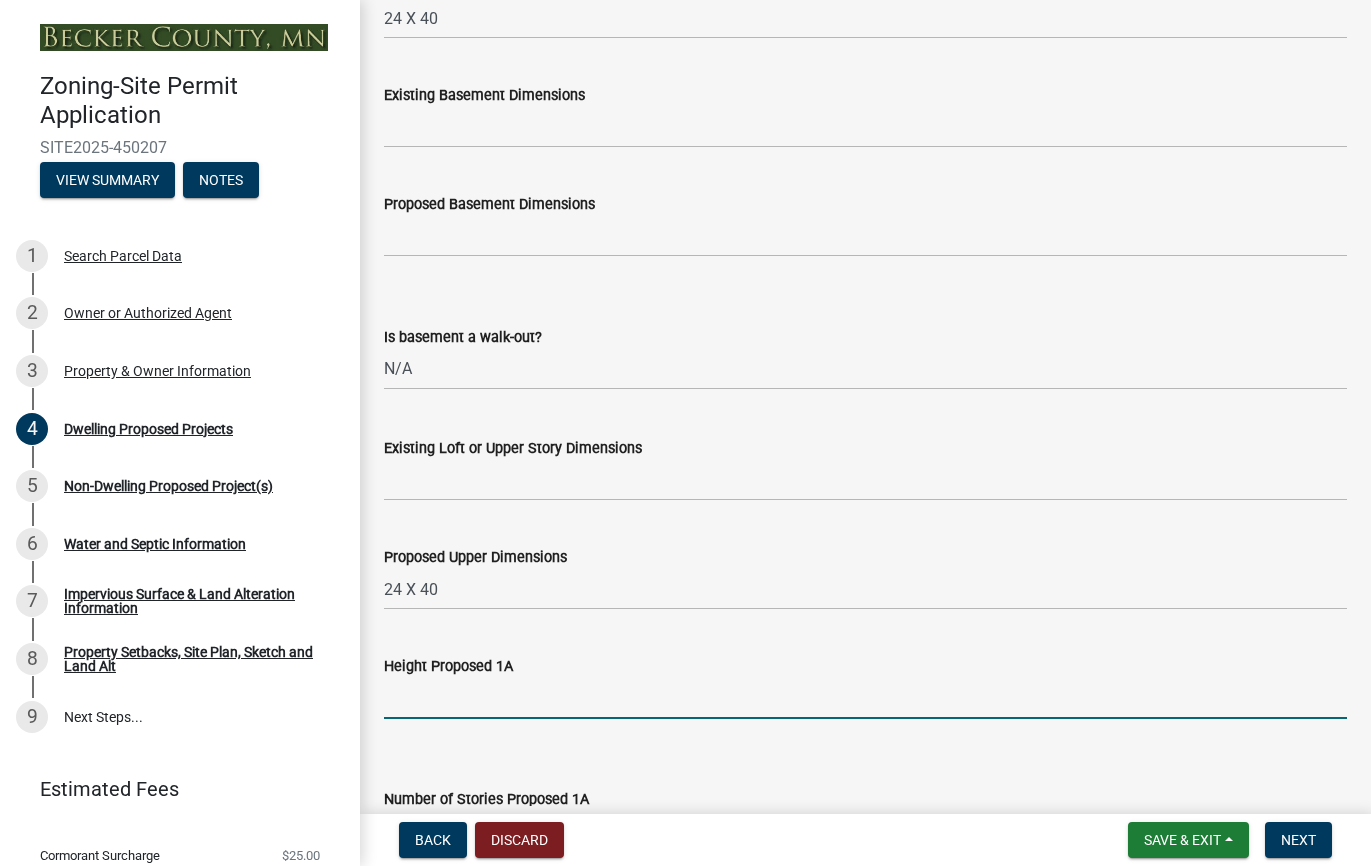 click on "Height Proposed 1A" at bounding box center (865, 698) 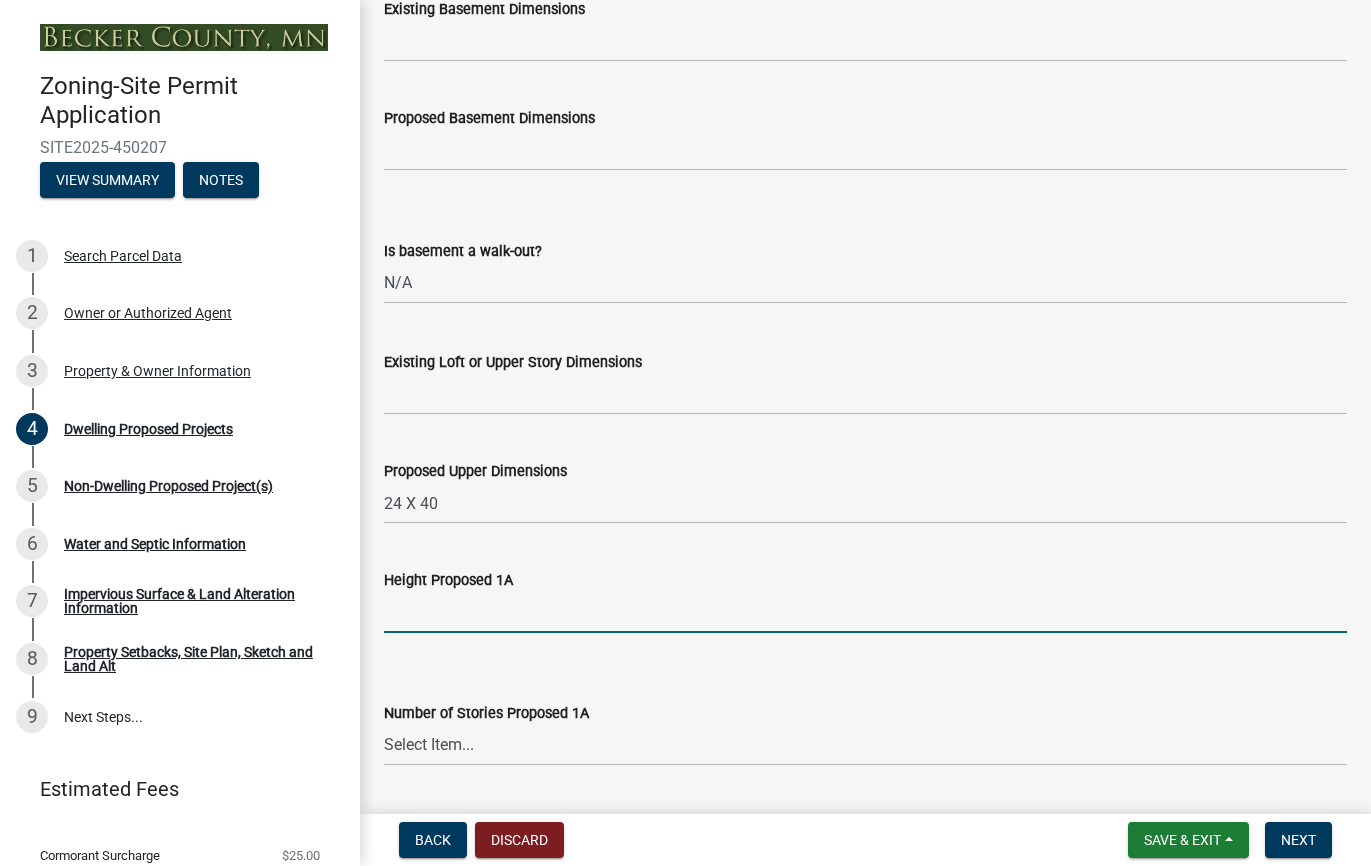 scroll, scrollTop: 1219, scrollLeft: 0, axis: vertical 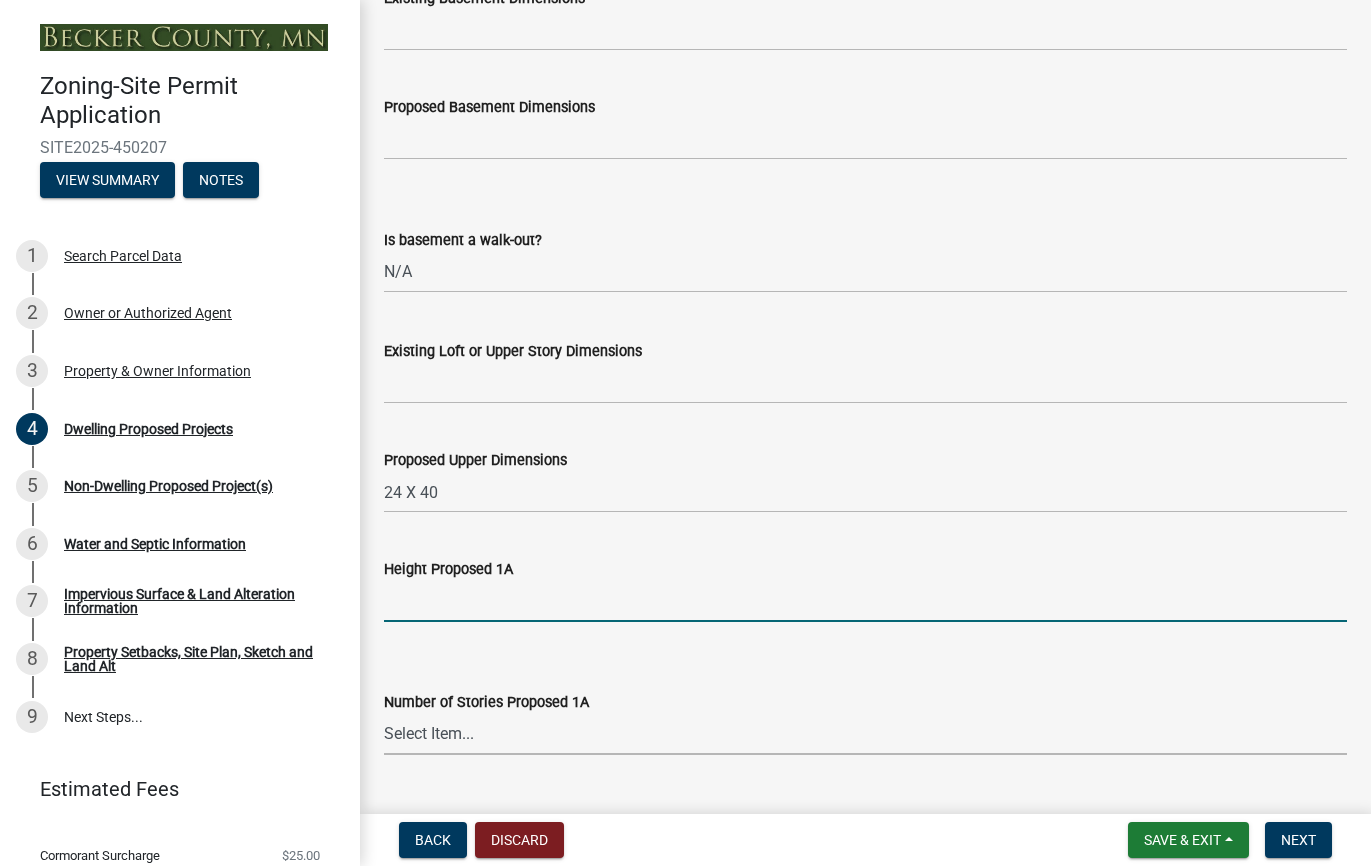 click on "Select Item...   N/A   1   1.25   1.5   1.75   2   2.25   2.5" at bounding box center [865, 734] 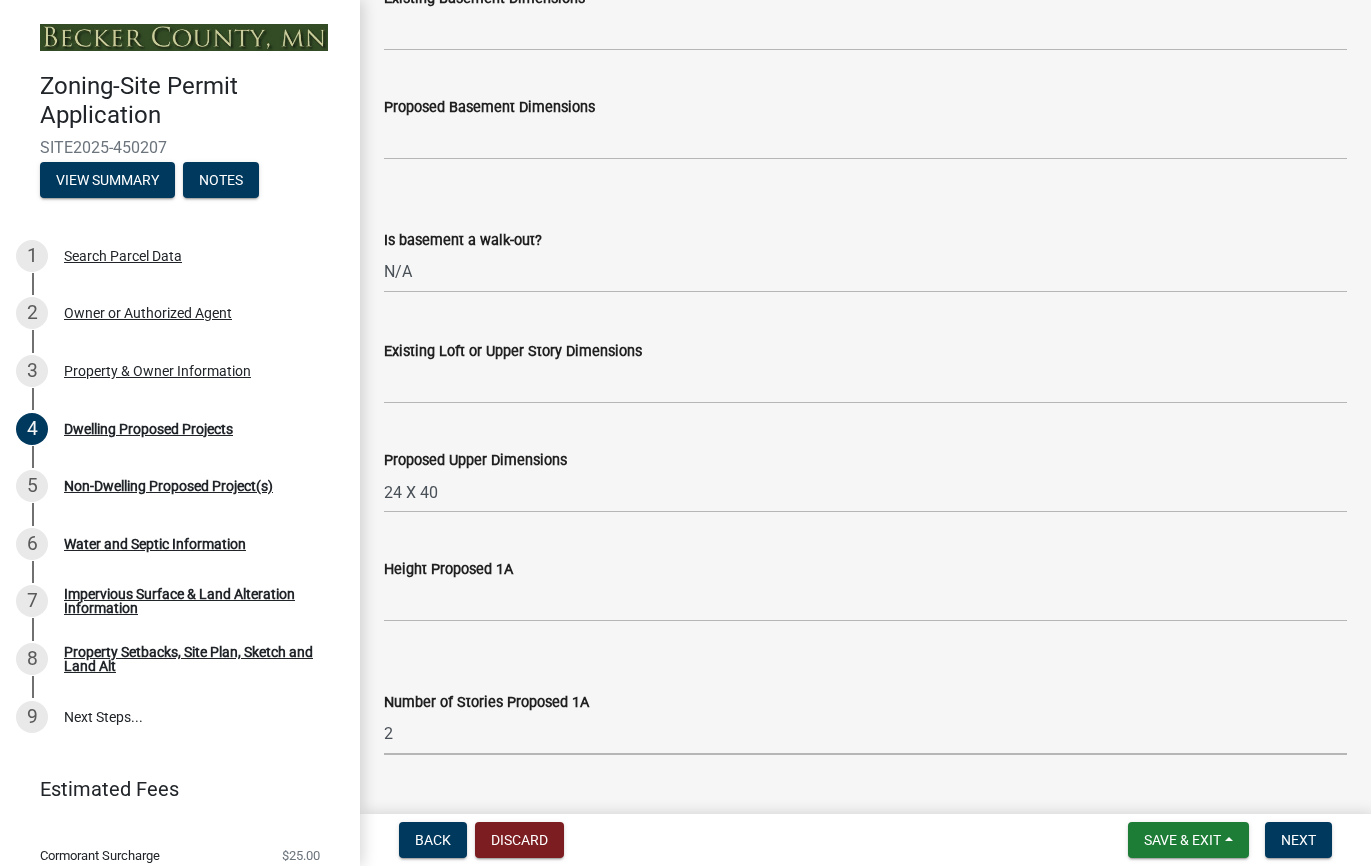 click on "Select Item...   N/A   1   1.25   1.5   1.75   2   2.25   2.5" at bounding box center [865, 734] 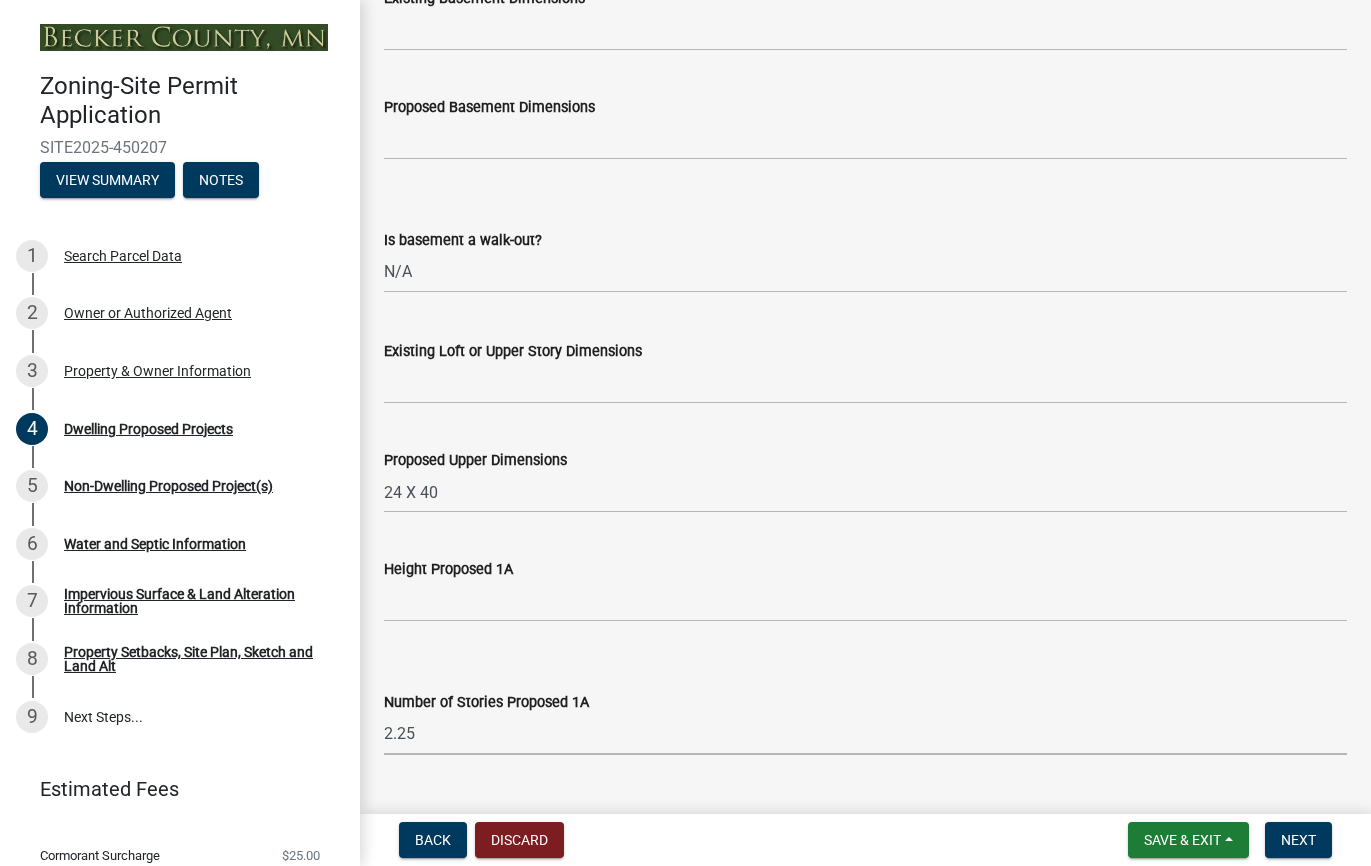 click on "Select Item...   N/A   1   1.25   1.5   1.75   2   2.25   2.5" at bounding box center (865, 734) 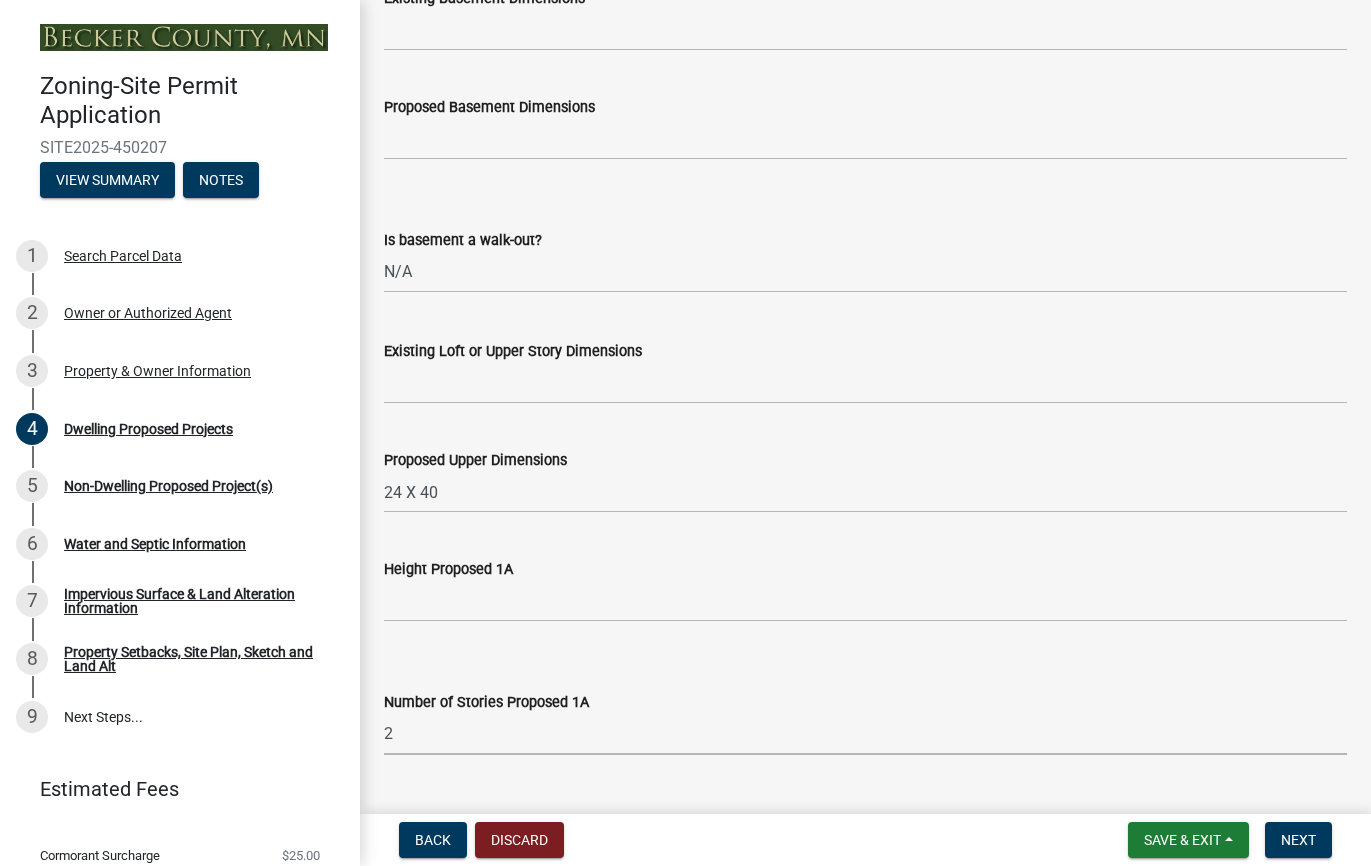 select on "e13aacd2-5b16-46a8-9c16-26b3d7b1c810" 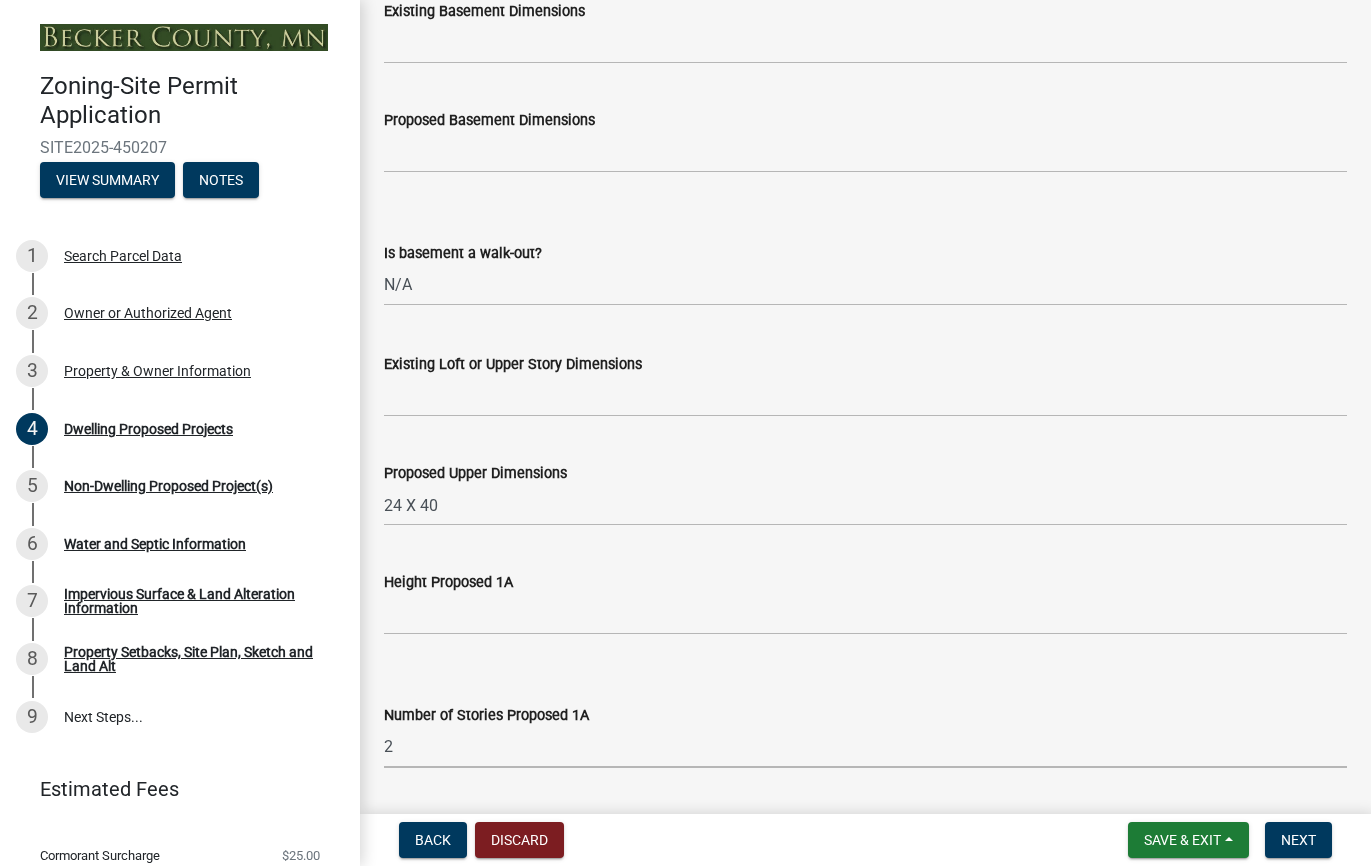 scroll, scrollTop: 1194, scrollLeft: 0, axis: vertical 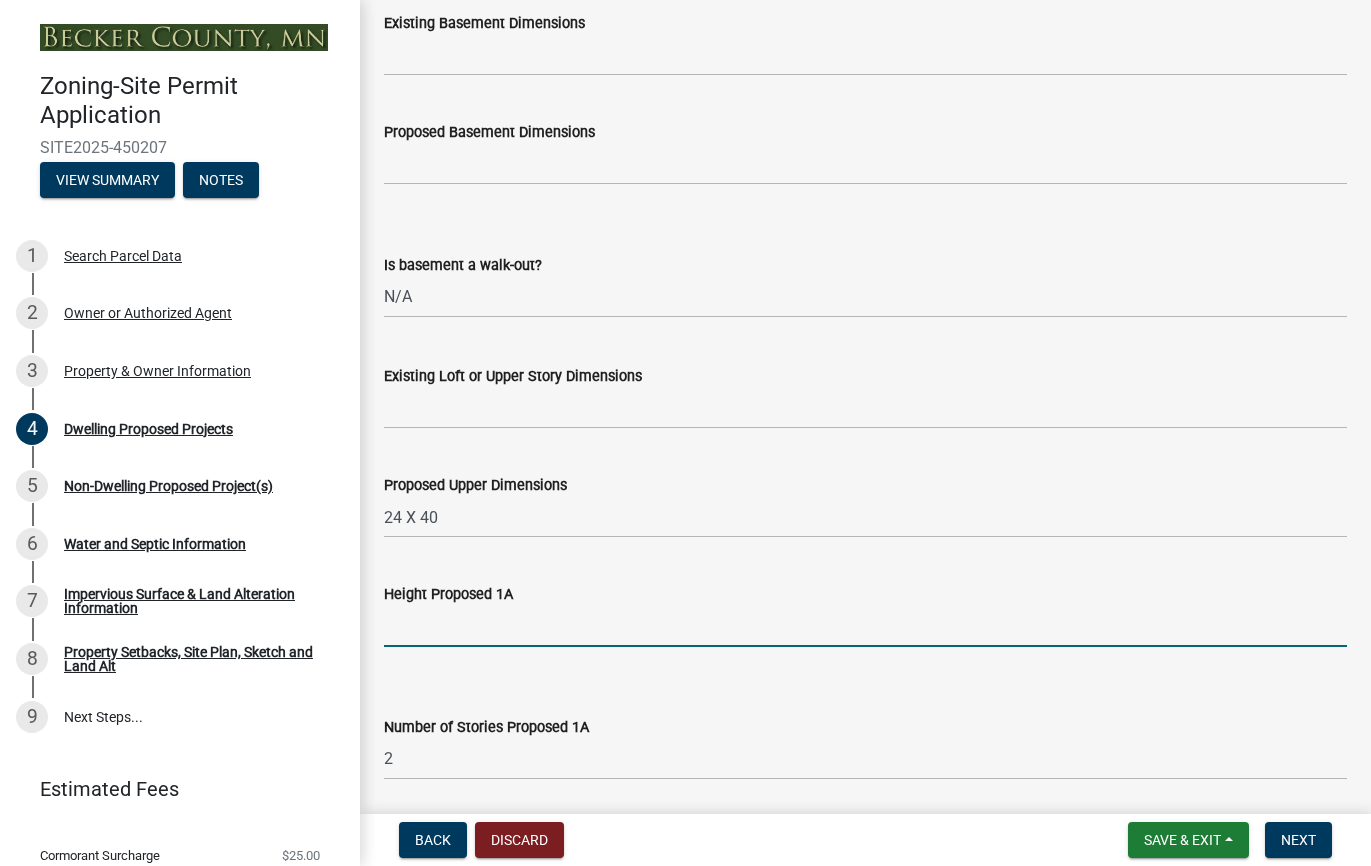 click on "Height Proposed 1A" at bounding box center (865, 626) 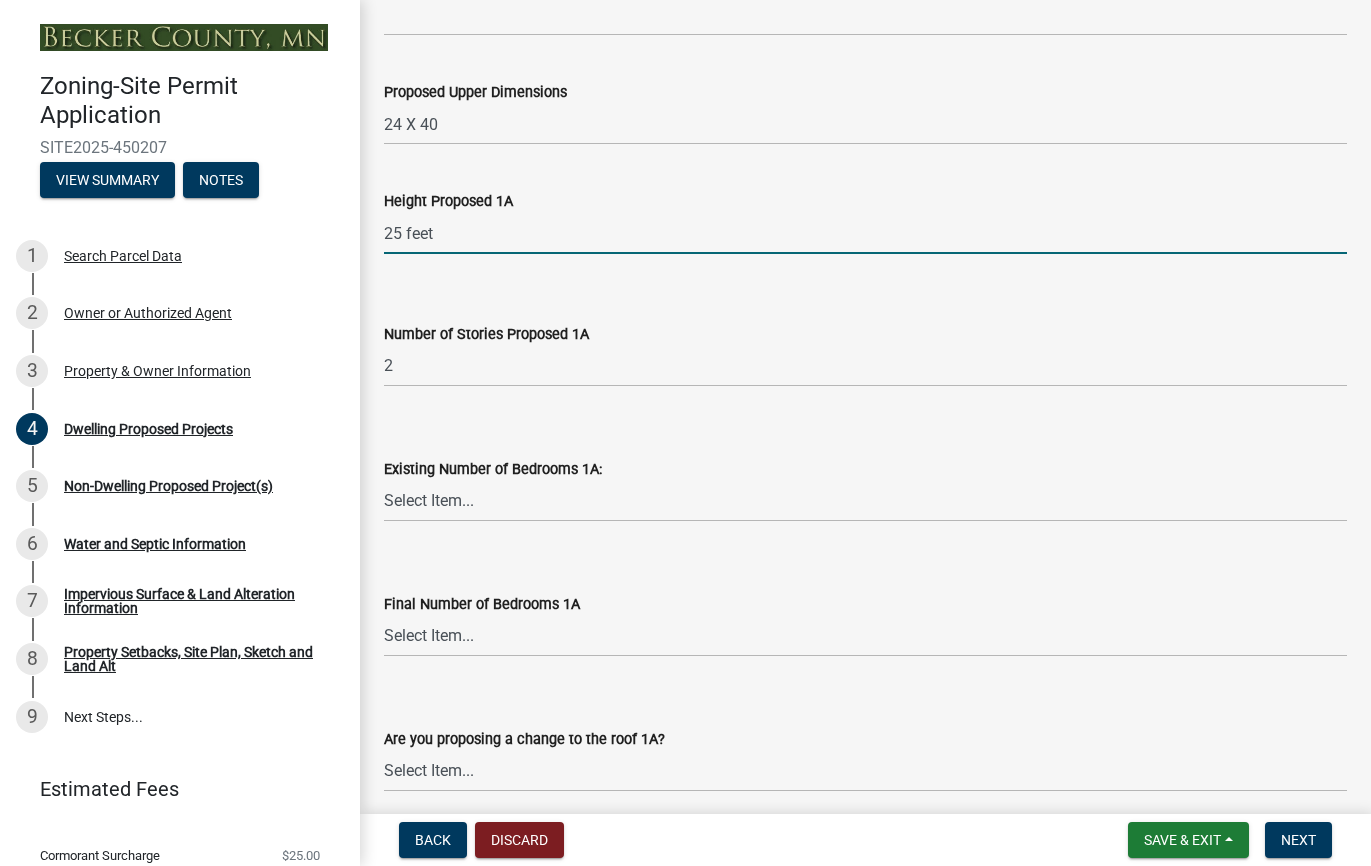 scroll, scrollTop: 1588, scrollLeft: 0, axis: vertical 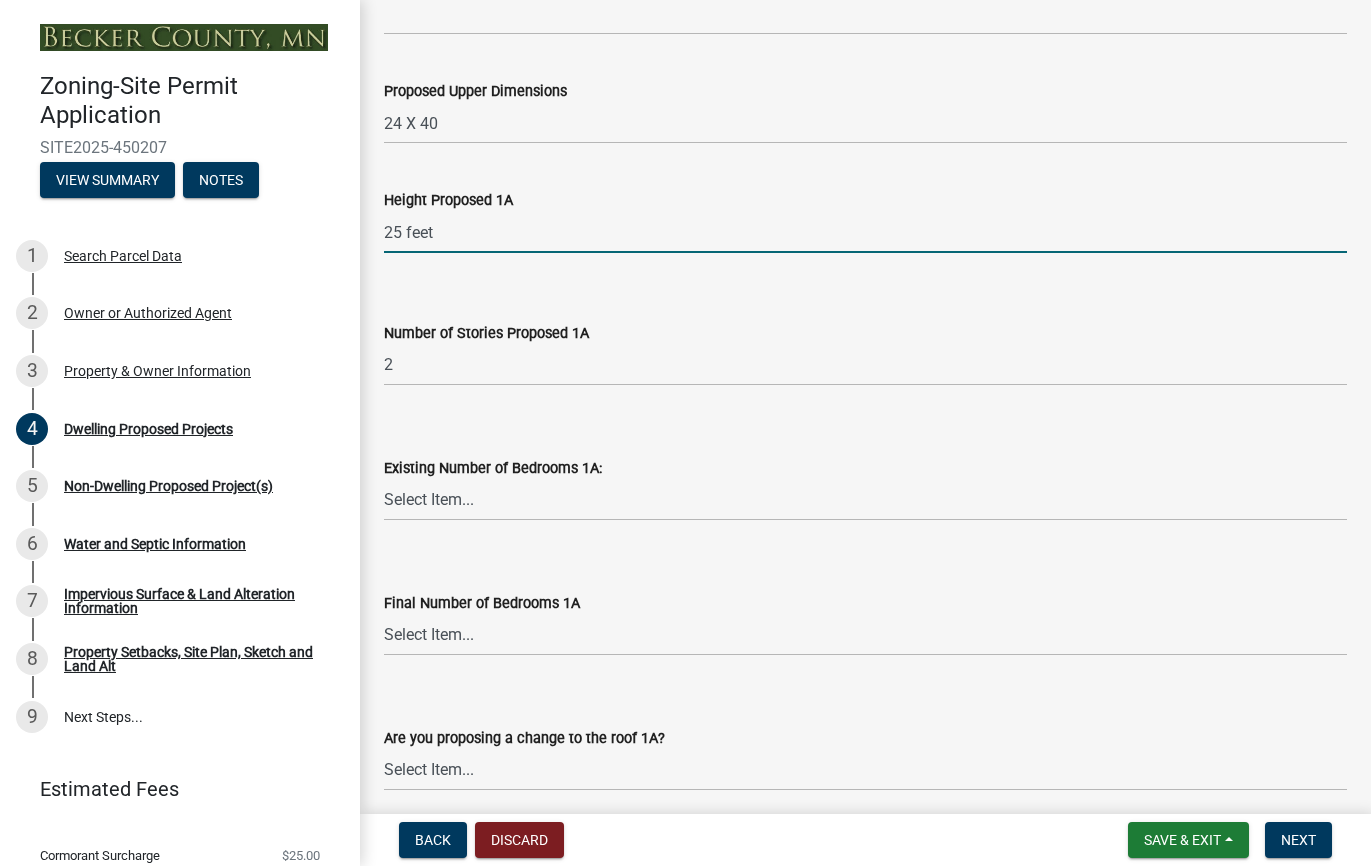 type on "25 feet" 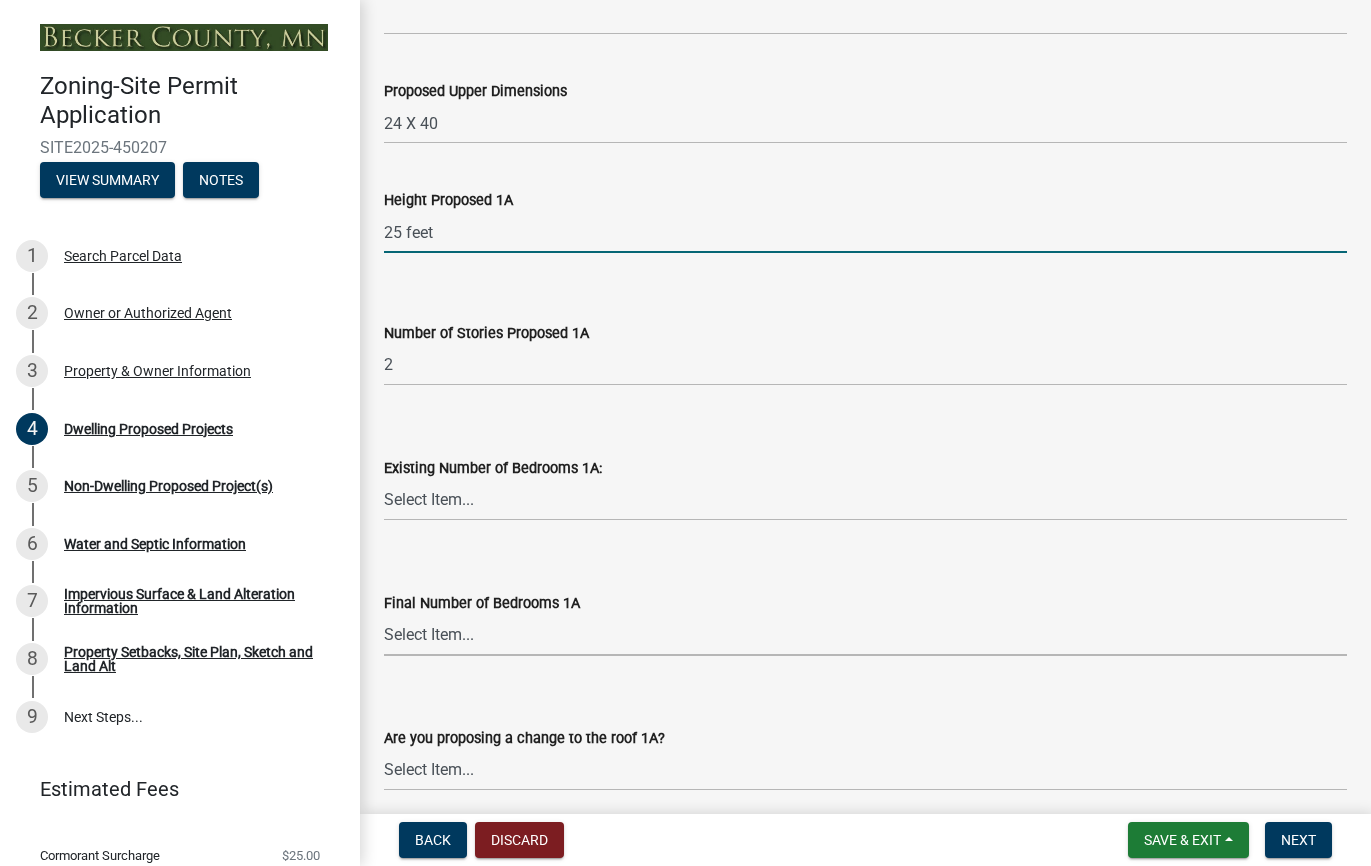 click on "Select Item...   0   1   2   3   4   5   6   7   8" at bounding box center (865, 635) 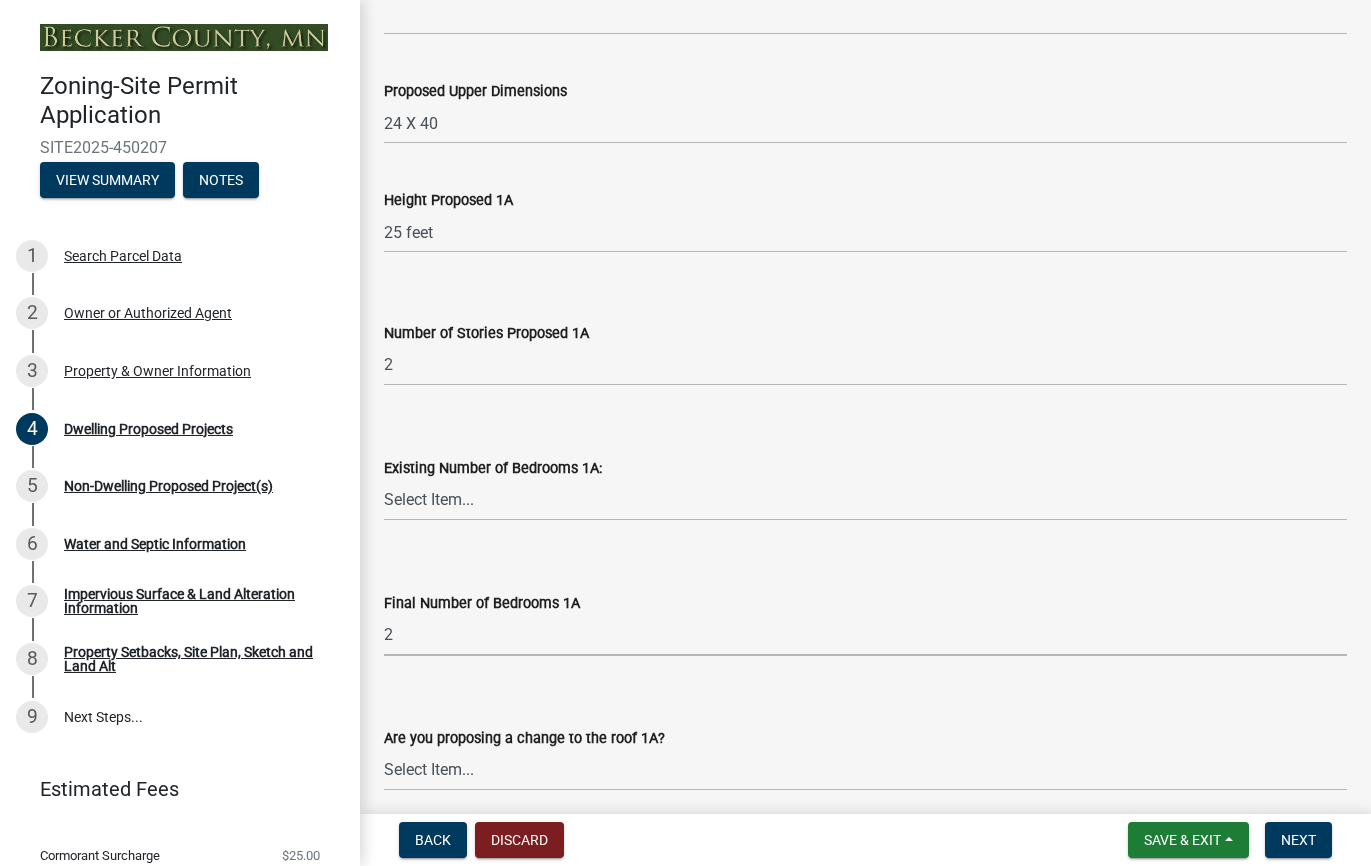 select on "ebb33175-329d-4f8e-9ee0-a71ca57f3362" 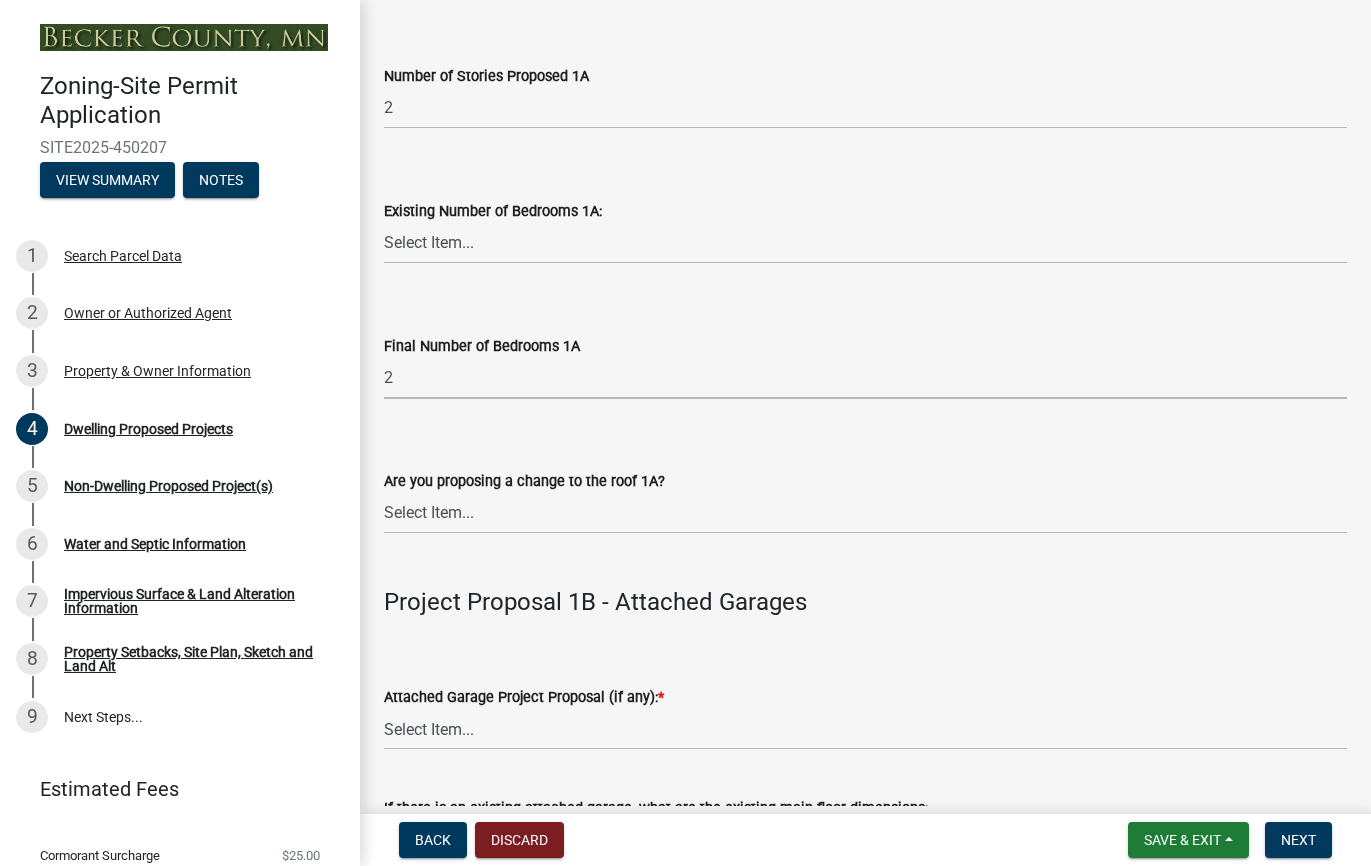 scroll, scrollTop: 1851, scrollLeft: 0, axis: vertical 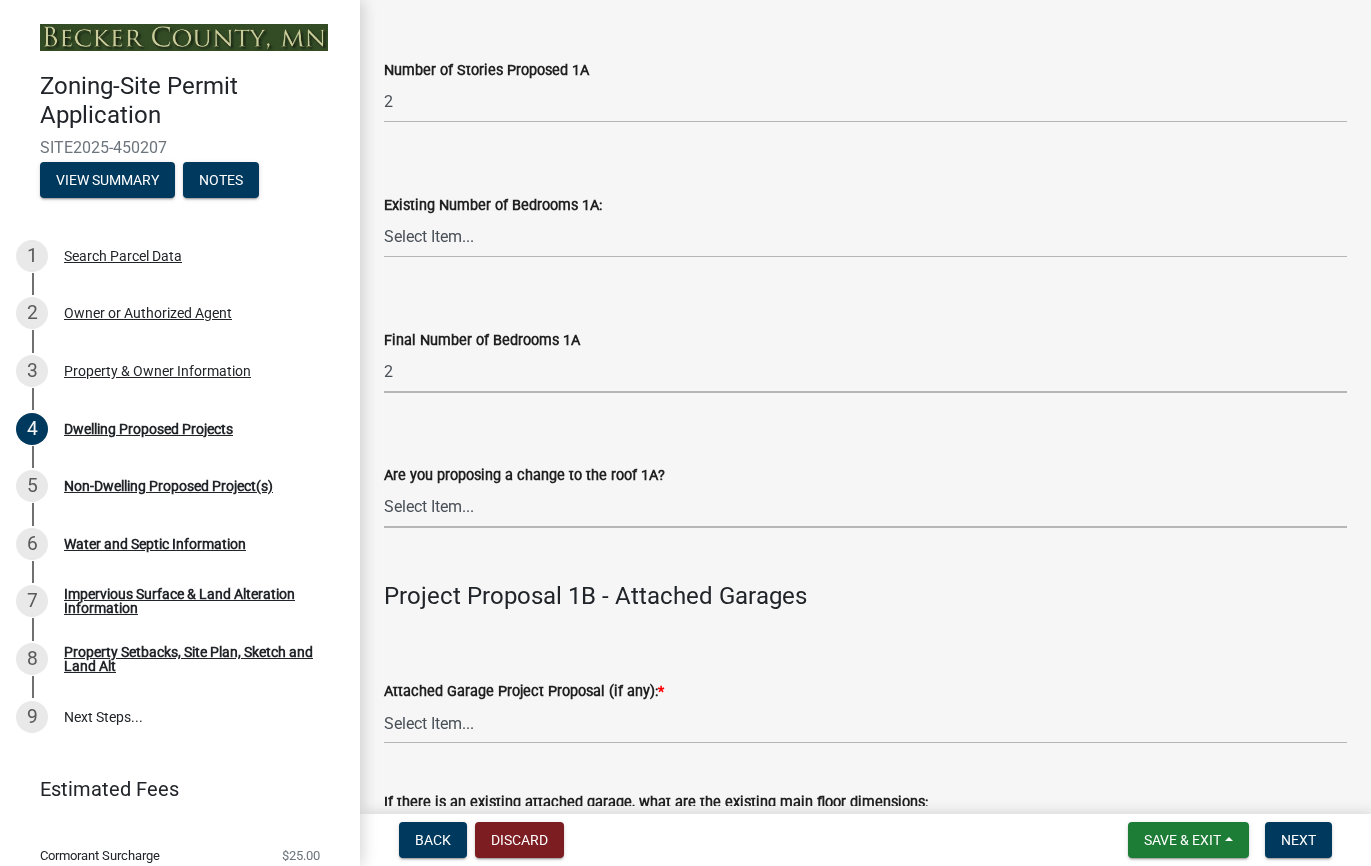 click on "Select Item...   N/A   Yes   No" at bounding box center [865, 507] 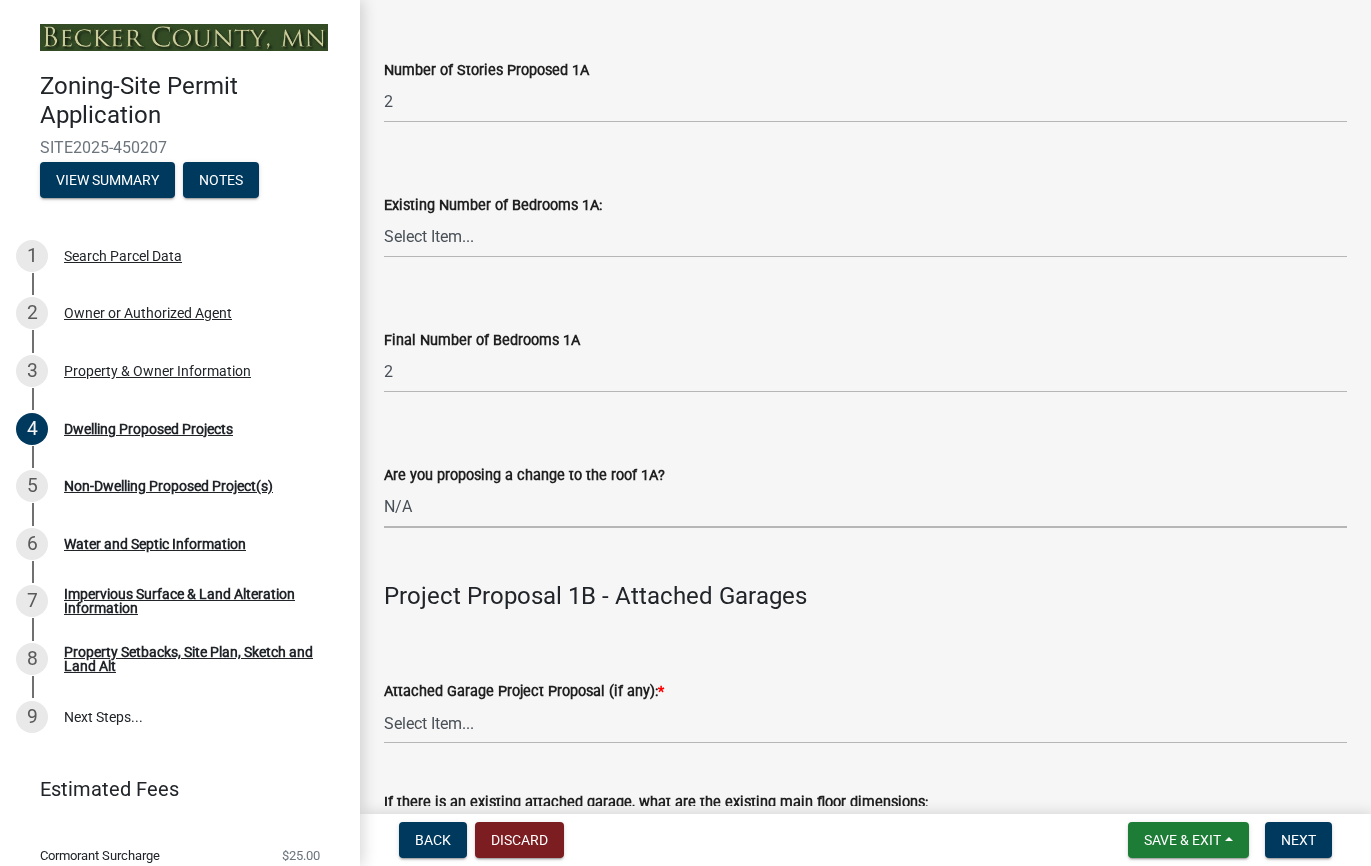 select on "c6a0a915-8859-4117-97a8-42e675f9bace" 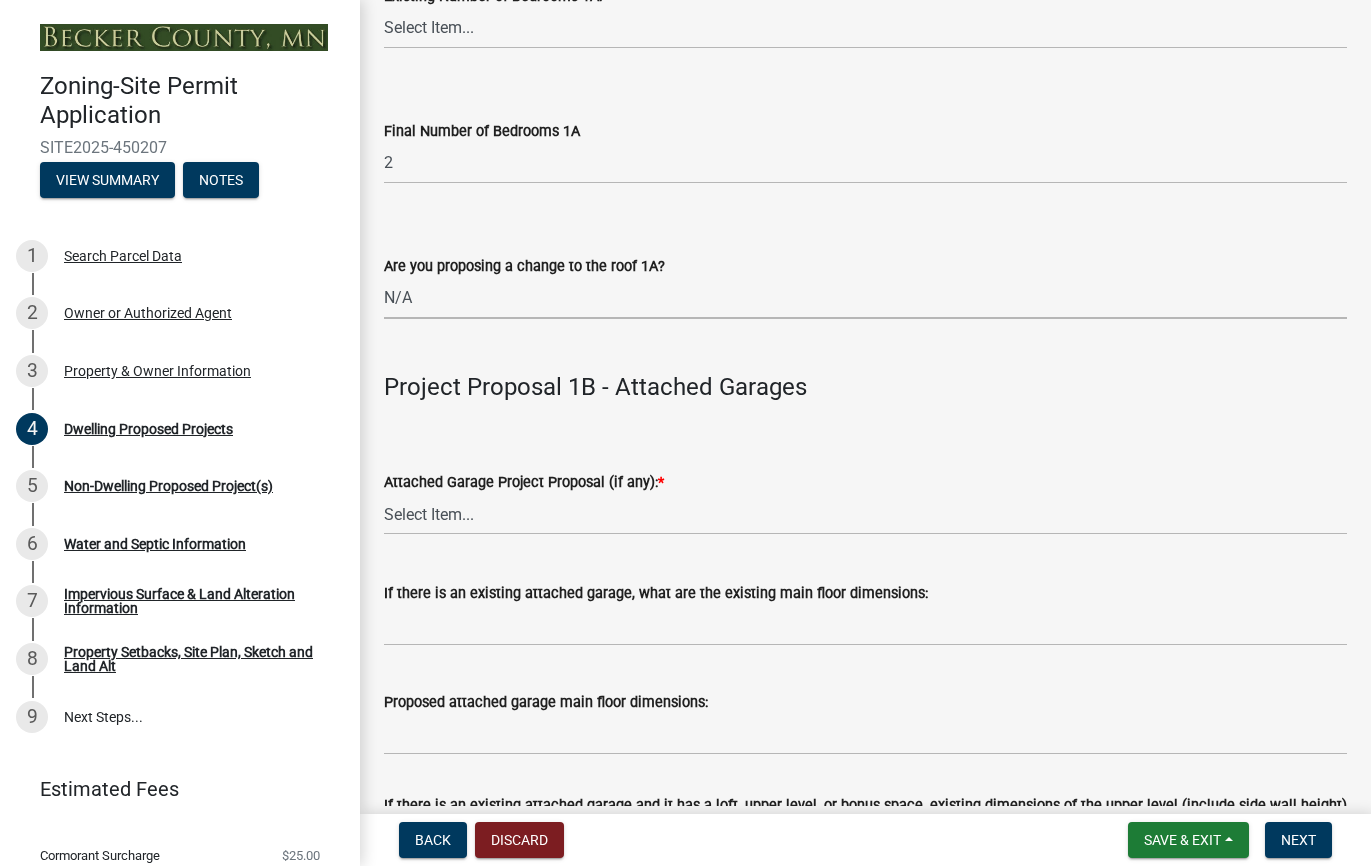 scroll, scrollTop: 2063, scrollLeft: 0, axis: vertical 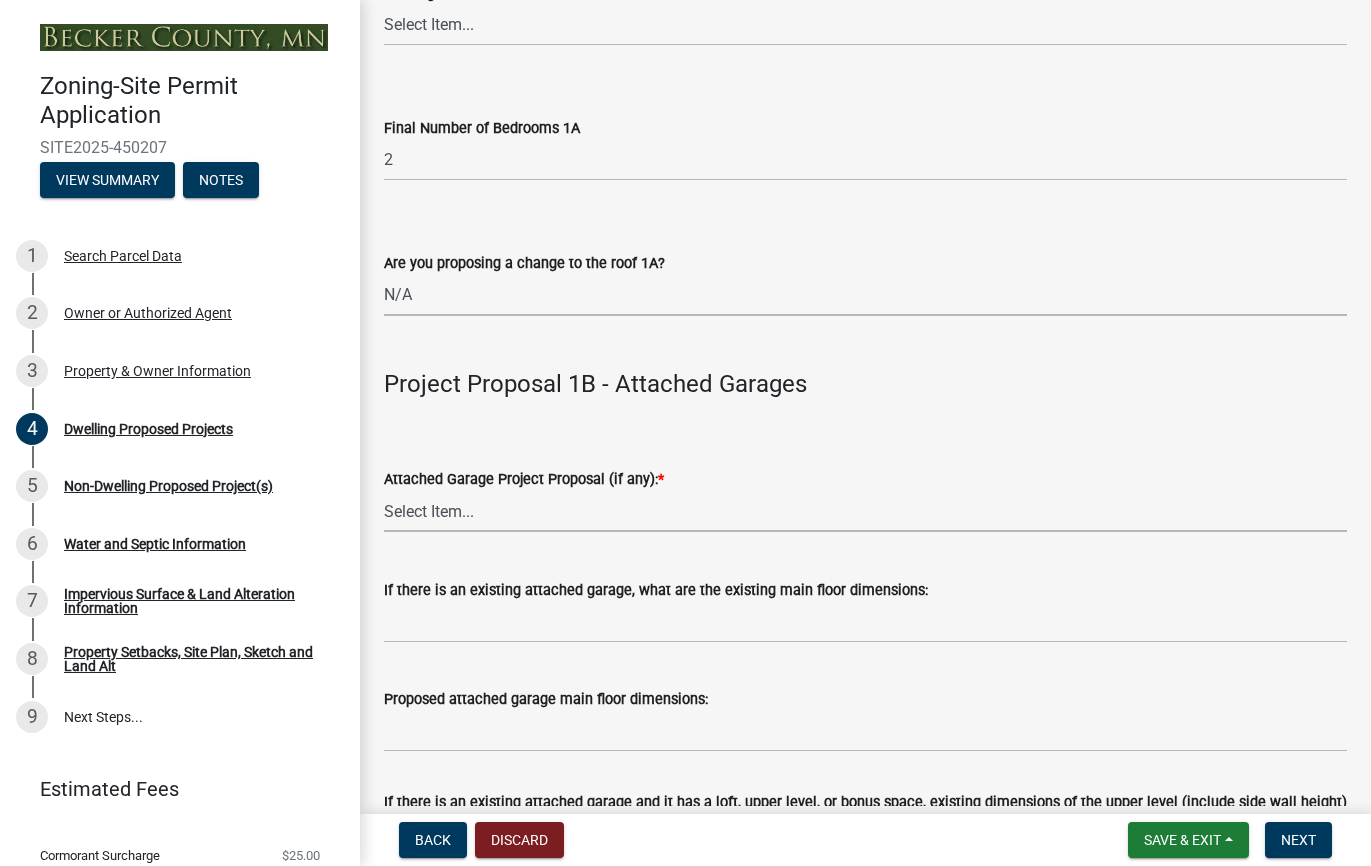 click on "Select Item...   N/A   New Attached Garage   Addition to Attached Garage" at bounding box center (865, 511) 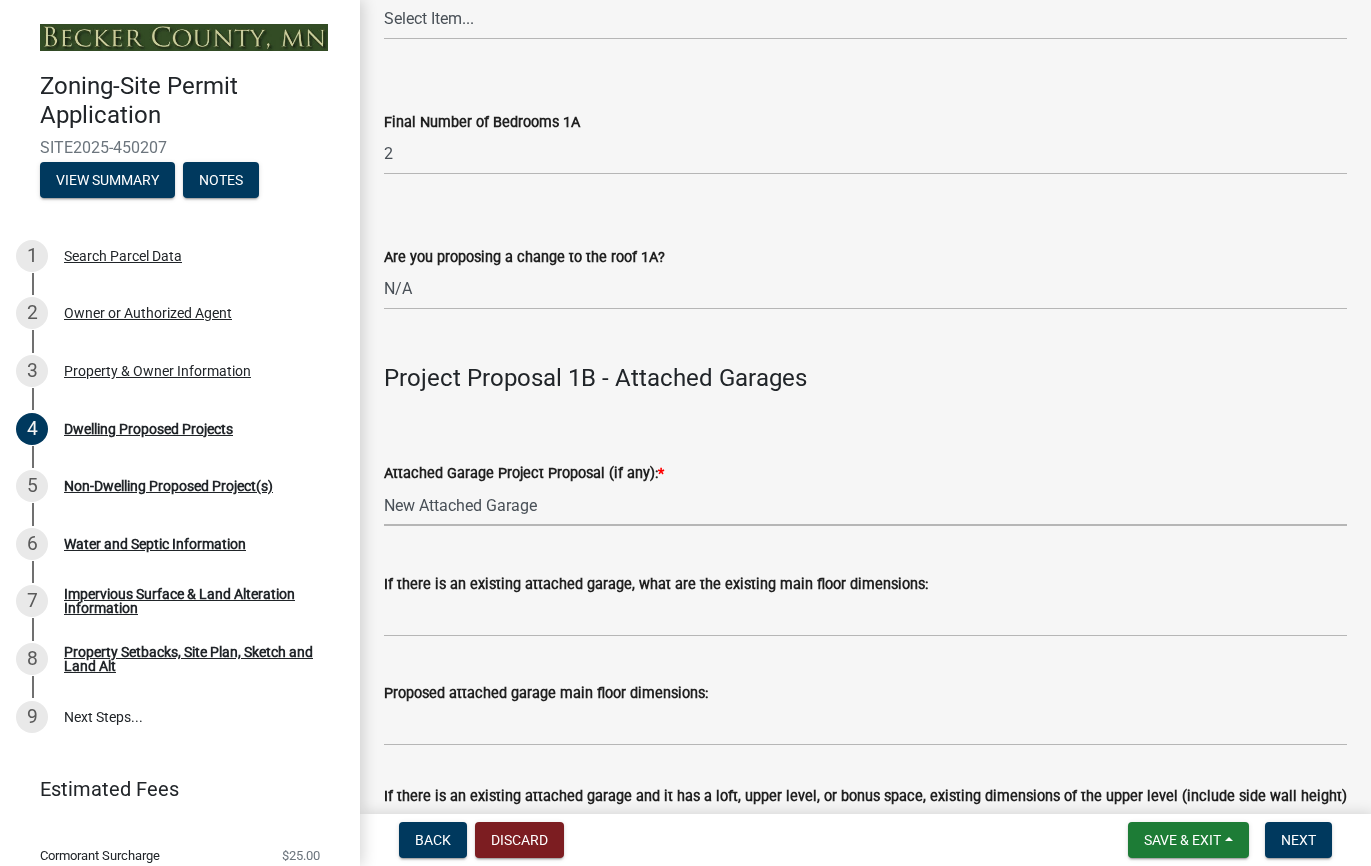 scroll, scrollTop: 2061, scrollLeft: 0, axis: vertical 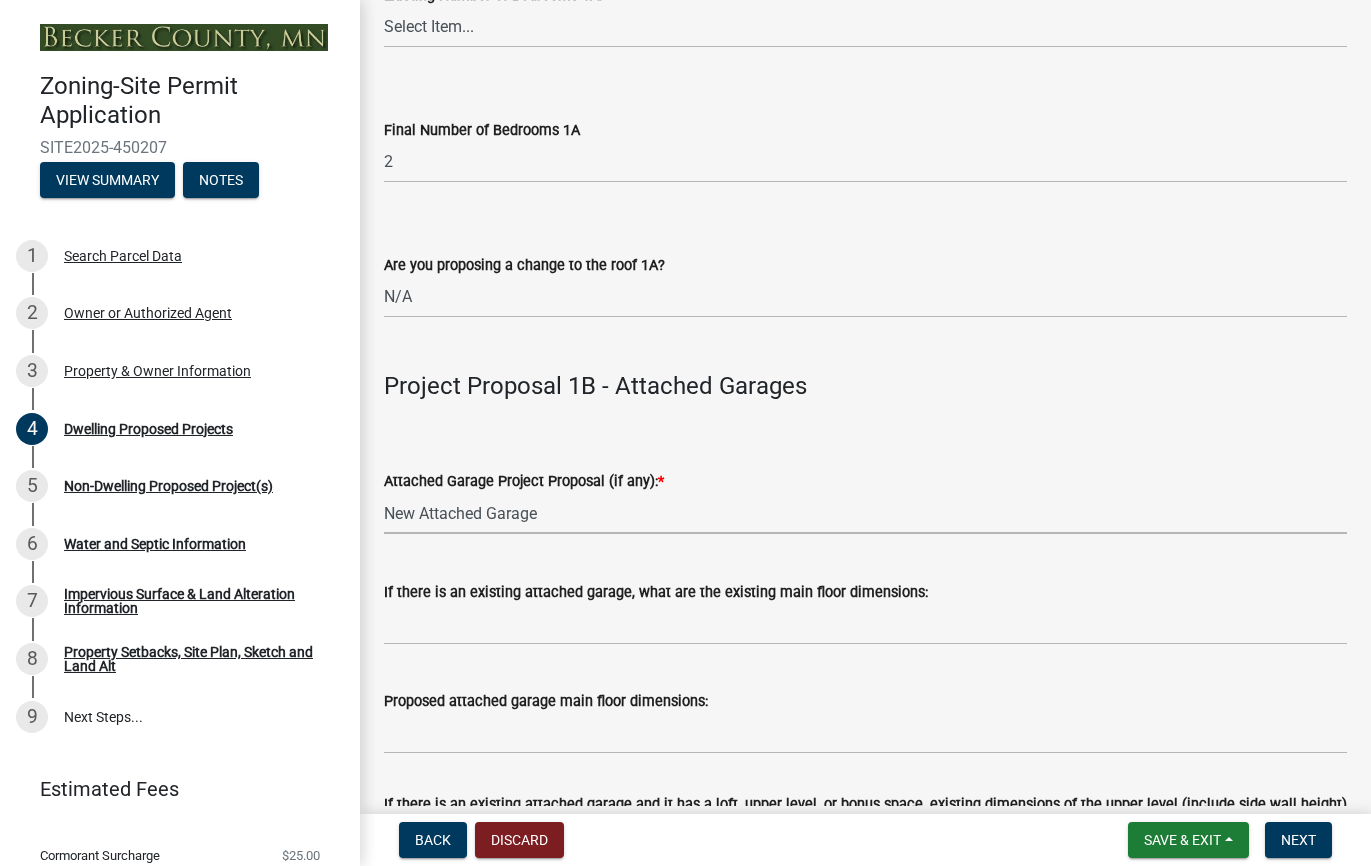 click on "Select Item...   N/A   New Attached Garage   Addition to Attached Garage" at bounding box center (865, 513) 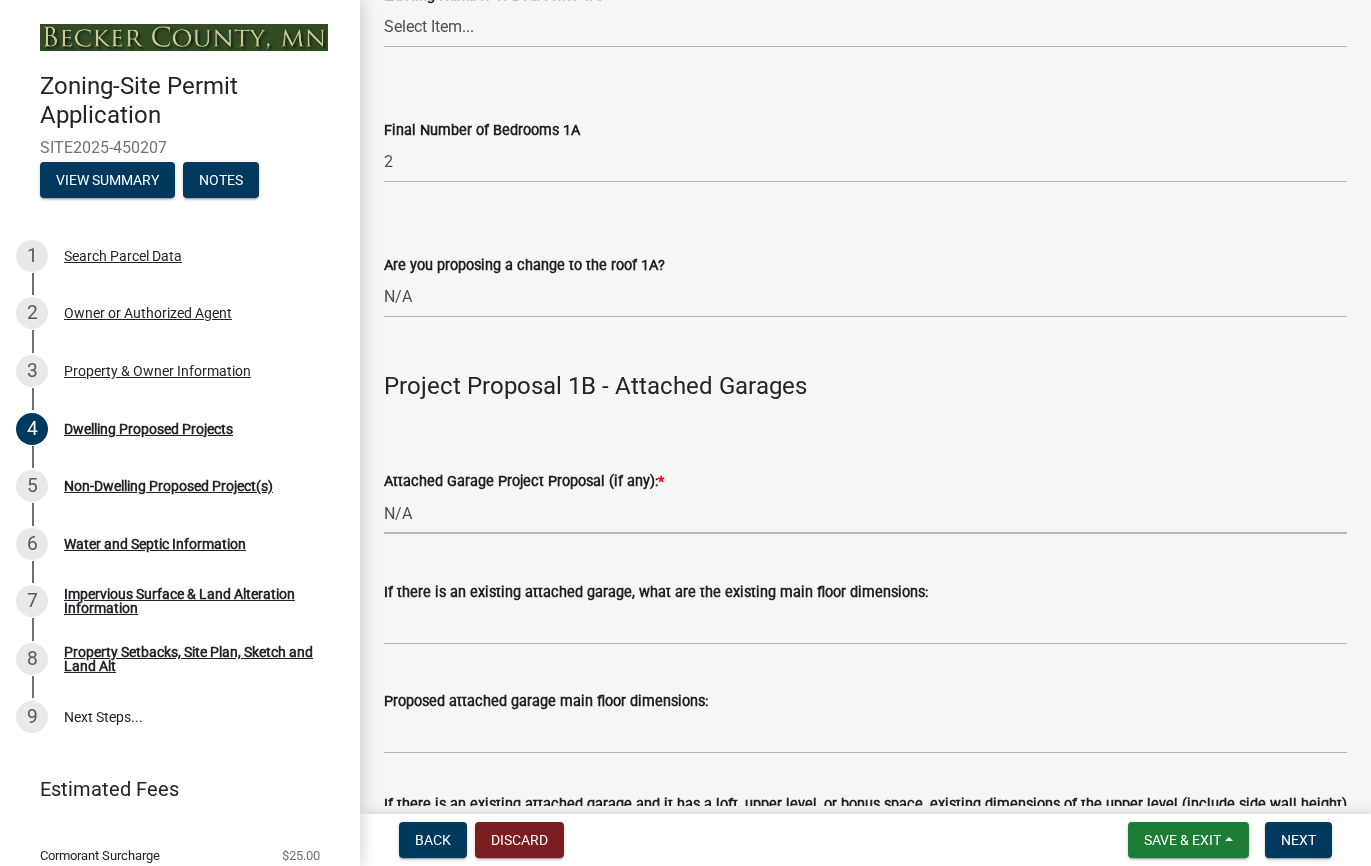 select on "11c1c089-3b44-43c0-9549-3c9eeea2451f" 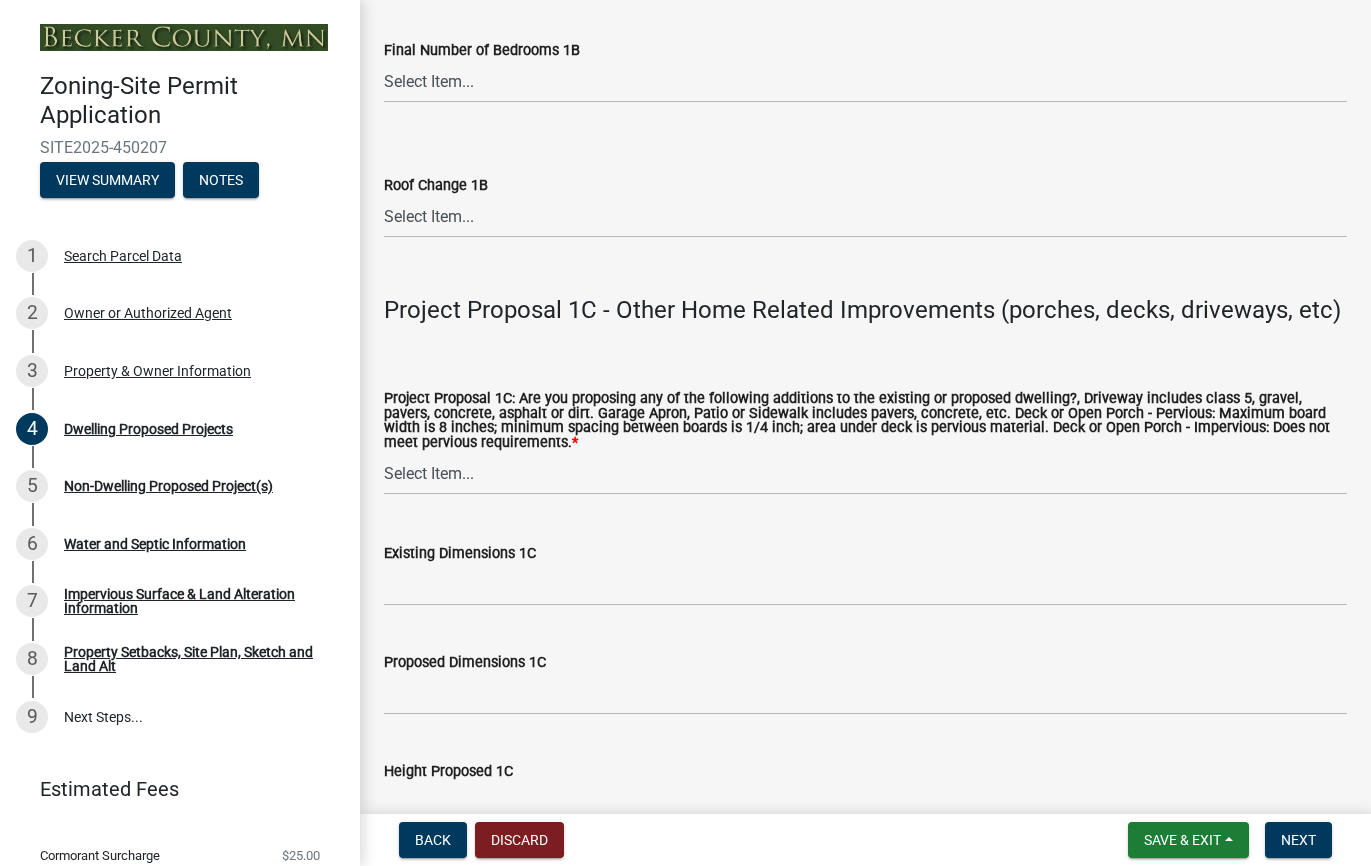 scroll, scrollTop: 3449, scrollLeft: 0, axis: vertical 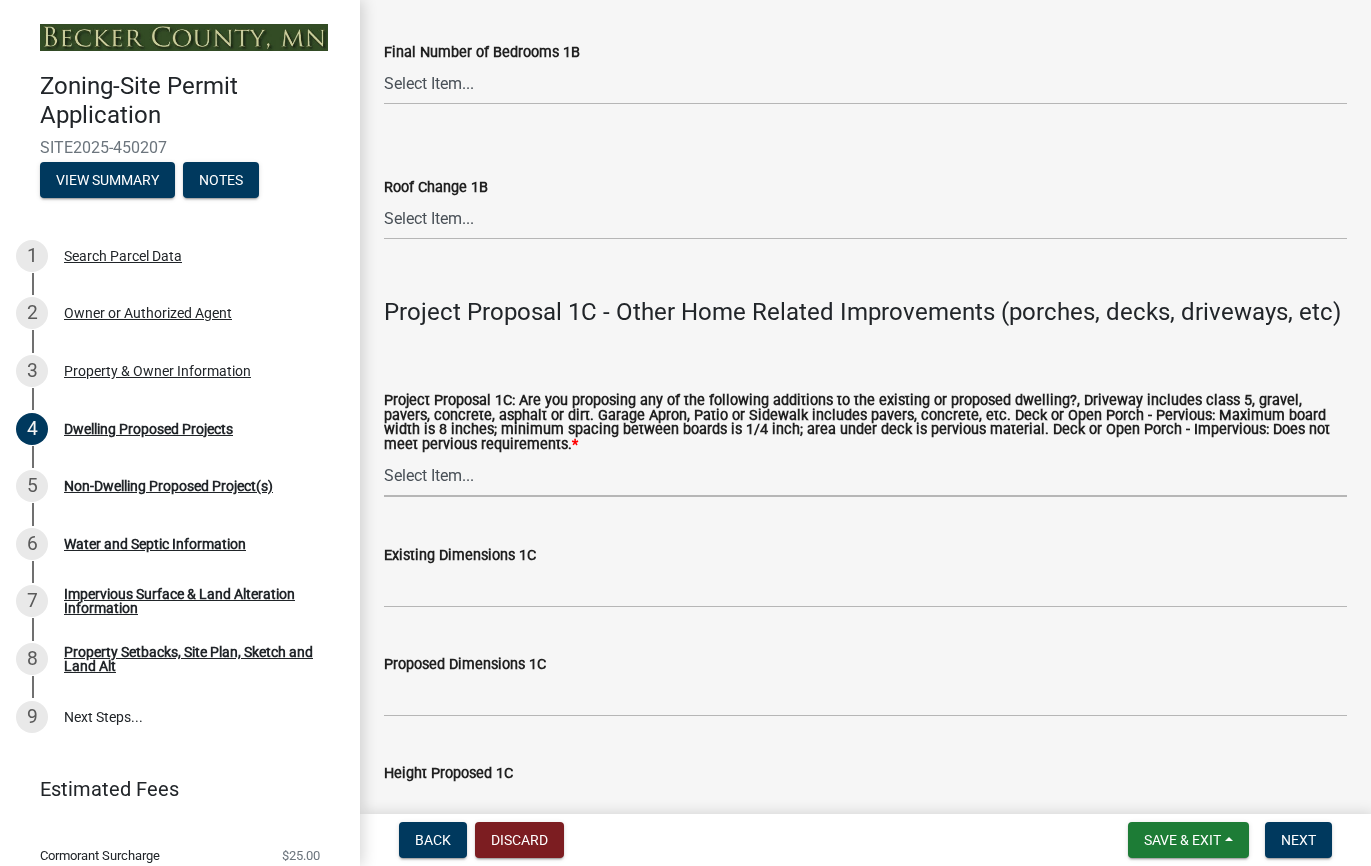 click on "Select Item...   N/A   Driveway   Garage Apron   Home Patio   Sidewalk   Deck - Pervious   Deck- Impervious   Open Porch - Pervious   Open Porch - Impervious   Screened Deck   Screened Porch   Sunroom   3 Season Porch   Other" at bounding box center [865, 476] 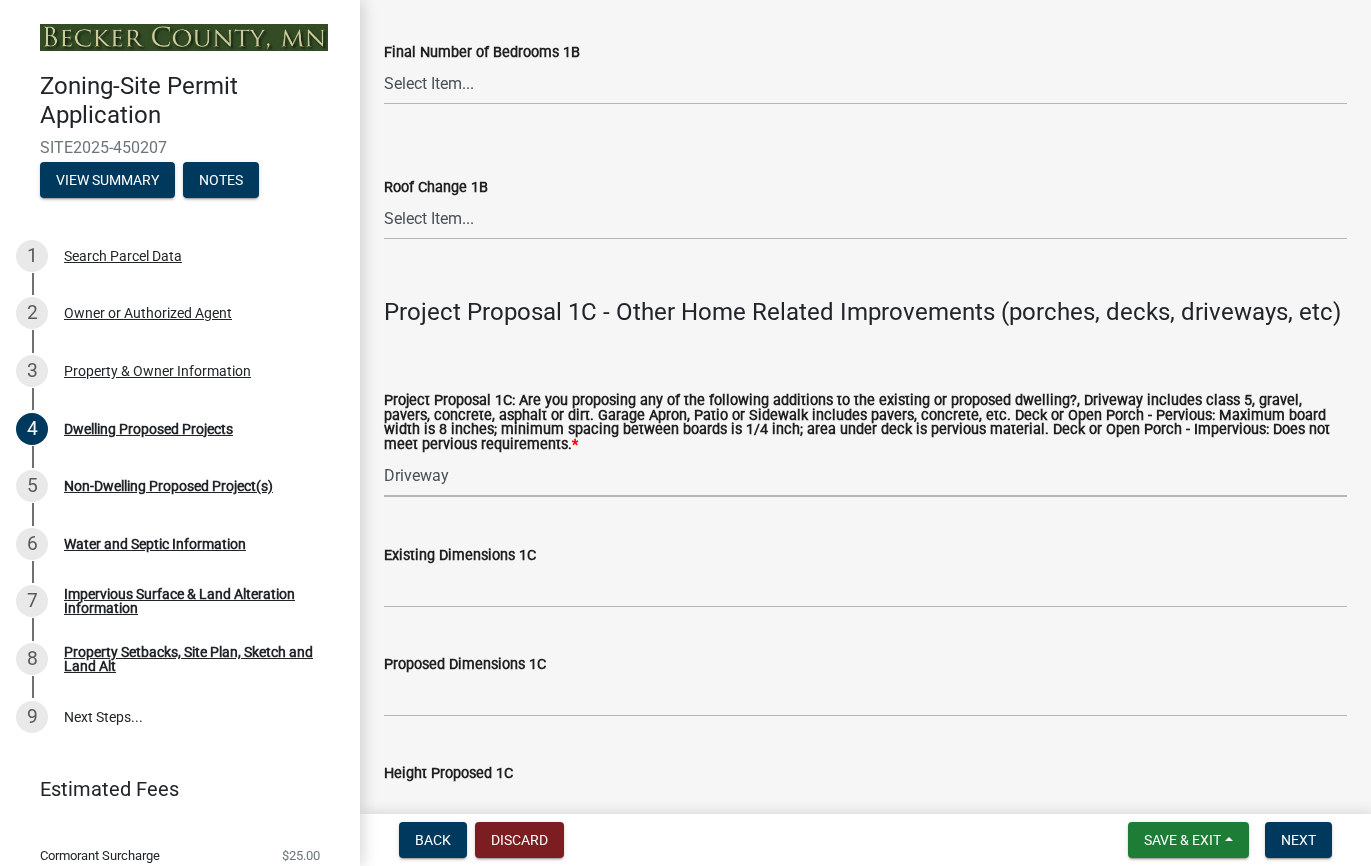select on "92a0ce08-7963-4b1d-9a71-a10ef3c9fec5" 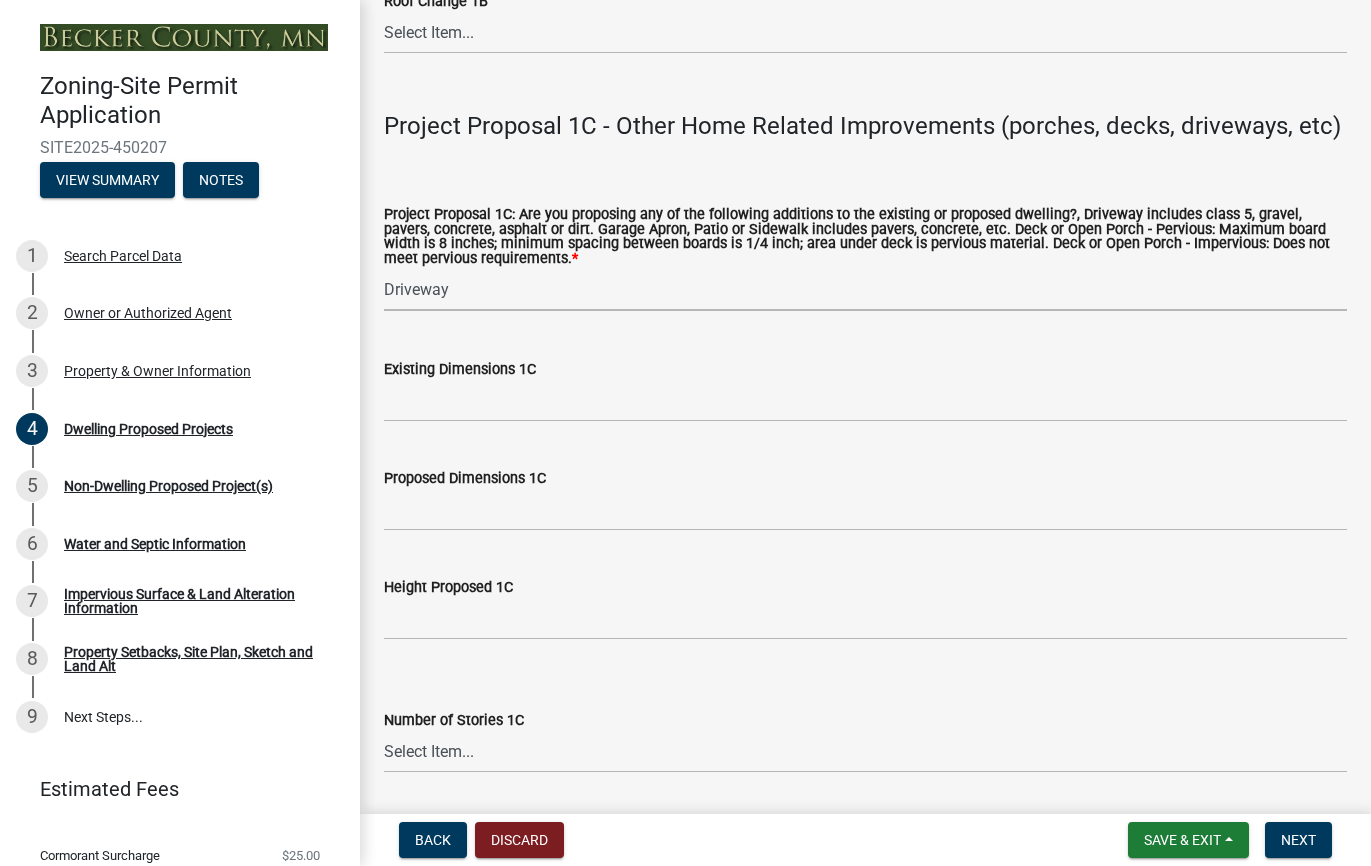 scroll, scrollTop: 3650, scrollLeft: 0, axis: vertical 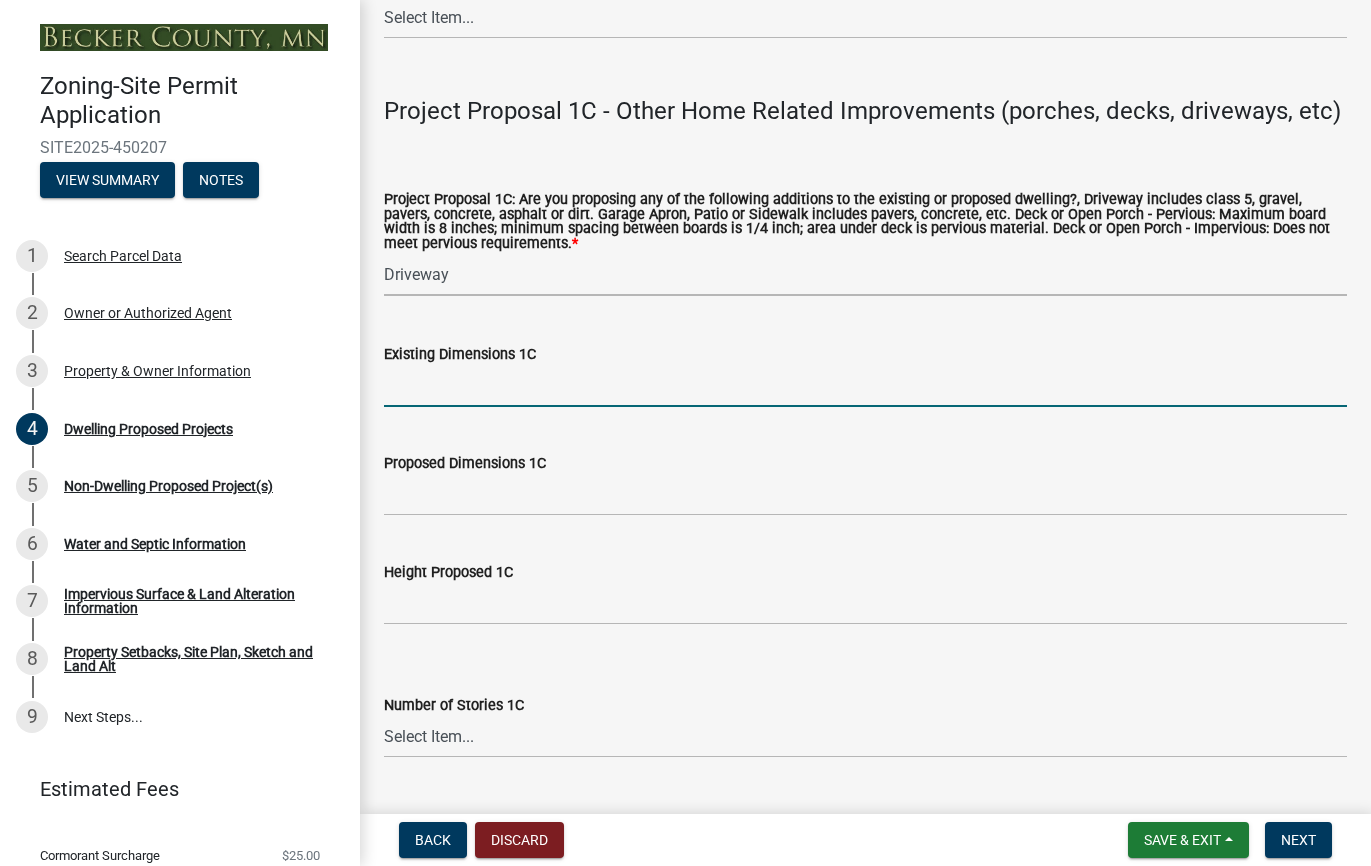 click on "Existing Dimensions 1C" at bounding box center (865, 386) 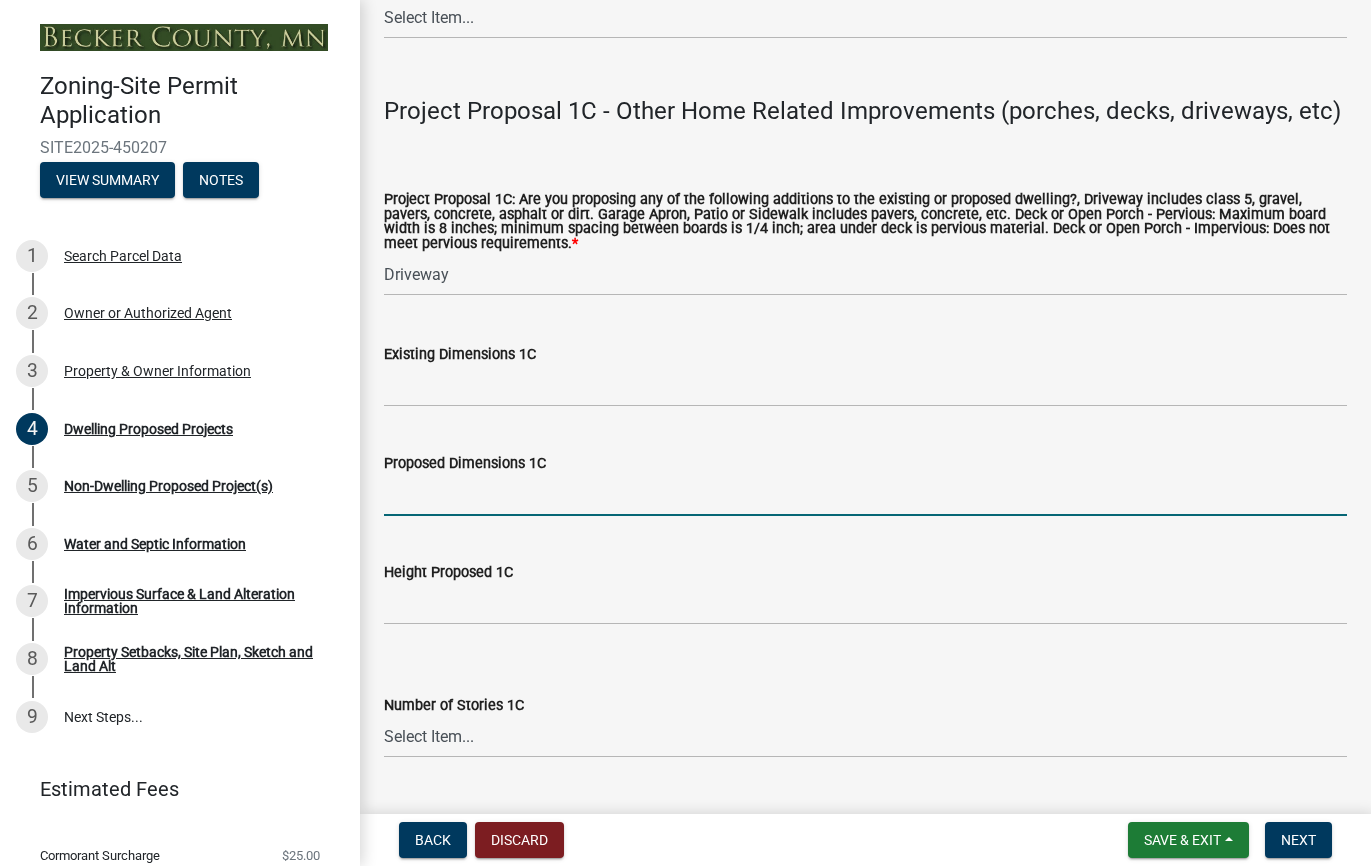 click on "Proposed Dimensions 1C" at bounding box center [865, 495] 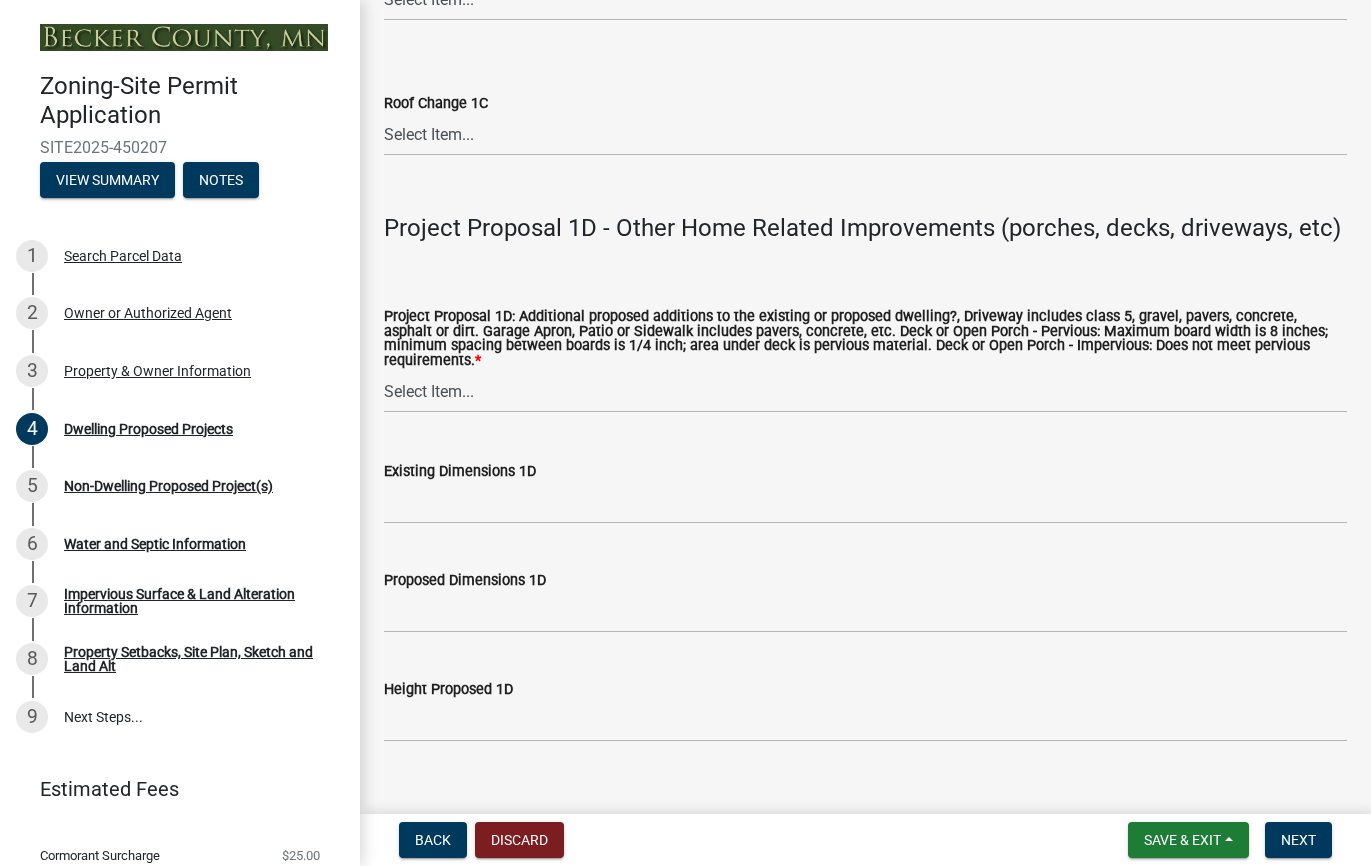 scroll, scrollTop: 4397, scrollLeft: 0, axis: vertical 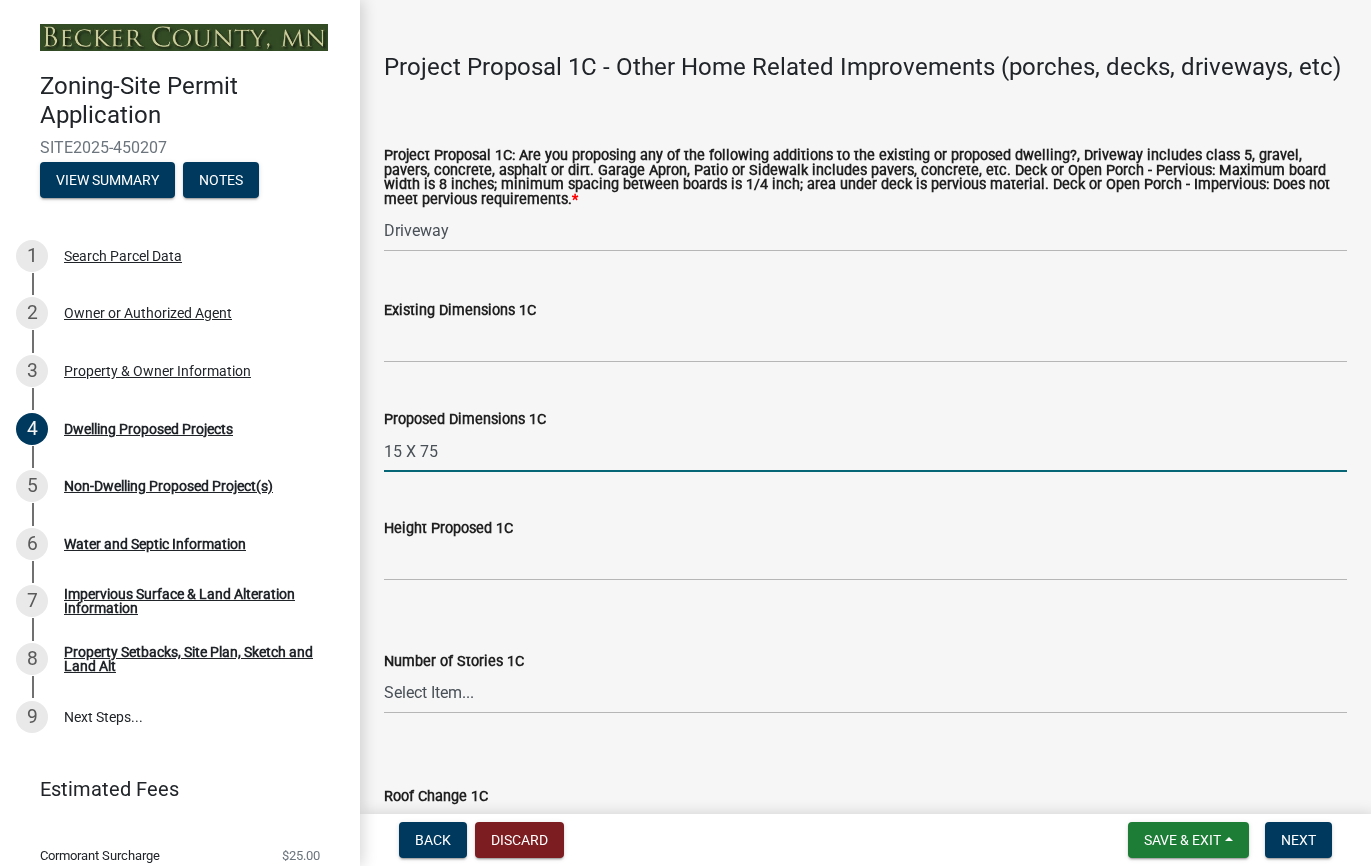 drag, startPoint x: 402, startPoint y: 441, endPoint x: 388, endPoint y: 456, distance: 20.518284 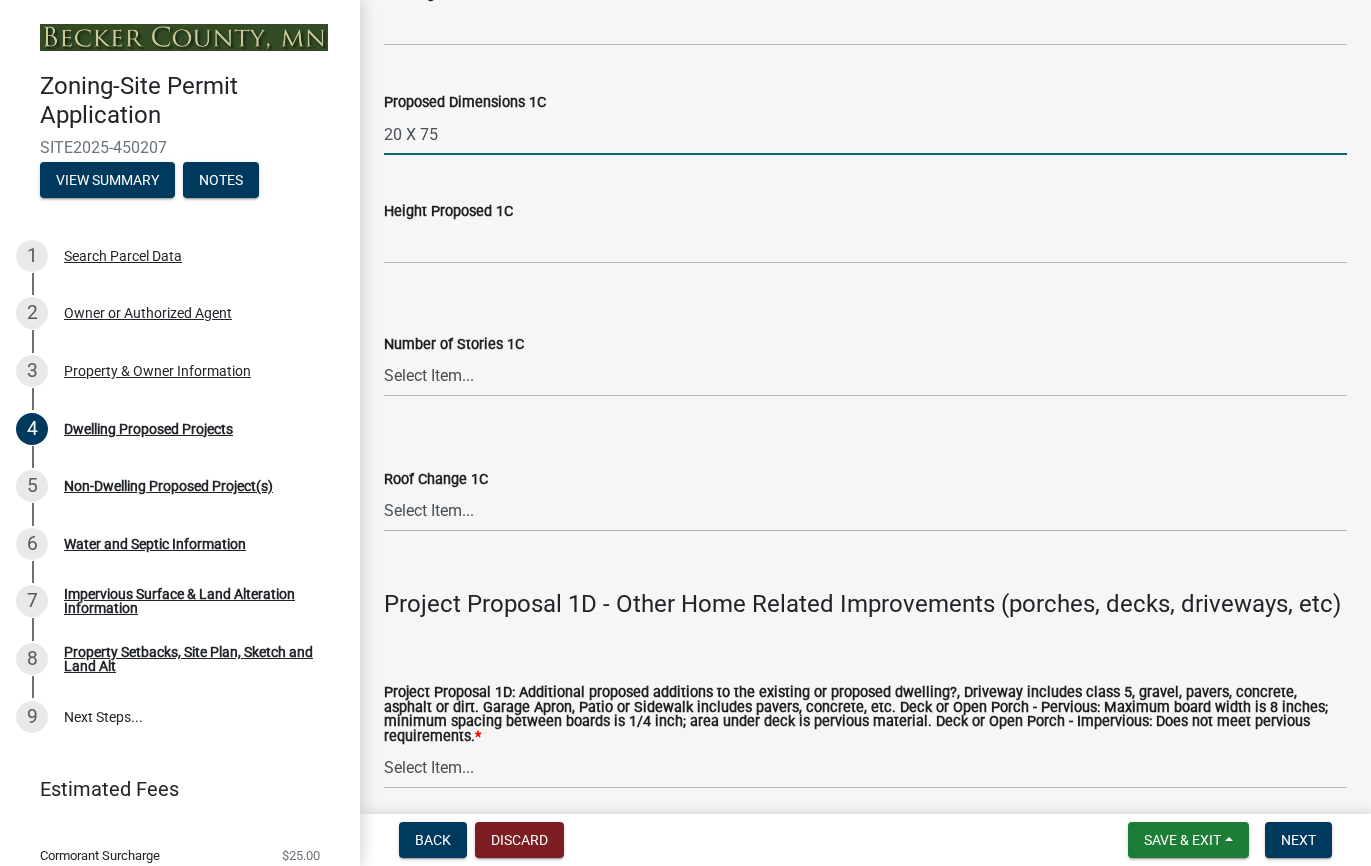 scroll, scrollTop: 4015, scrollLeft: 0, axis: vertical 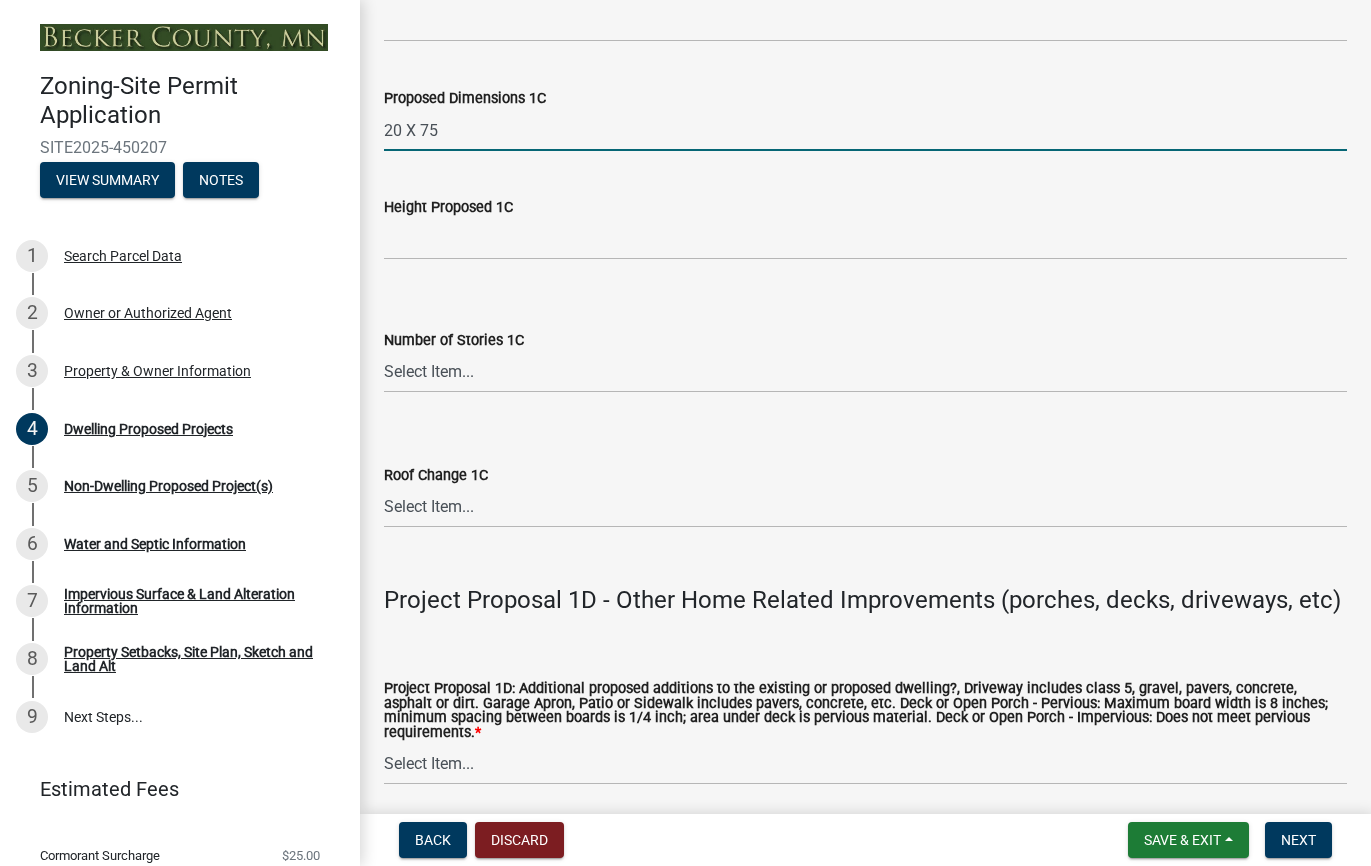 type on "20 X 75" 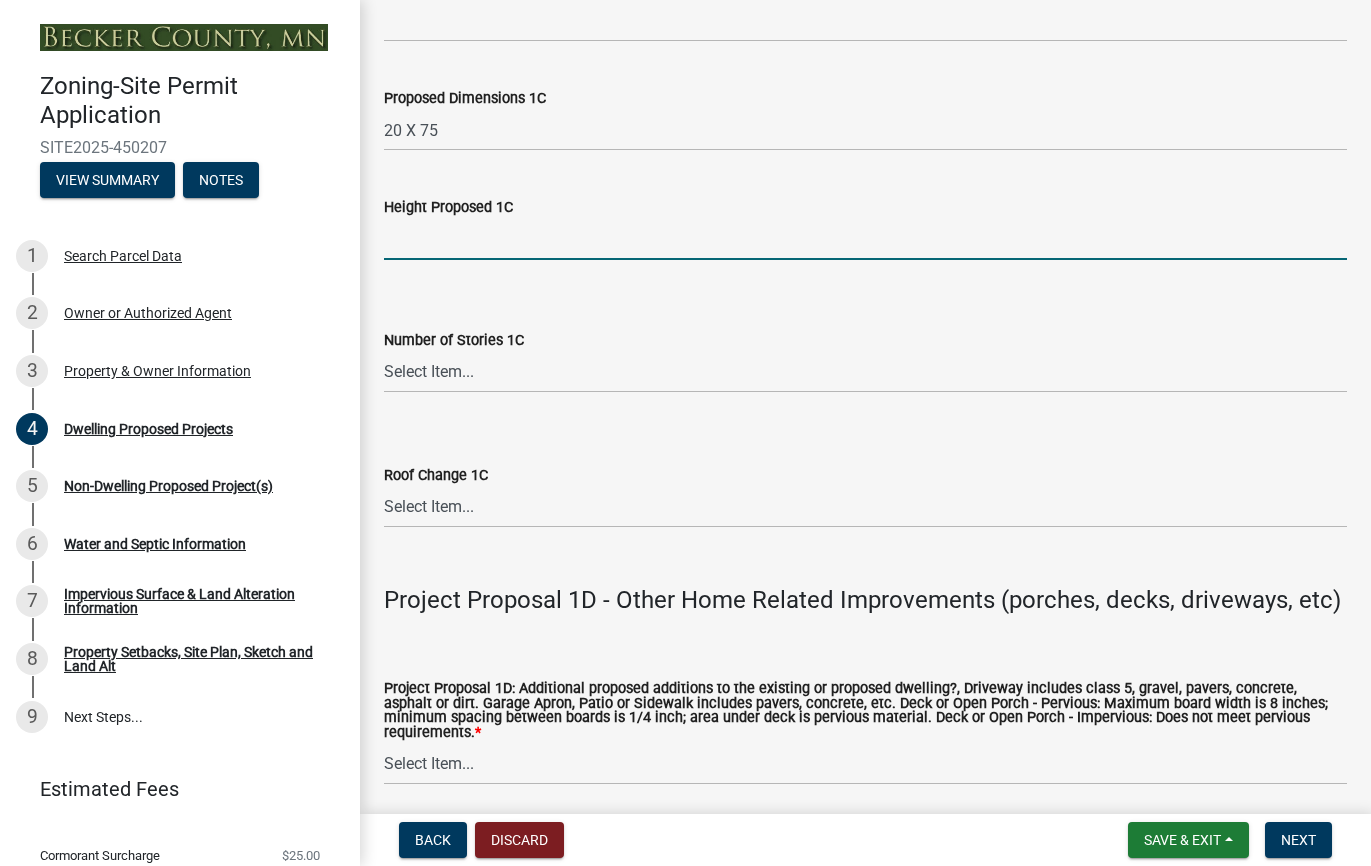 click on "Height Proposed 1C" at bounding box center (865, 239) 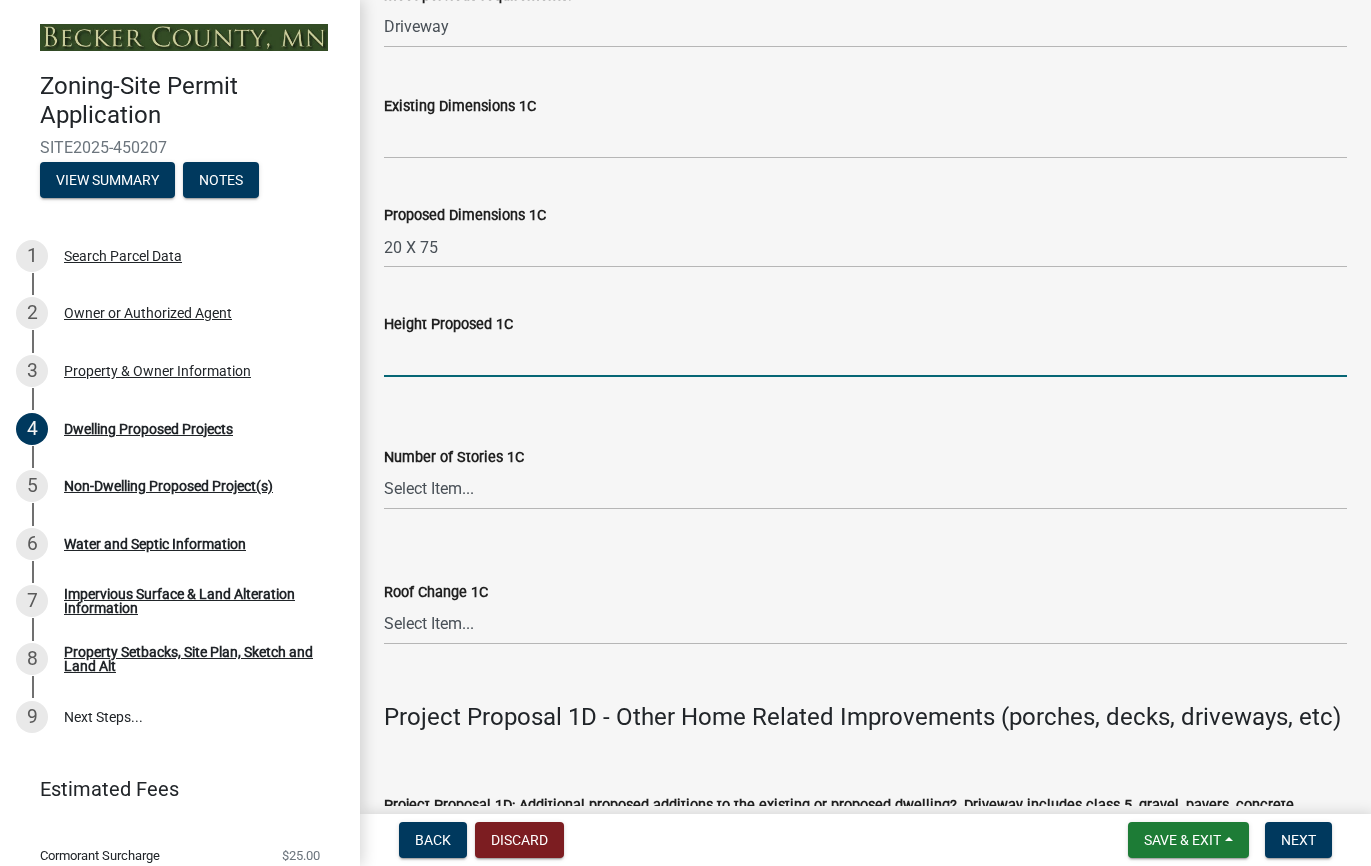 scroll, scrollTop: 3897, scrollLeft: 0, axis: vertical 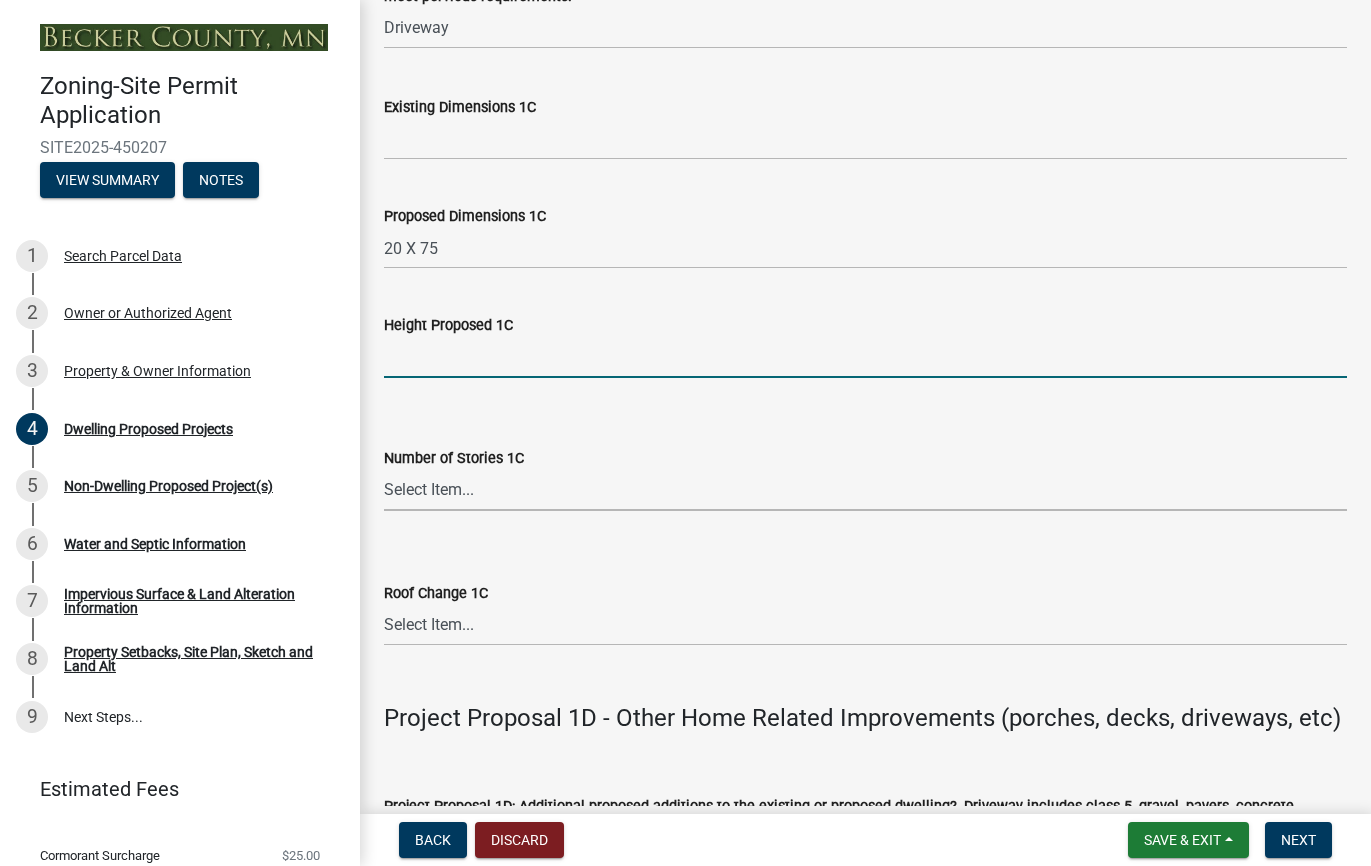 click on "Select Item...   N\A   1   1.25   1.5   1.75   2   2.25   2.5" at bounding box center (865, 490) 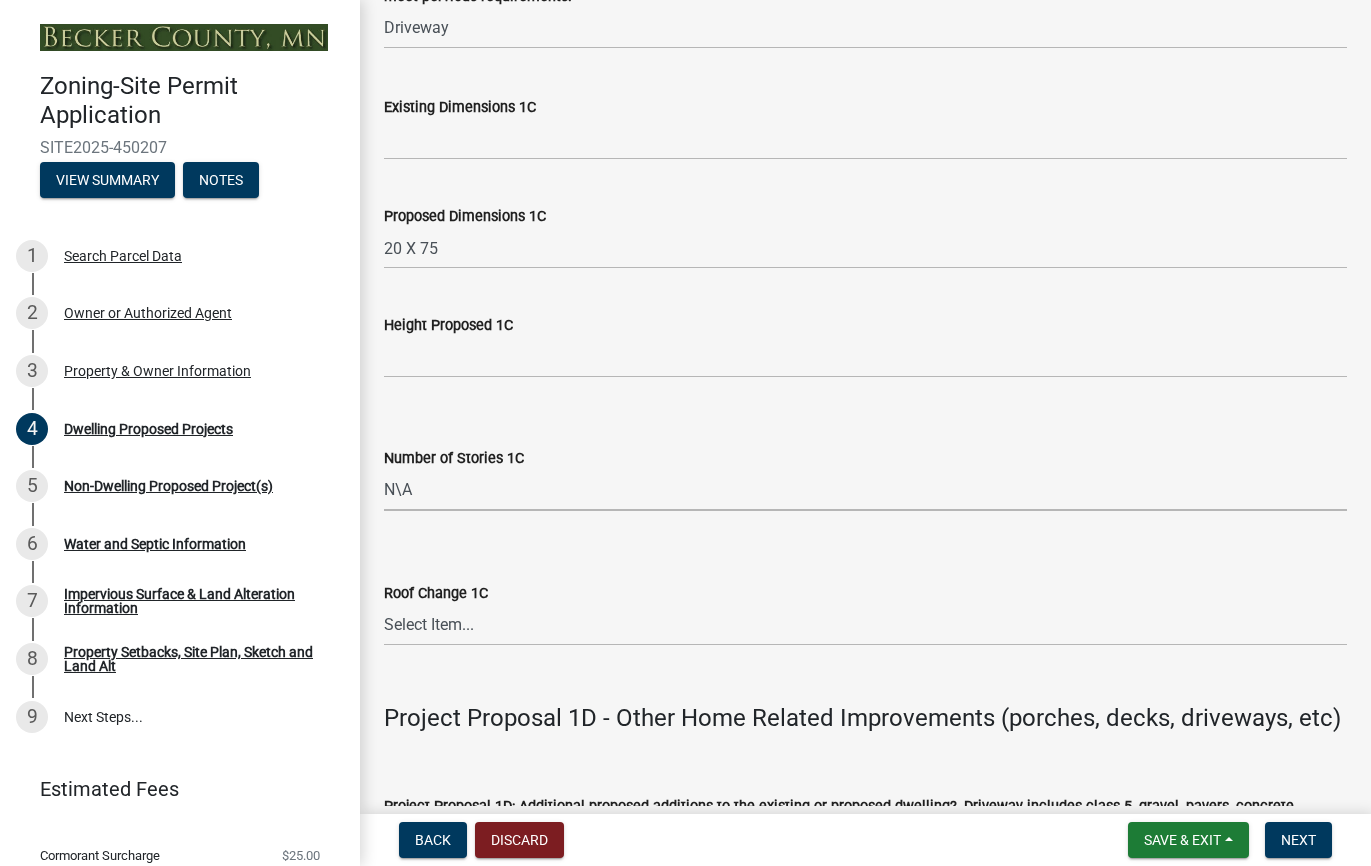 select on "8e4dc0e1-7dfa-4afc-85b9-5ad40795f204" 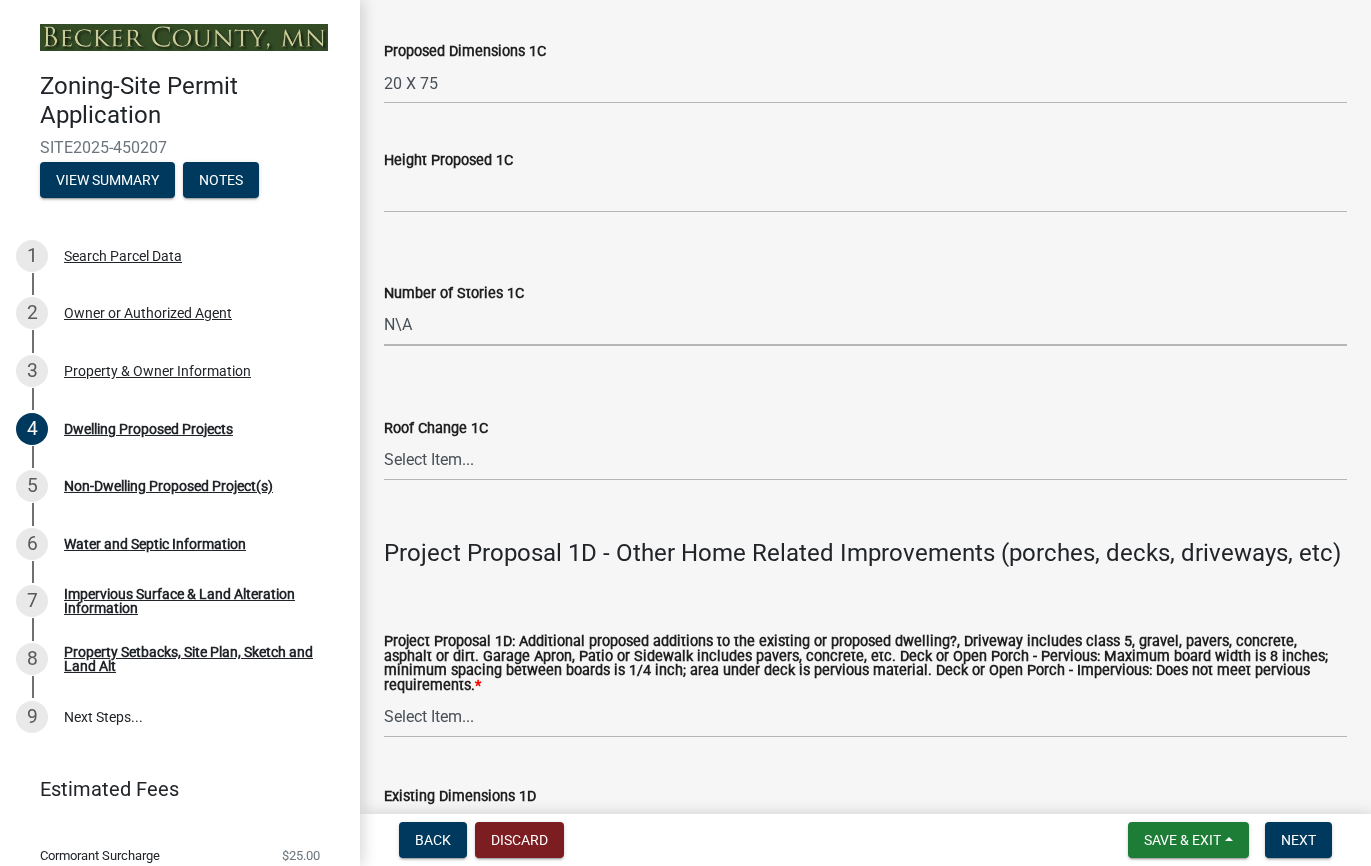 scroll, scrollTop: 4064, scrollLeft: 0, axis: vertical 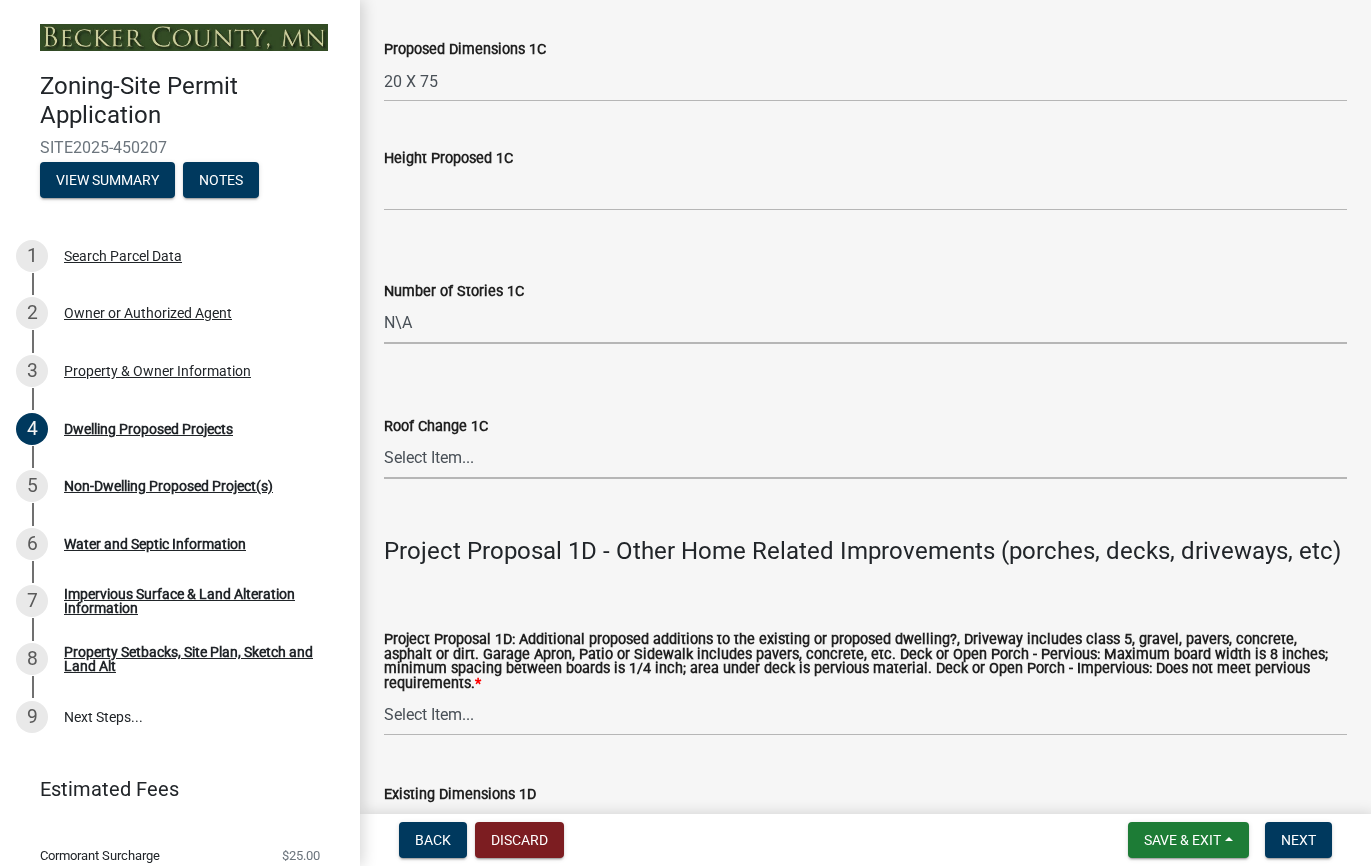 click on "Select Item...   N/A   Yes   No" at bounding box center (865, 458) 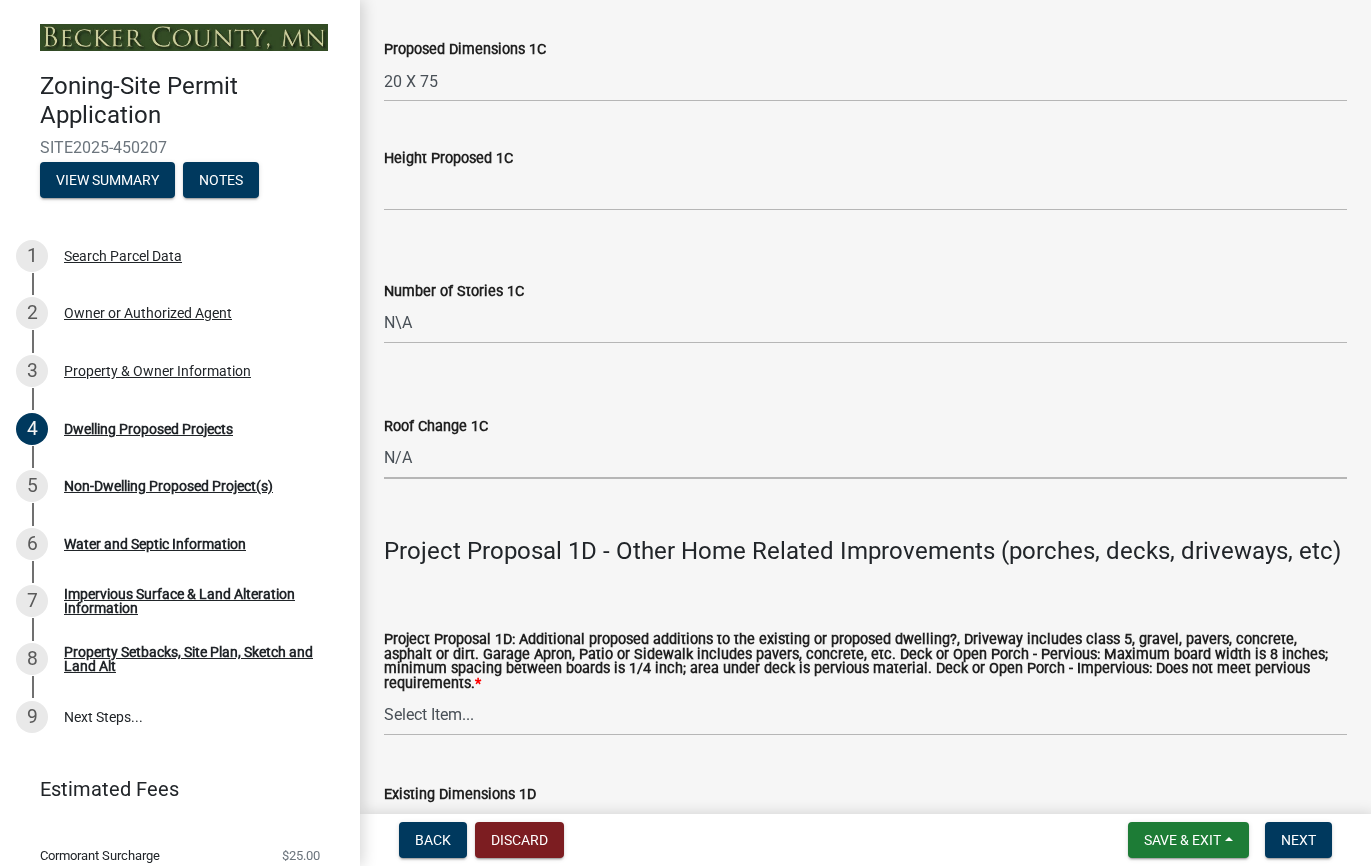 select on "107cbe59-677b-44f2-96fc-816b282ebb79" 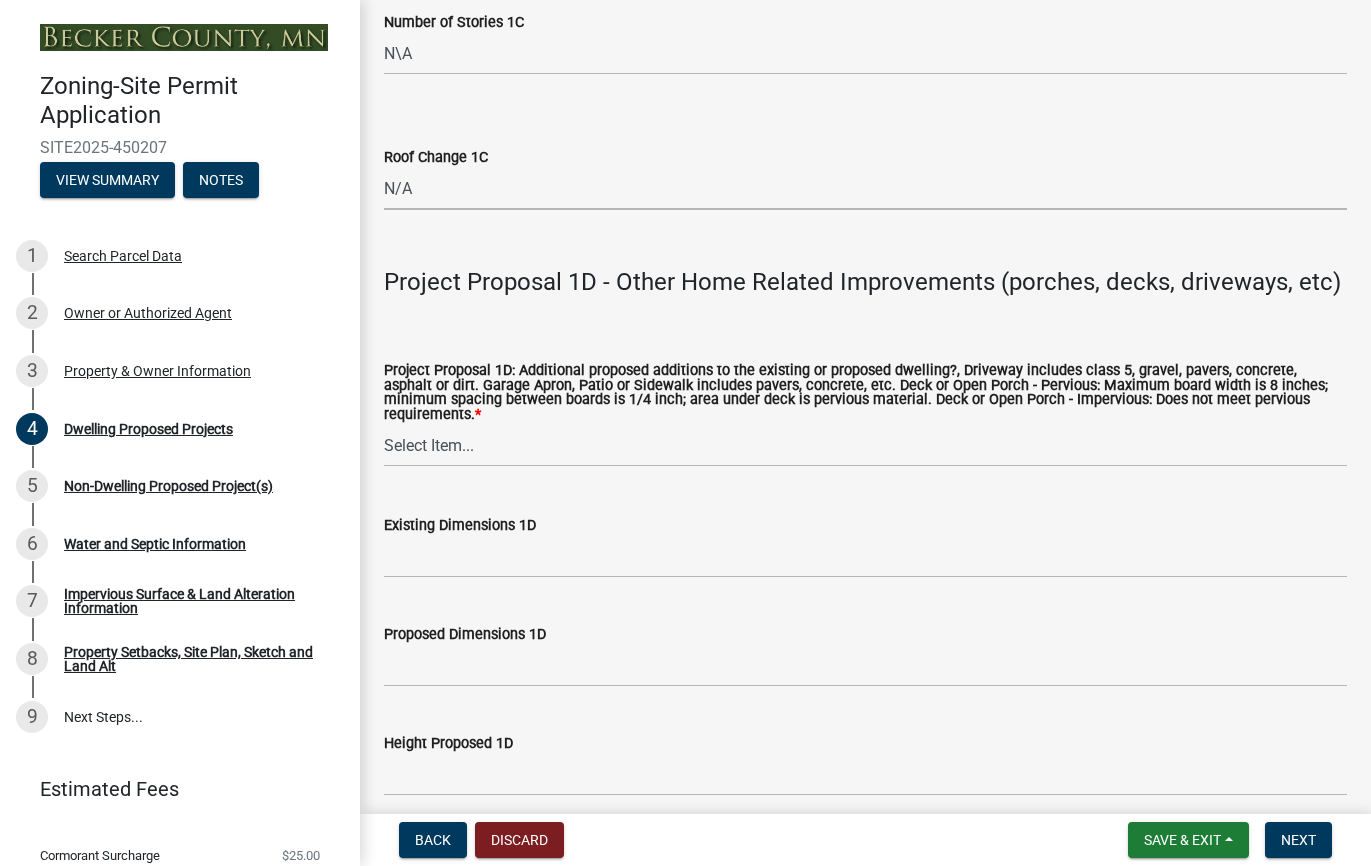 scroll, scrollTop: 4317, scrollLeft: 0, axis: vertical 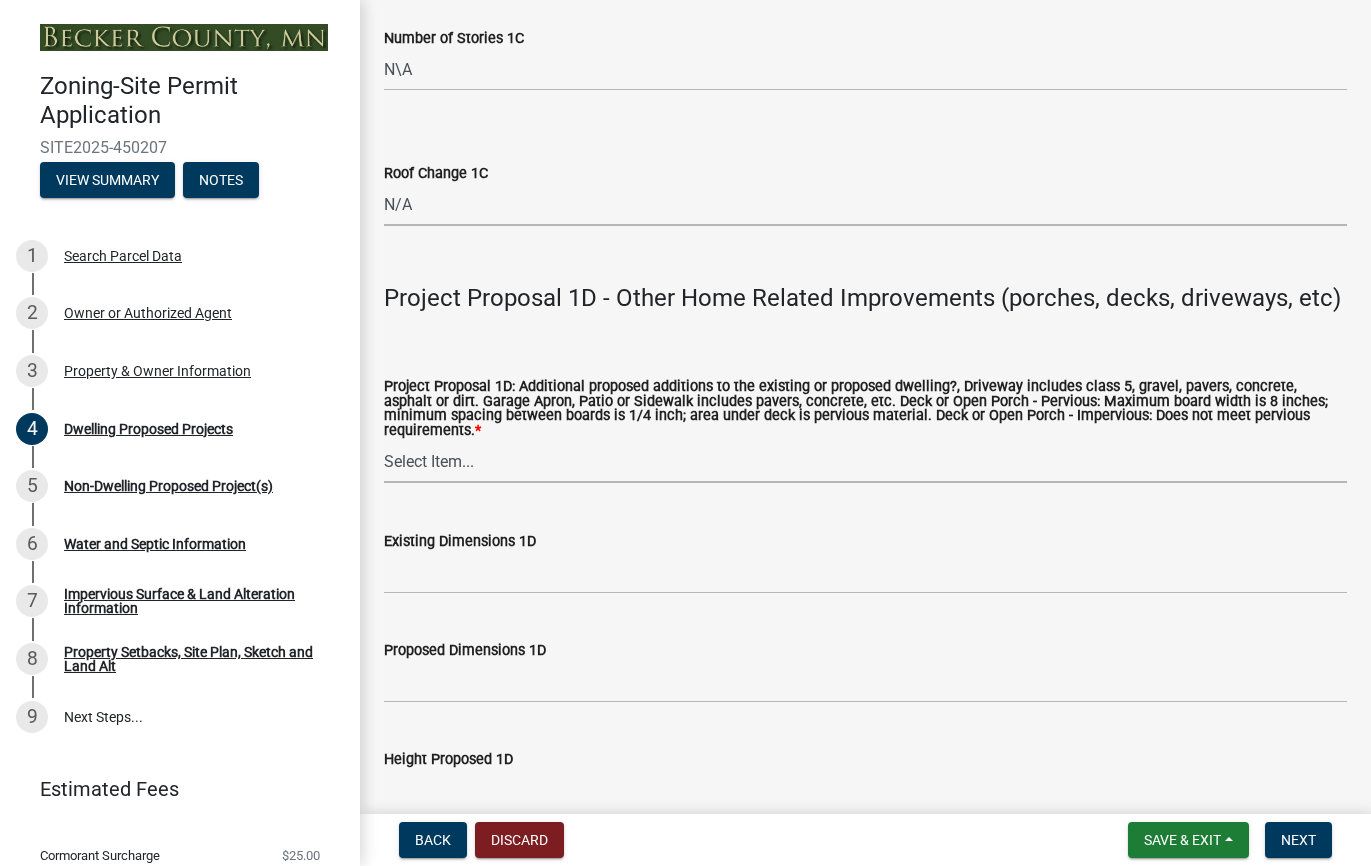 click on "Select Item...   N/A   Driveway   Garage Apron   Home Patio   Sidewalk   Deck - Pervious   Deck - Impervious   Open Porch - Pervious   Open Porch - Impervious   Screened Deck   Screened Porch   Sunroom   3 Season Porch   Other" at bounding box center [865, 462] 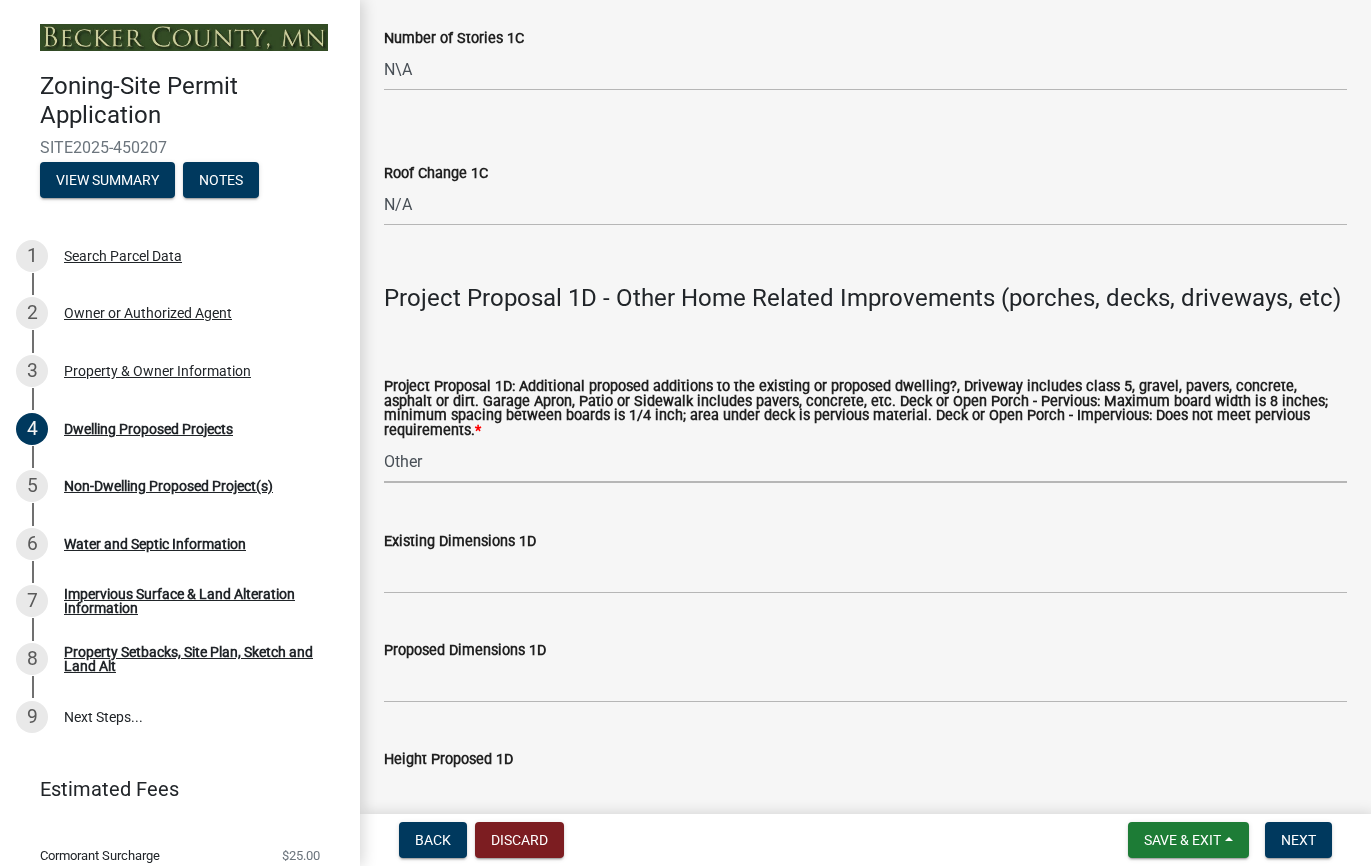 select on "2a4df672-fef0-4adc-a93c-5bc0a50cba9a" 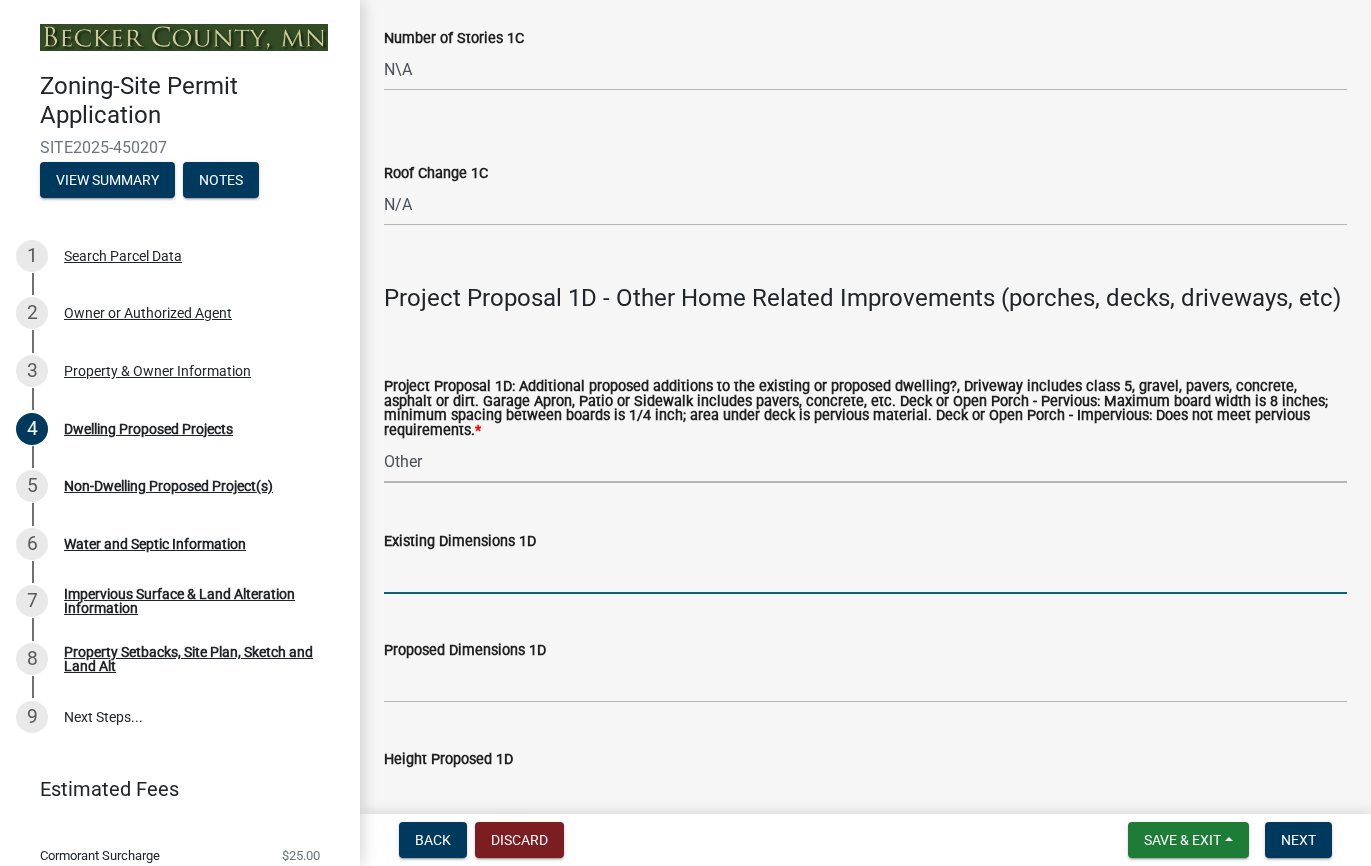 click on "Existing Dimensions 1D" at bounding box center [865, 573] 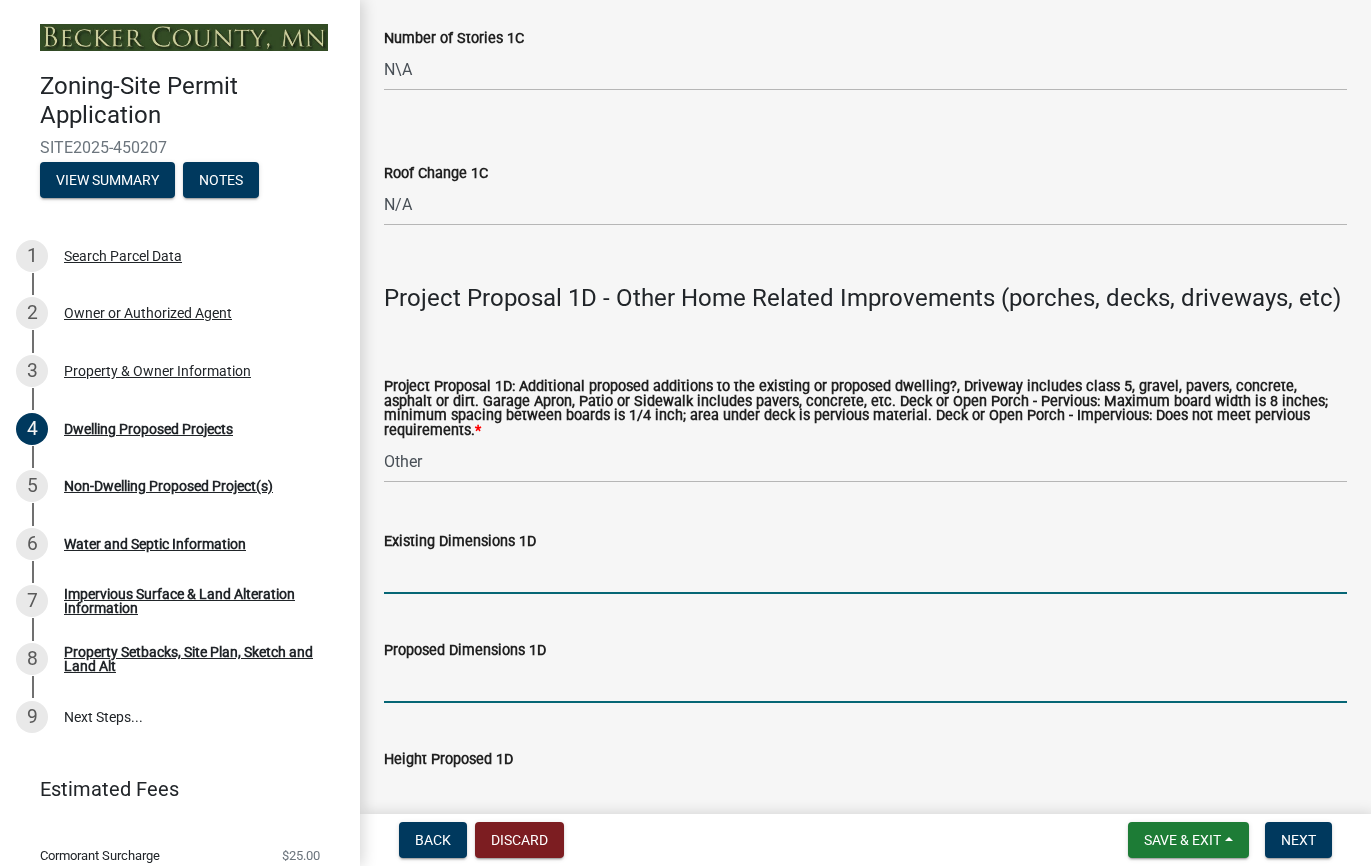click on "Proposed Dimensions 1D" at bounding box center (865, 682) 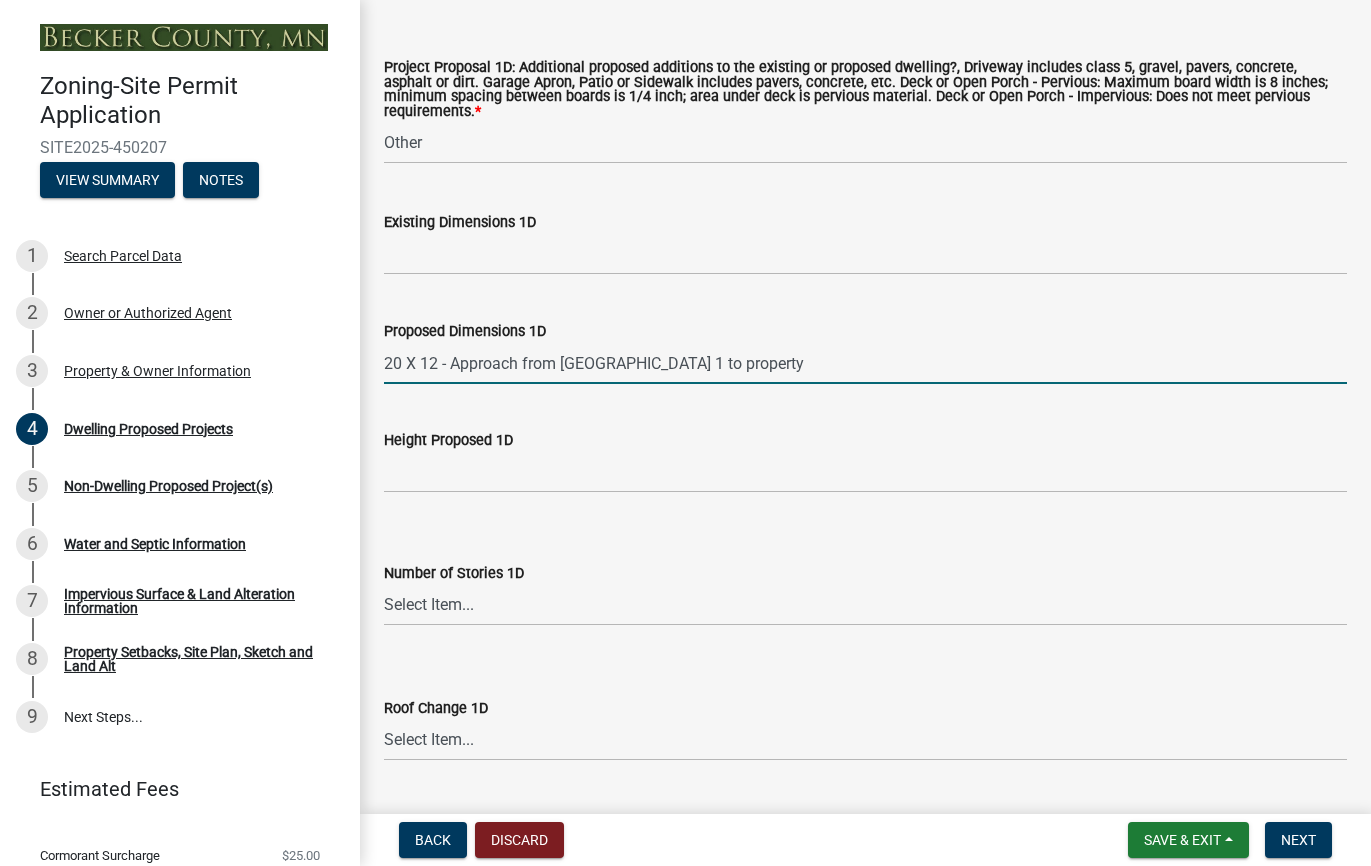 scroll, scrollTop: 4644, scrollLeft: 0, axis: vertical 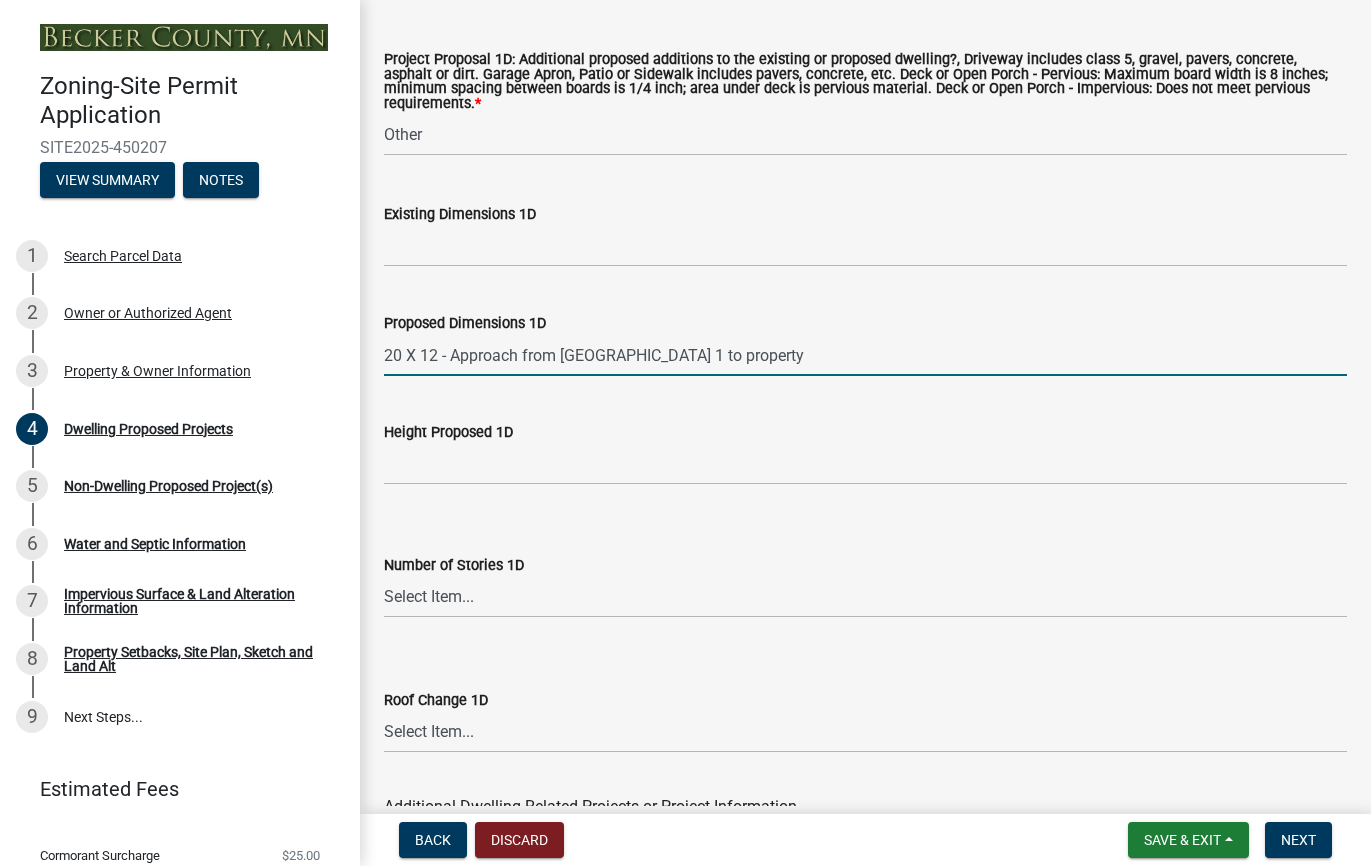 type on "20 X 12 - Approach from [GEOGRAPHIC_DATA] 1 to property" 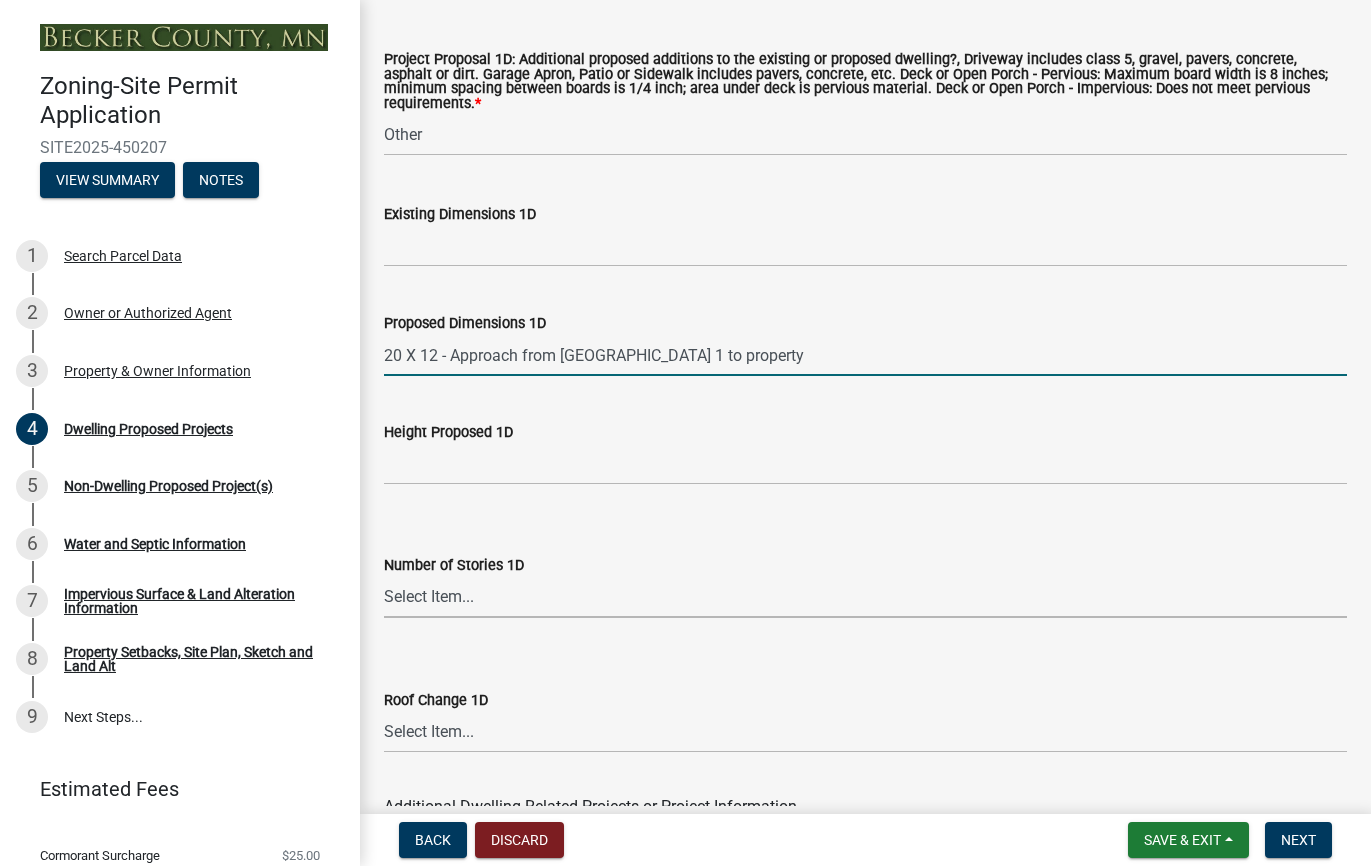 click on "Select Item...   N\A   1   1.25   1.5   1.75   2   2.25   2.5" at bounding box center (865, 597) 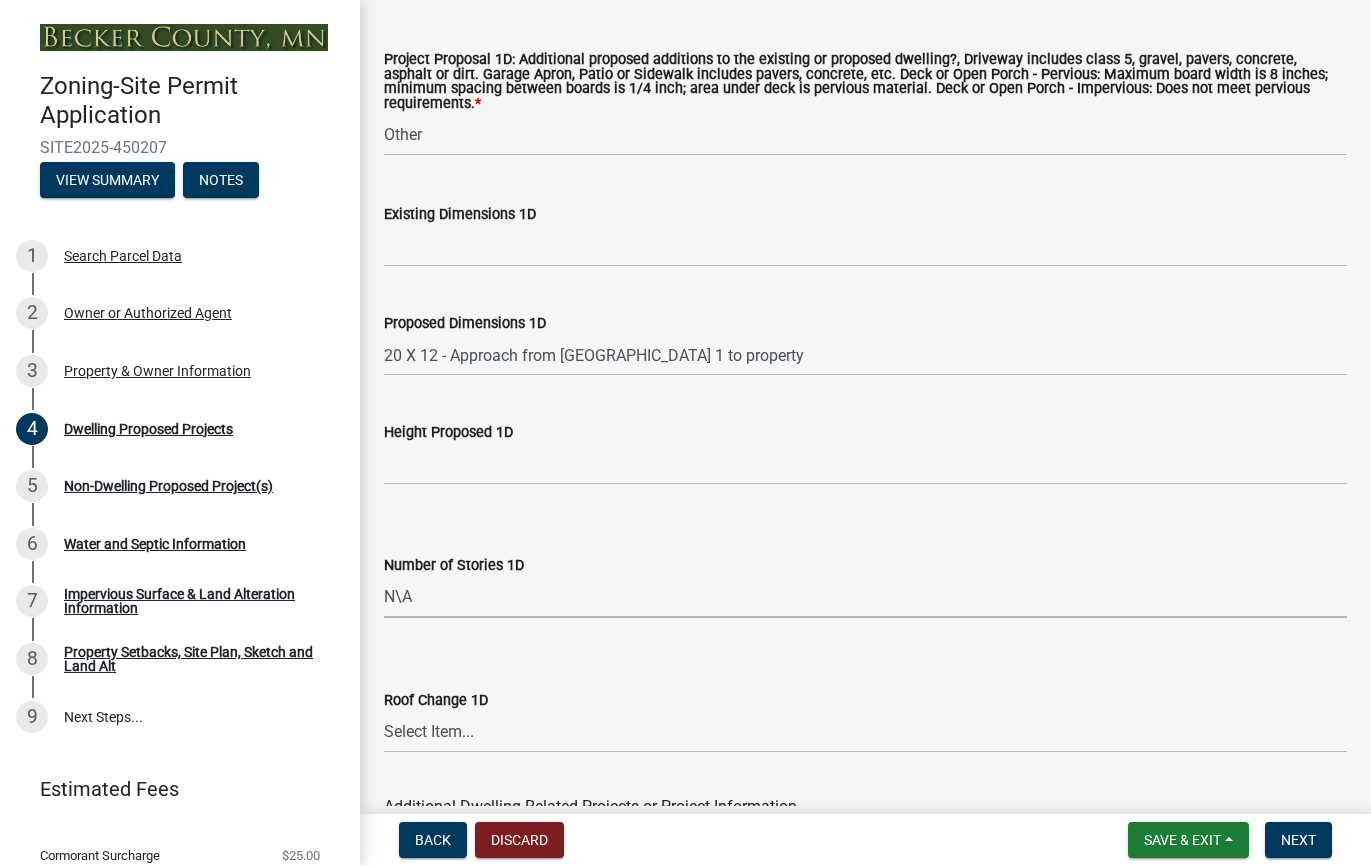 select on "7f420323-49a9-4fd0-9441-05b3dc777552" 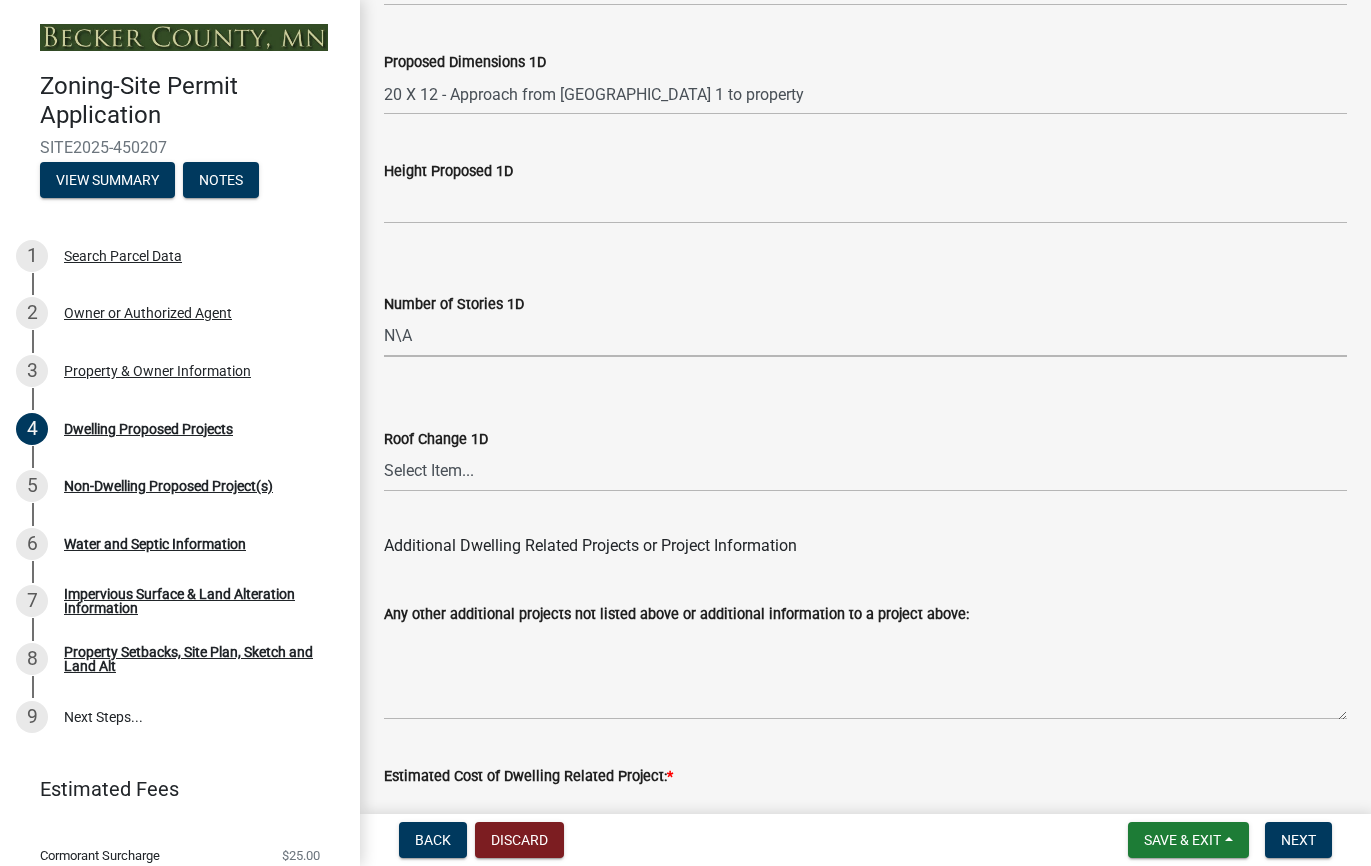 scroll, scrollTop: 4913, scrollLeft: 0, axis: vertical 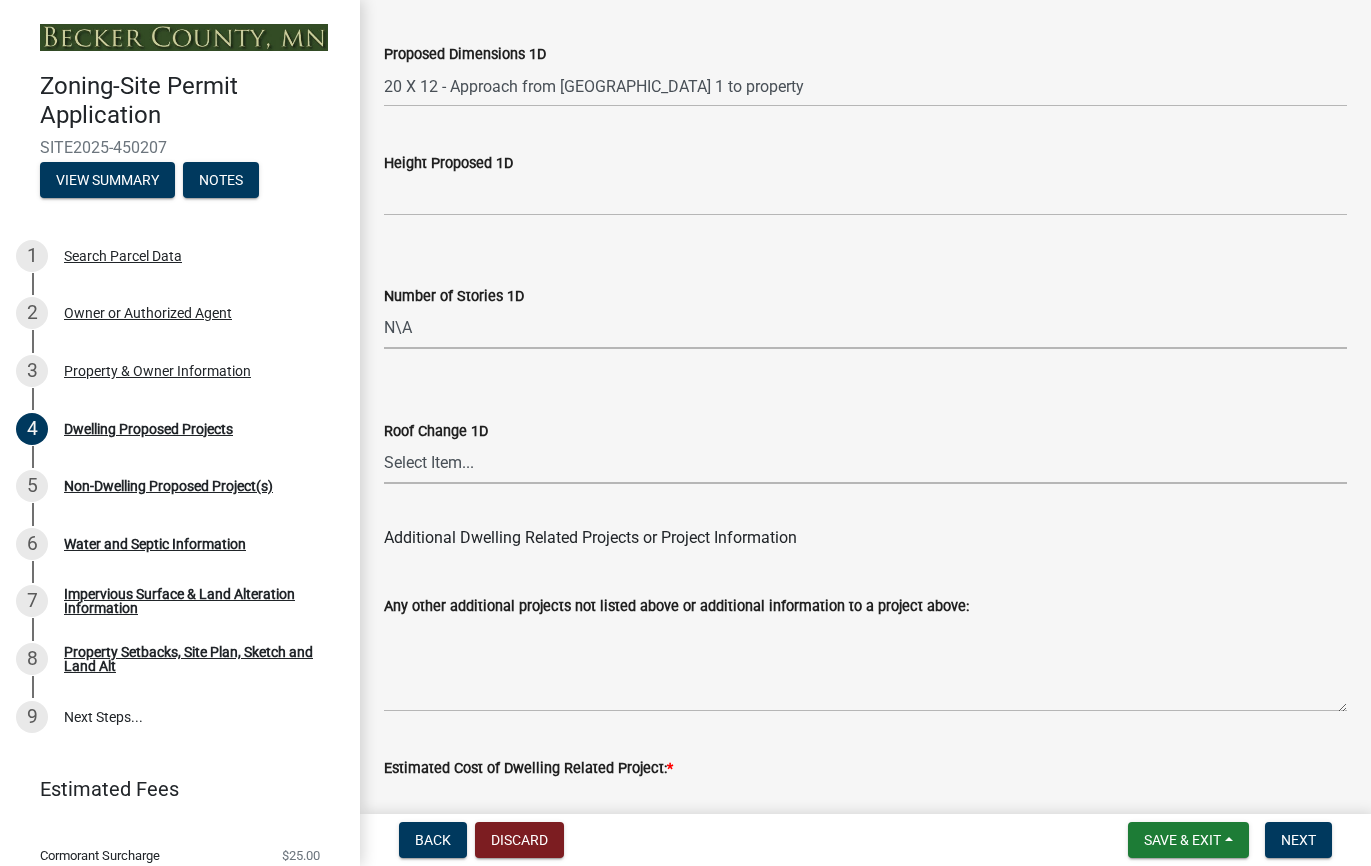 click on "Select Item...   N/A   Yes   No" at bounding box center (865, 463) 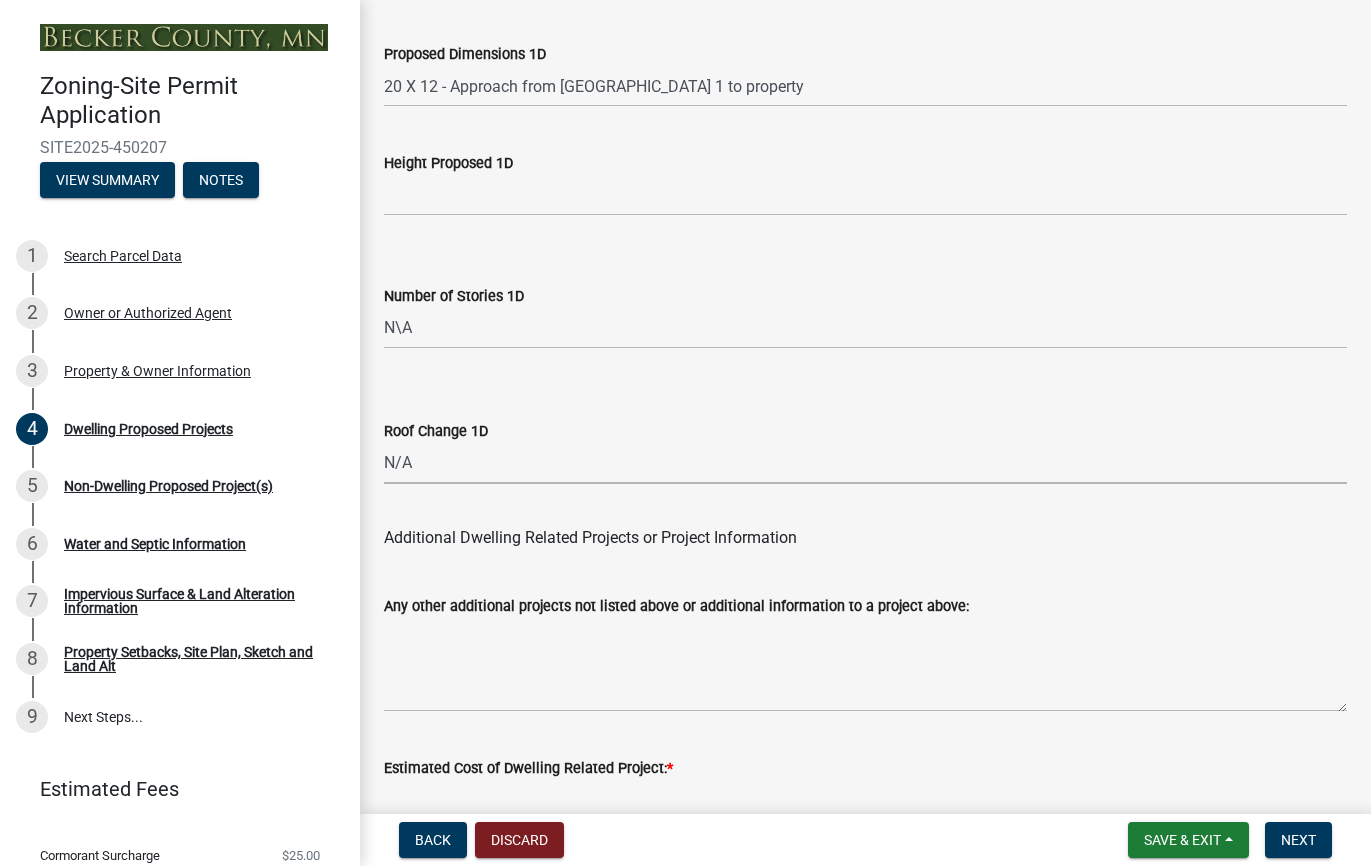 select on "ec305202-ae01-487b-b5e4-3a5aacc1e384" 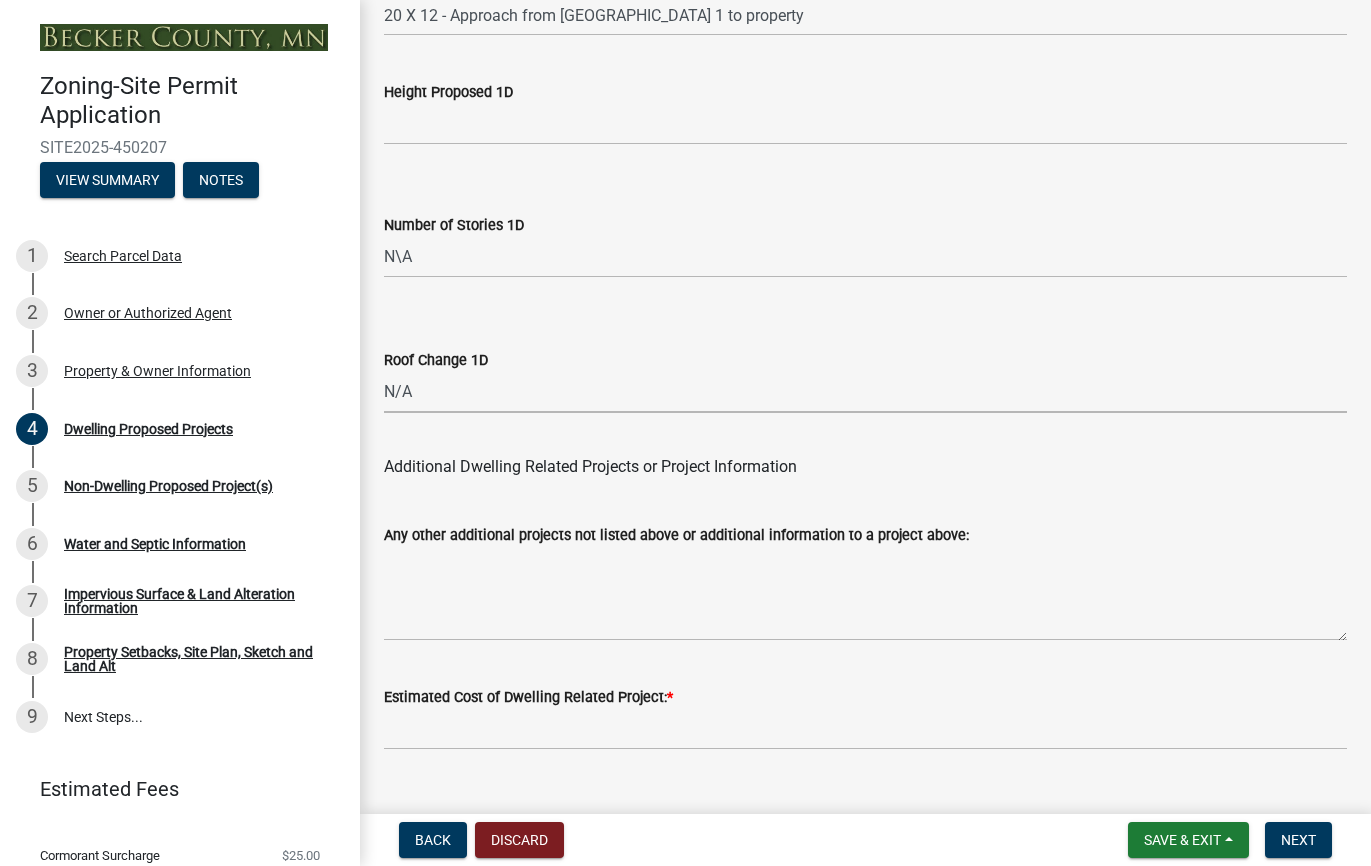 scroll, scrollTop: 5001, scrollLeft: 0, axis: vertical 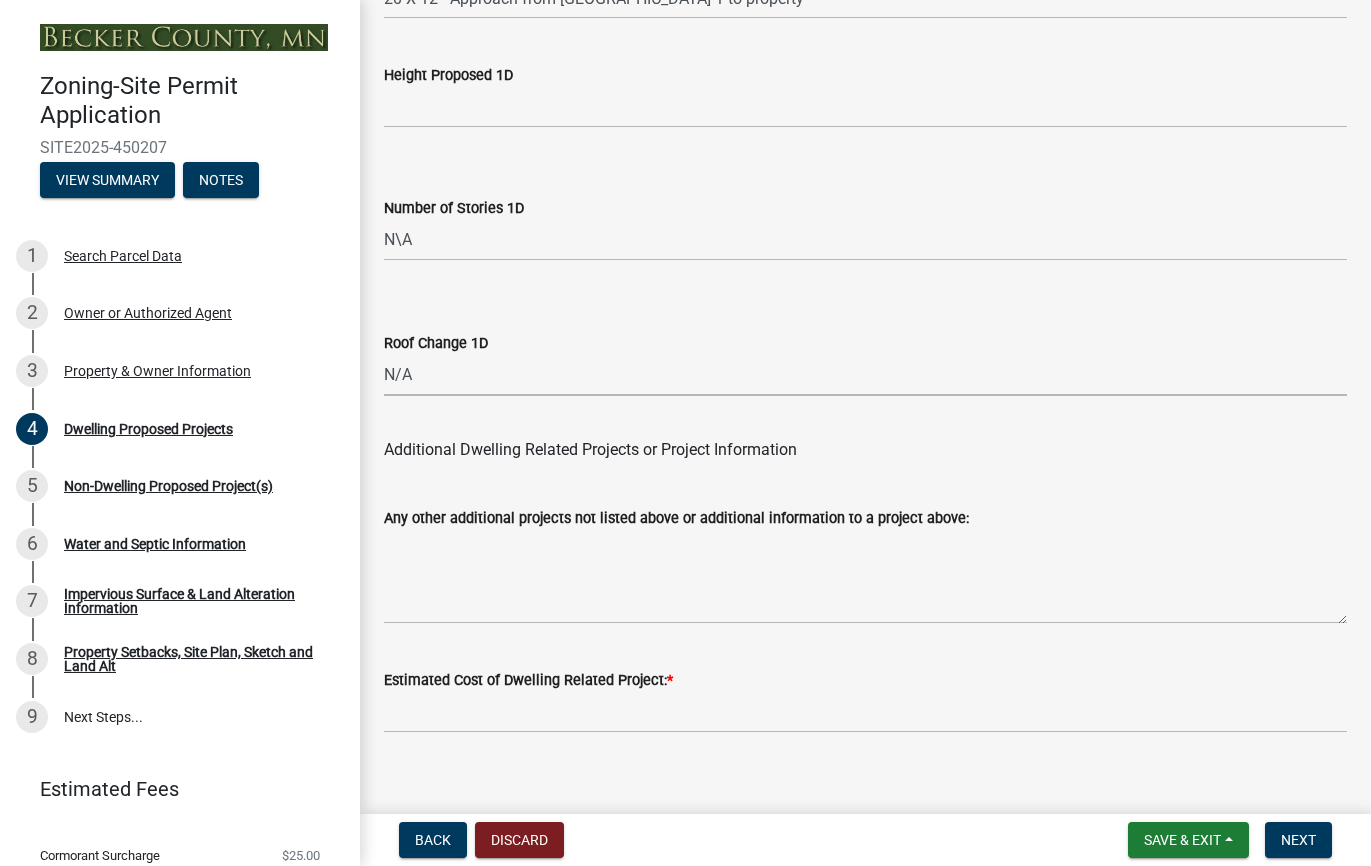 click on "Estimated Cost of Dwelling Related Project:  *" 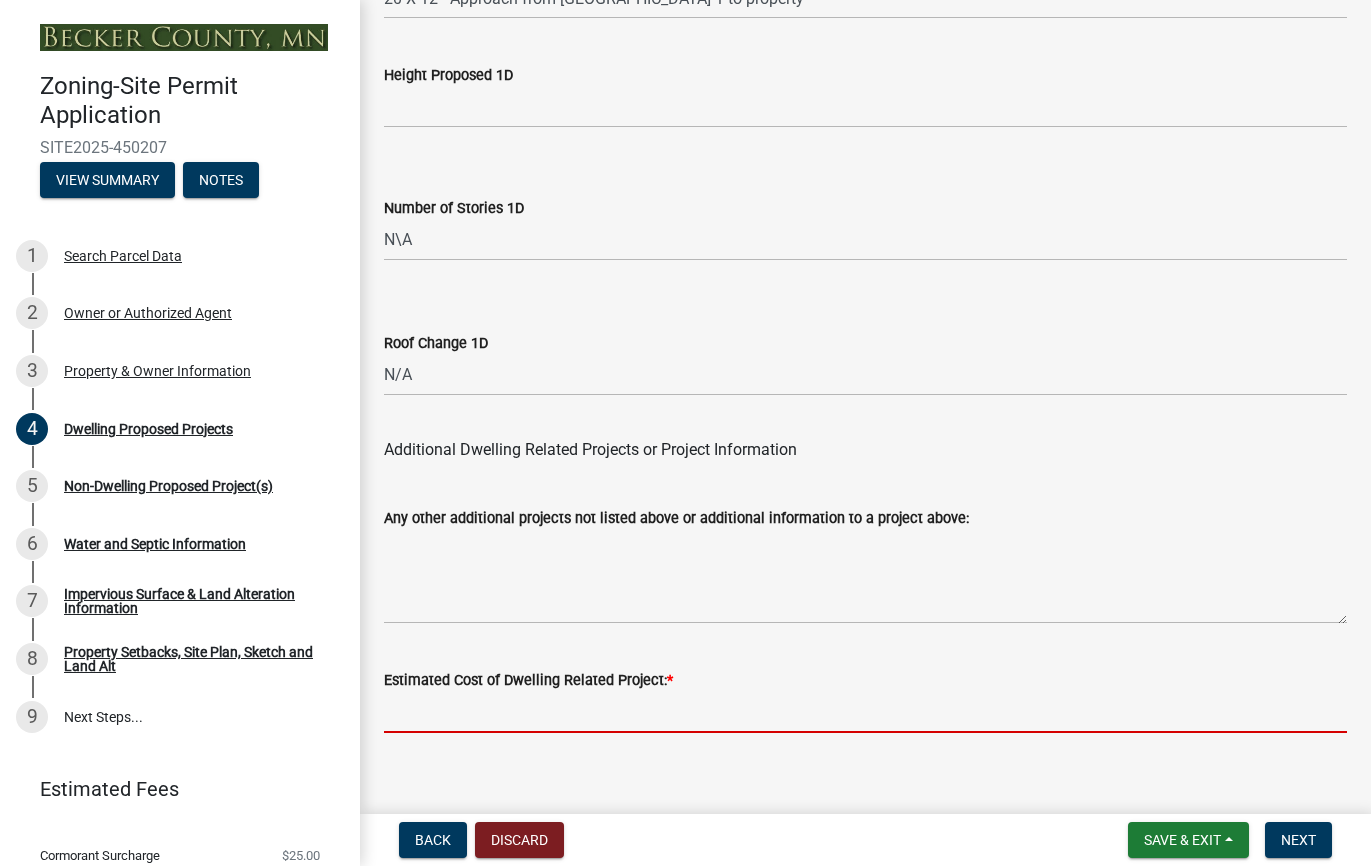 click 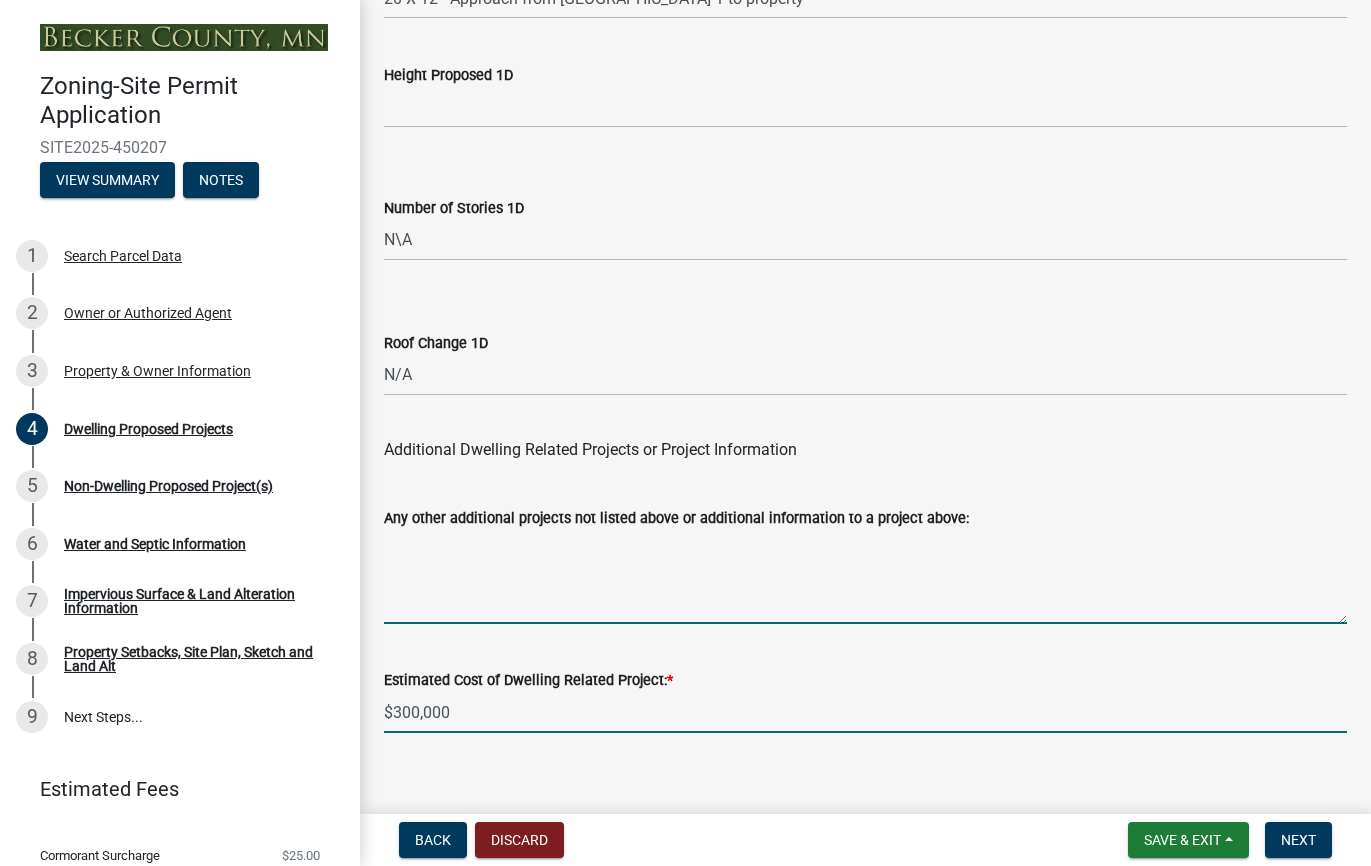 type on "300000" 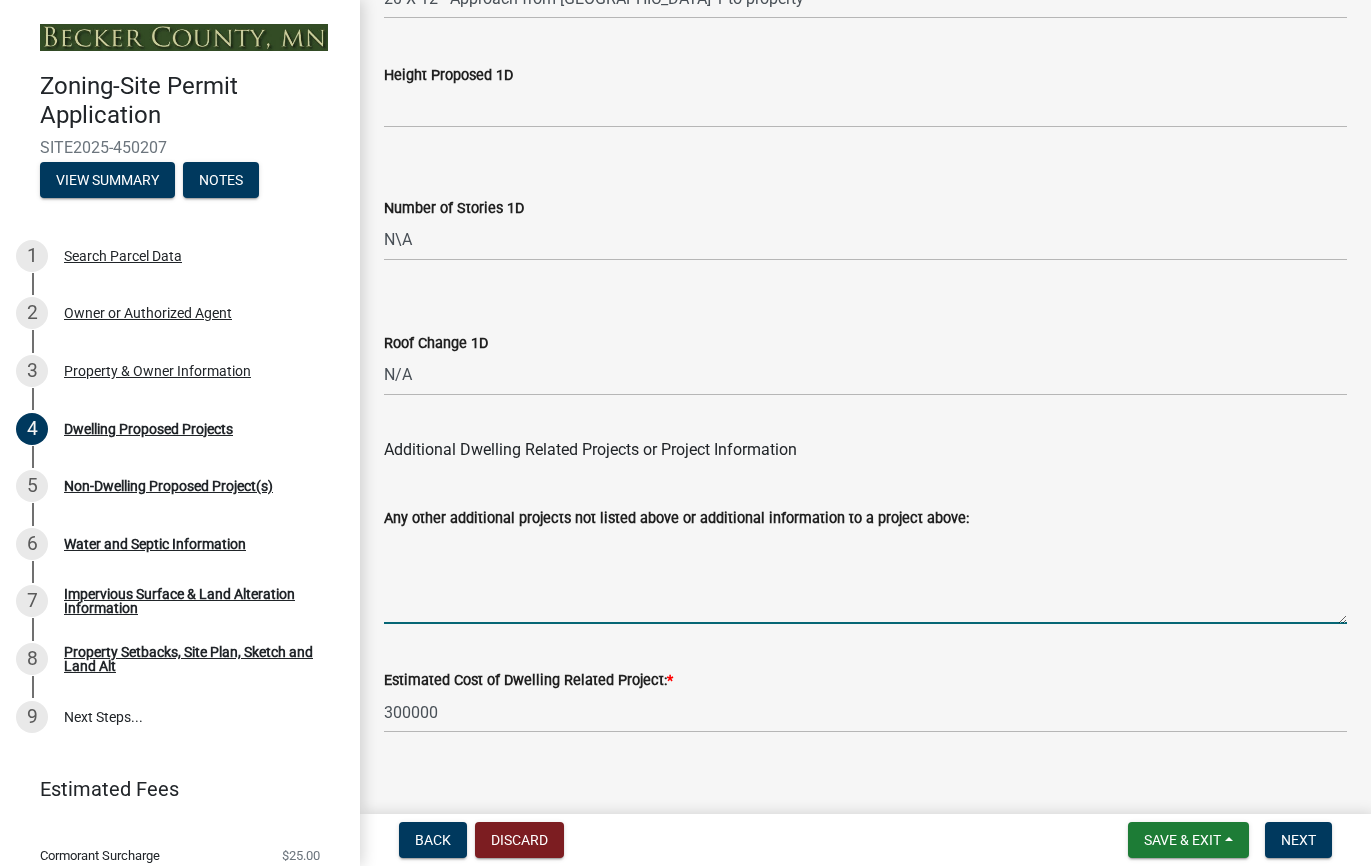 click on "Any other additional projects not listed above or additional information to a project above:" at bounding box center [865, 577] 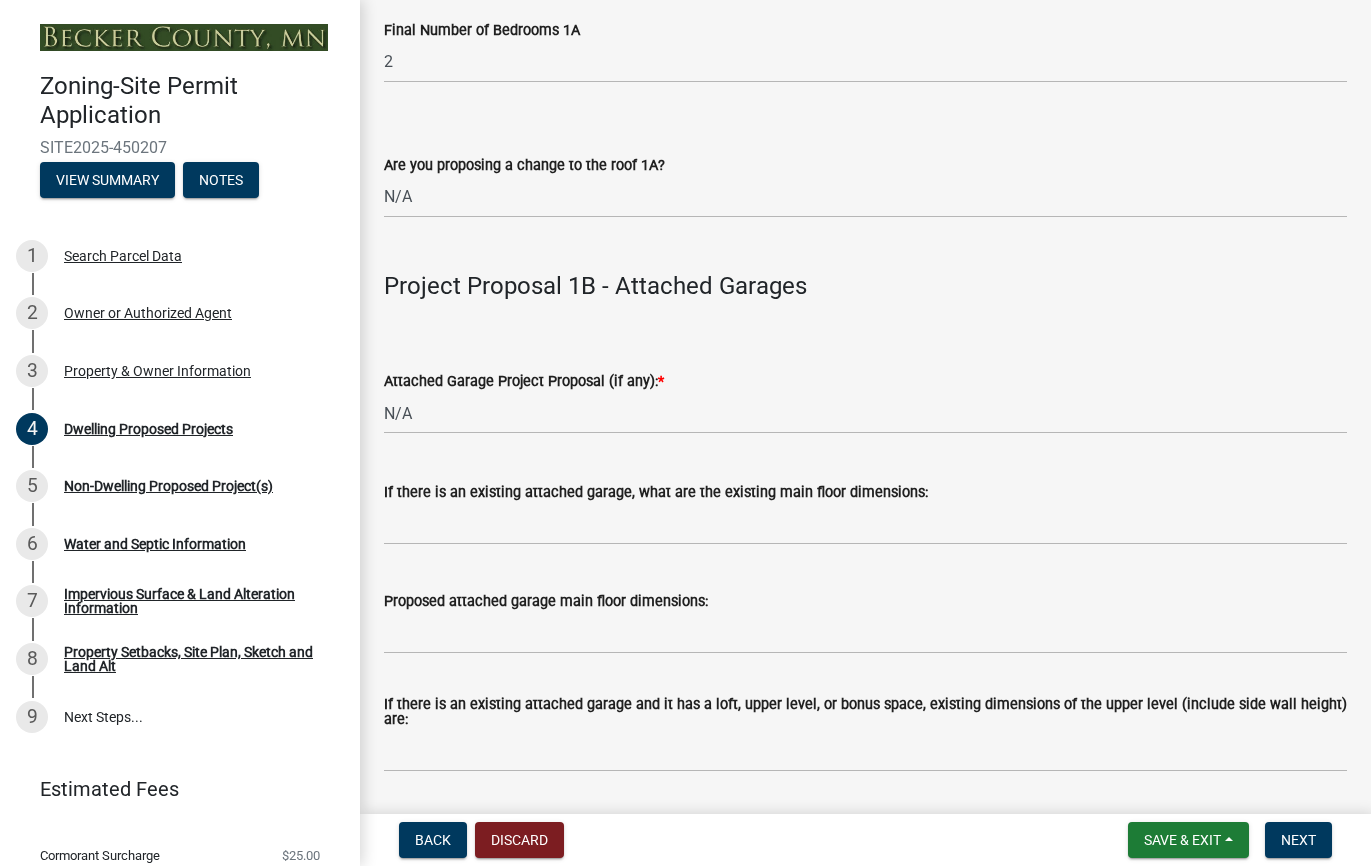 scroll, scrollTop: 2160, scrollLeft: 0, axis: vertical 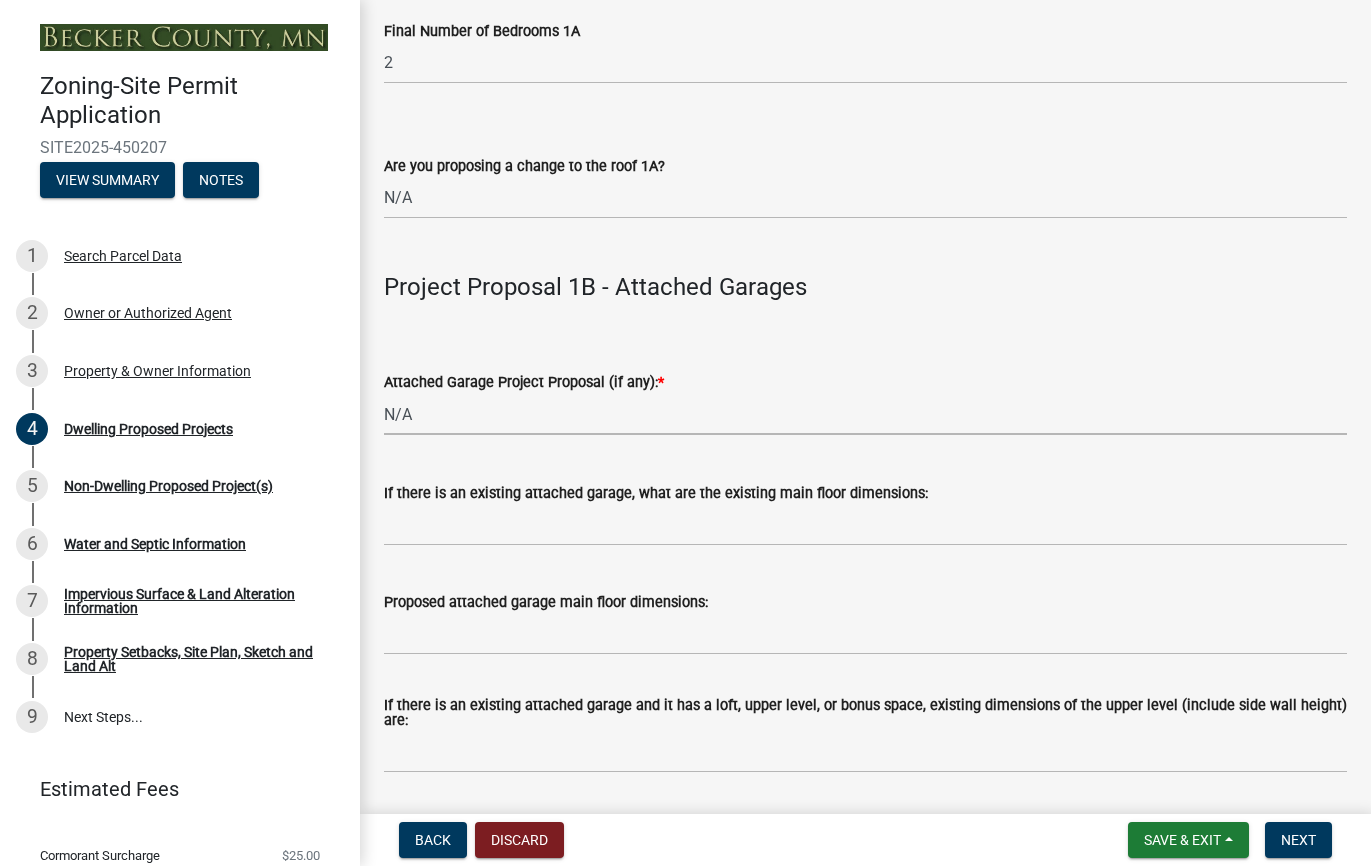 click on "Select Item...   N/A   New Attached Garage   Addition to Attached Garage" at bounding box center (865, 414) 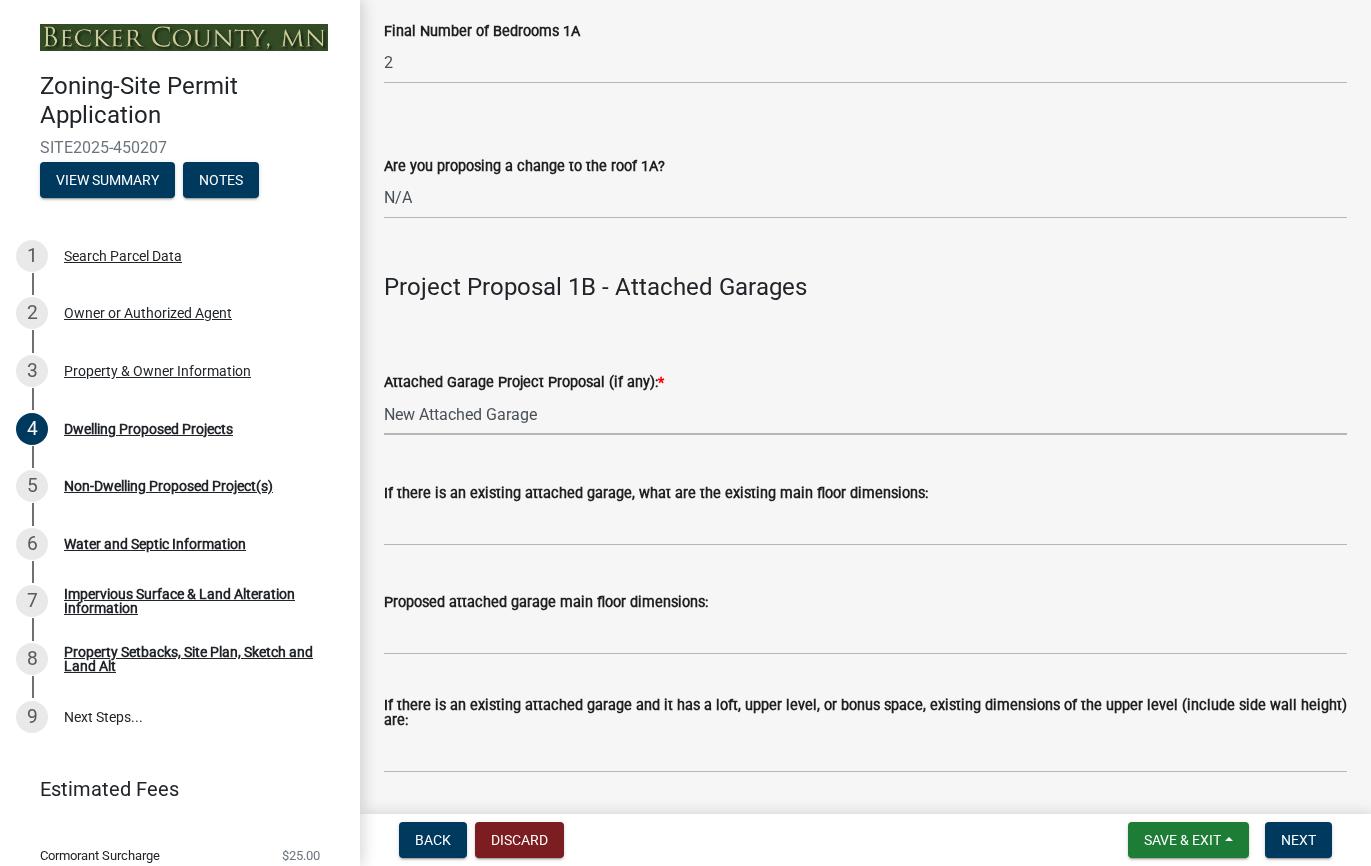 select on "638dddef-31f4-4d73-b0b5-0ffc7b344434" 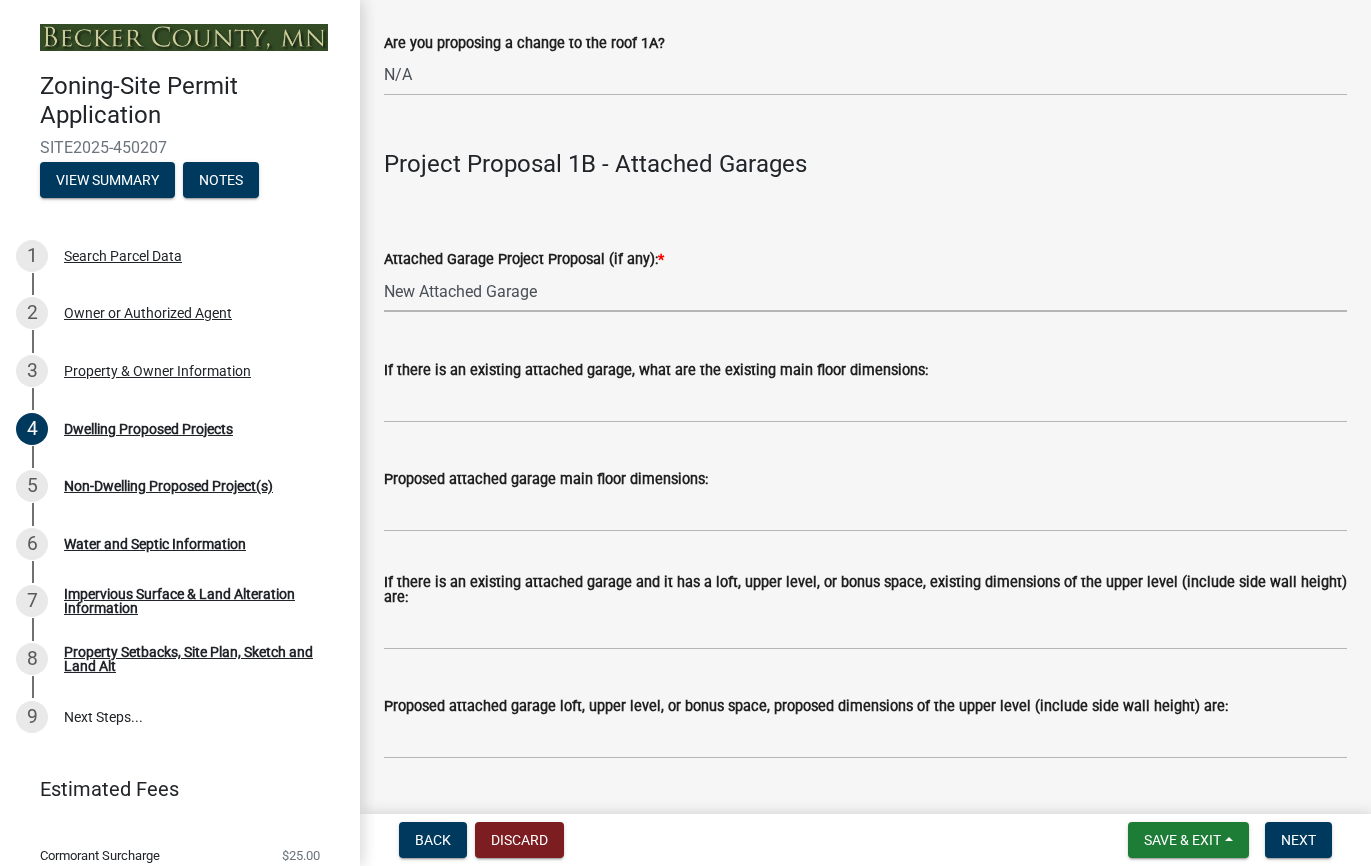 scroll, scrollTop: 2286, scrollLeft: 0, axis: vertical 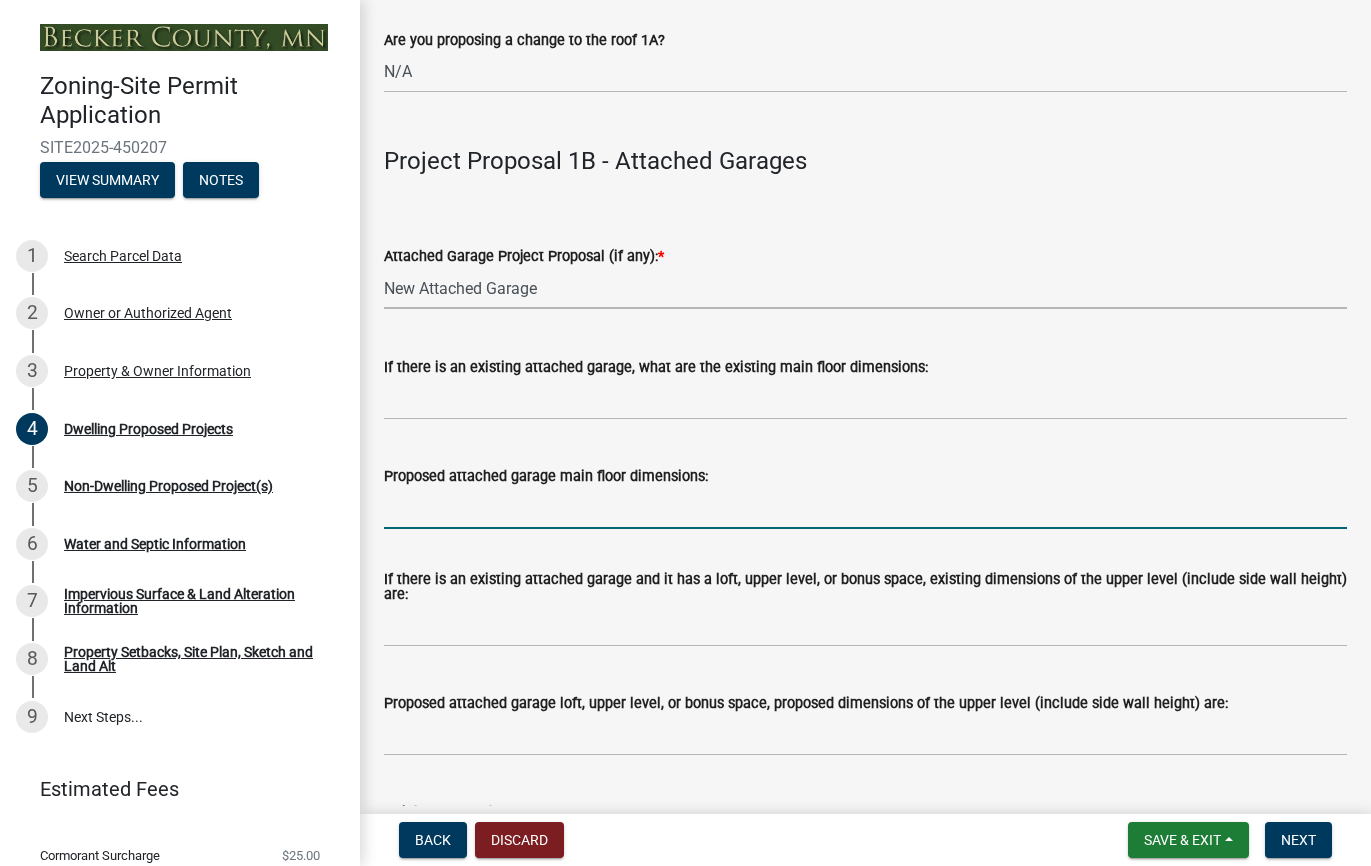 click on "Proposed attached garage main floor dimensions:" at bounding box center (865, 508) 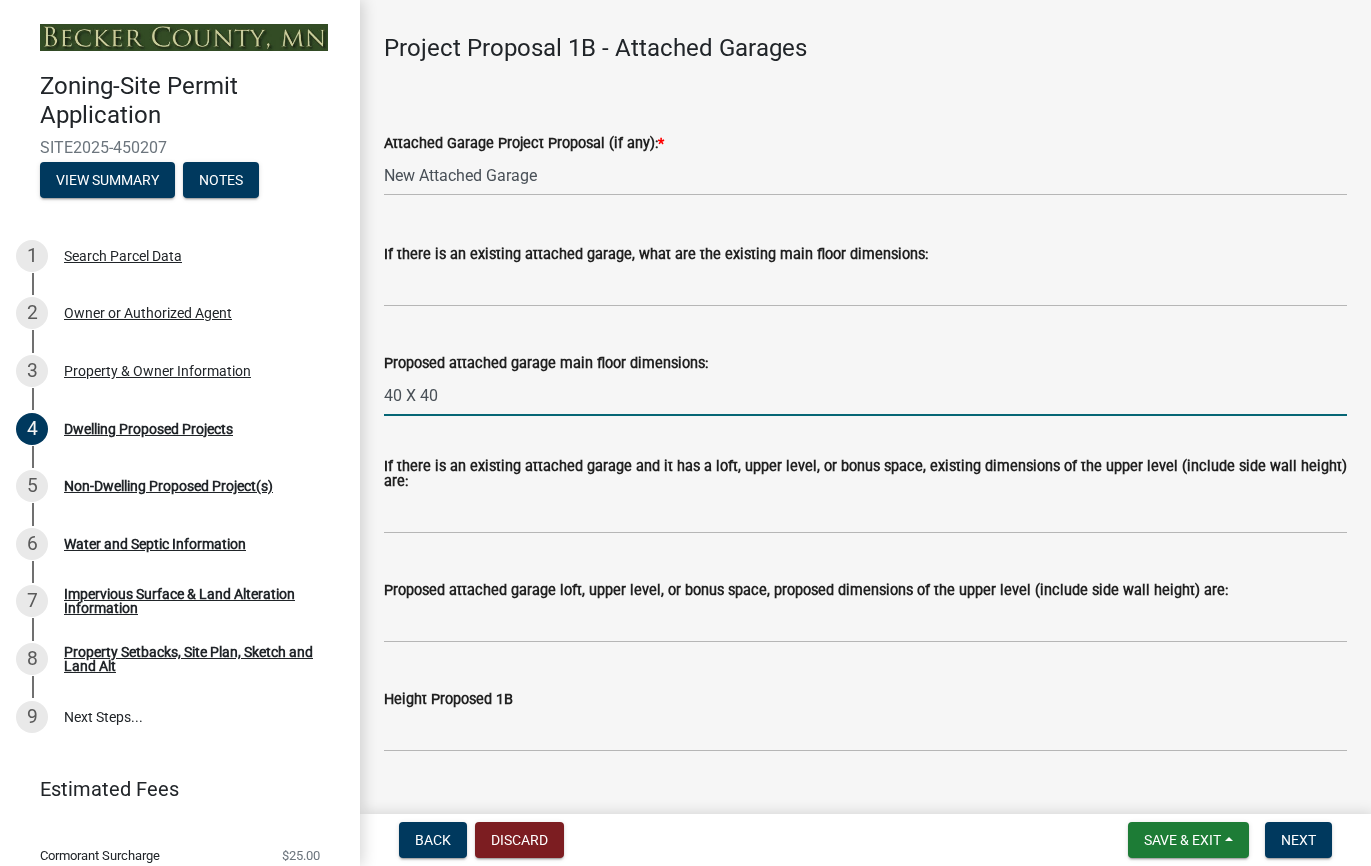 scroll, scrollTop: 2403, scrollLeft: 0, axis: vertical 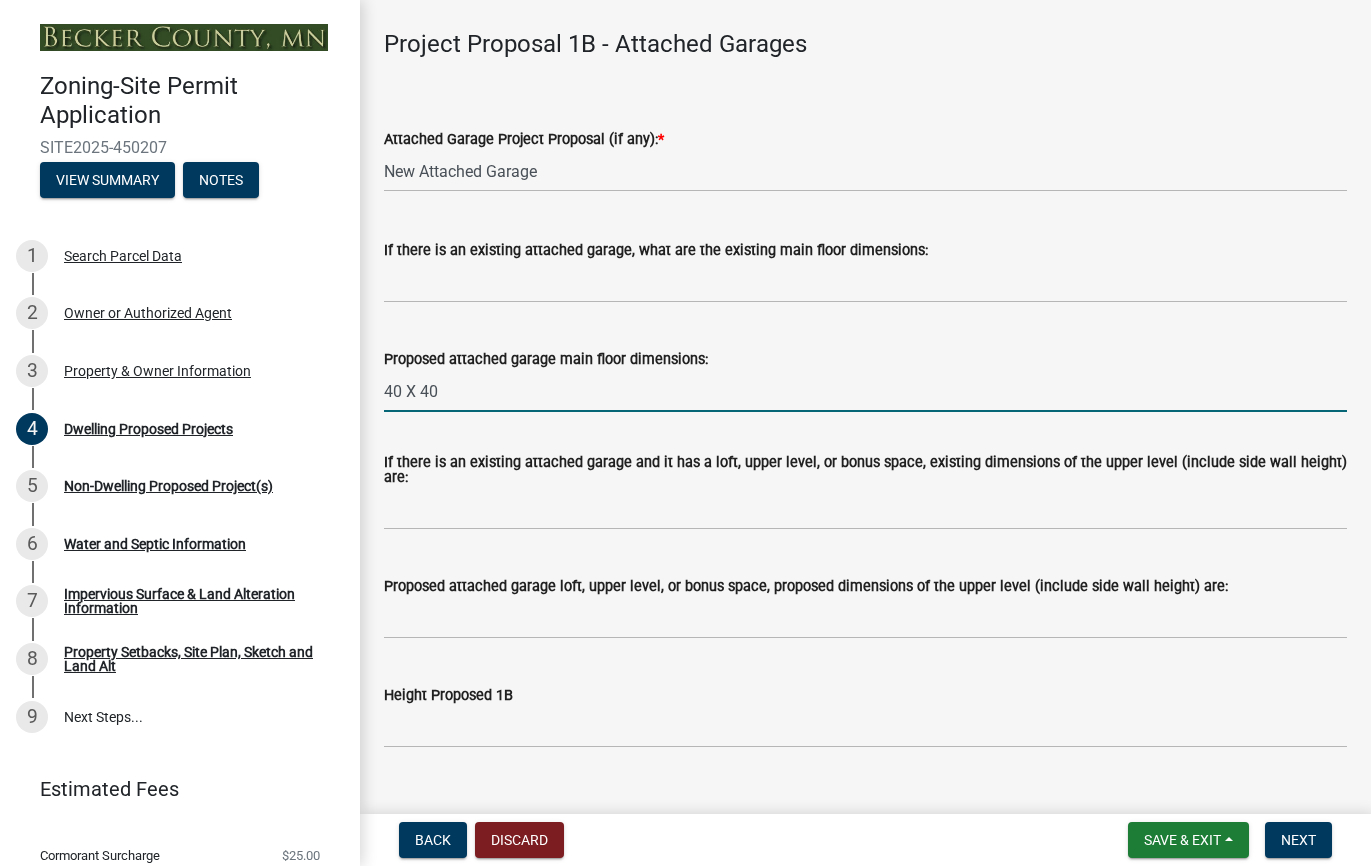 type on "40 X 40" 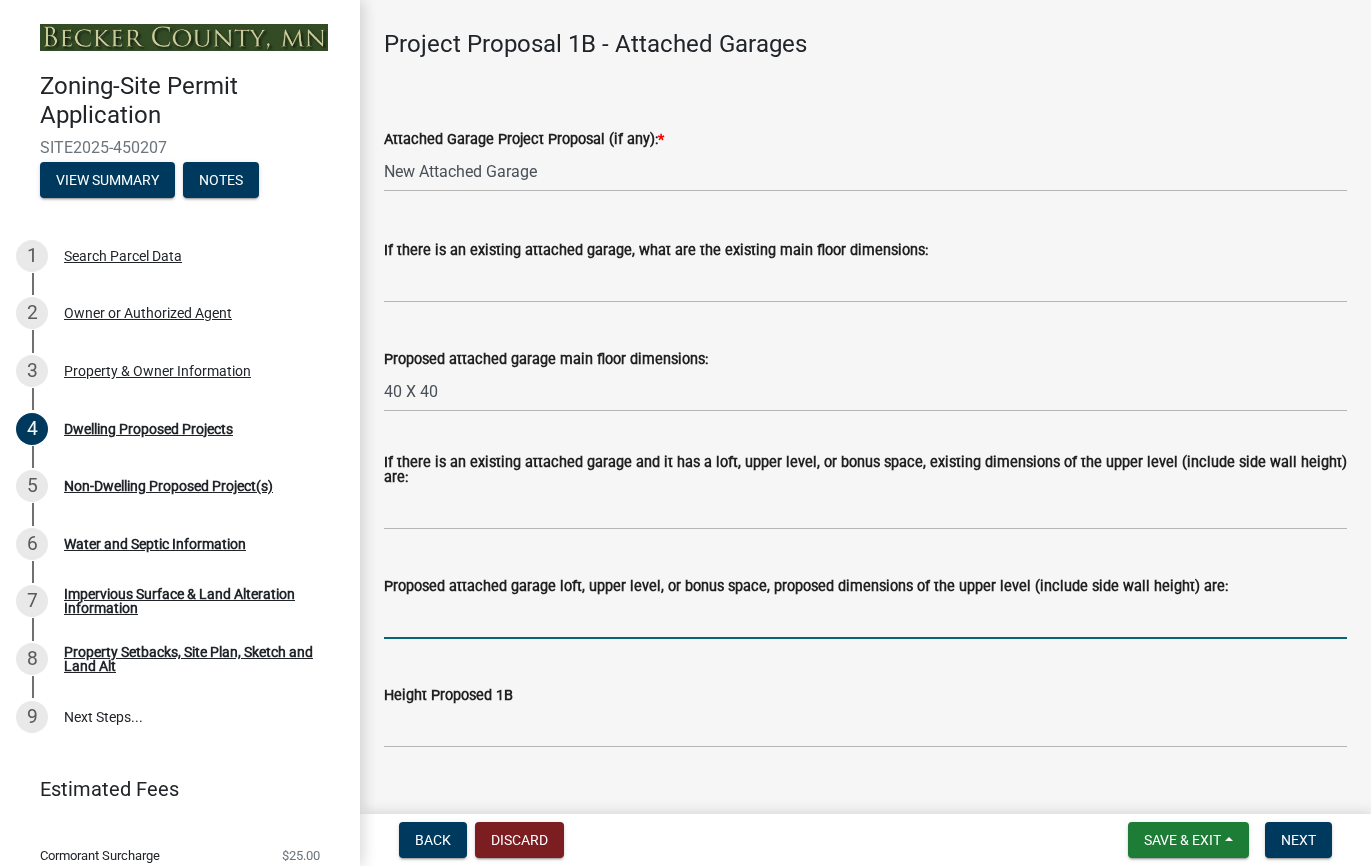 click on "Proposed attached garage loft, upper level, or bonus space, proposed dimensions of the upper level (include side wall height) are:" at bounding box center (865, 618) 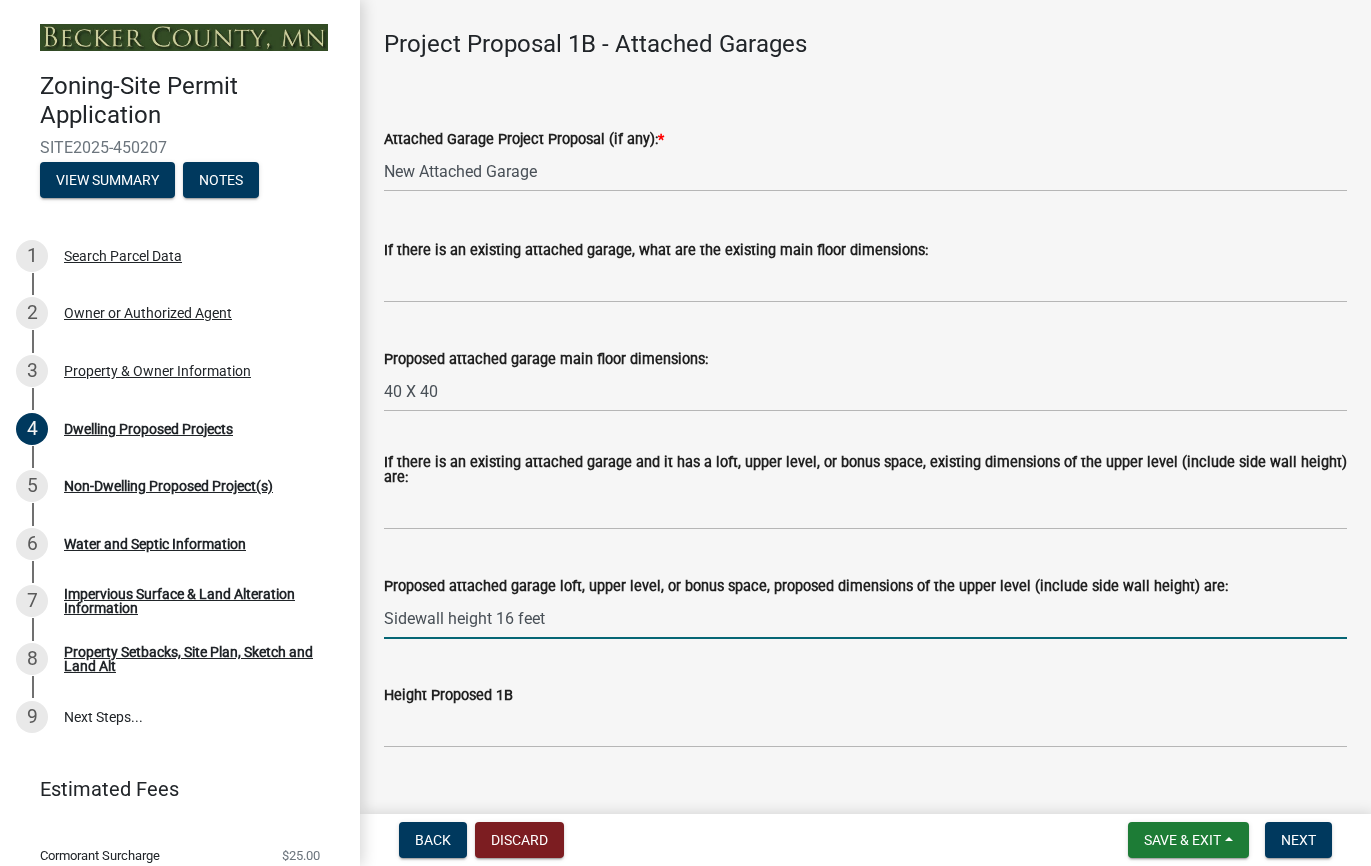 type on "Sidewall height 16 feet" 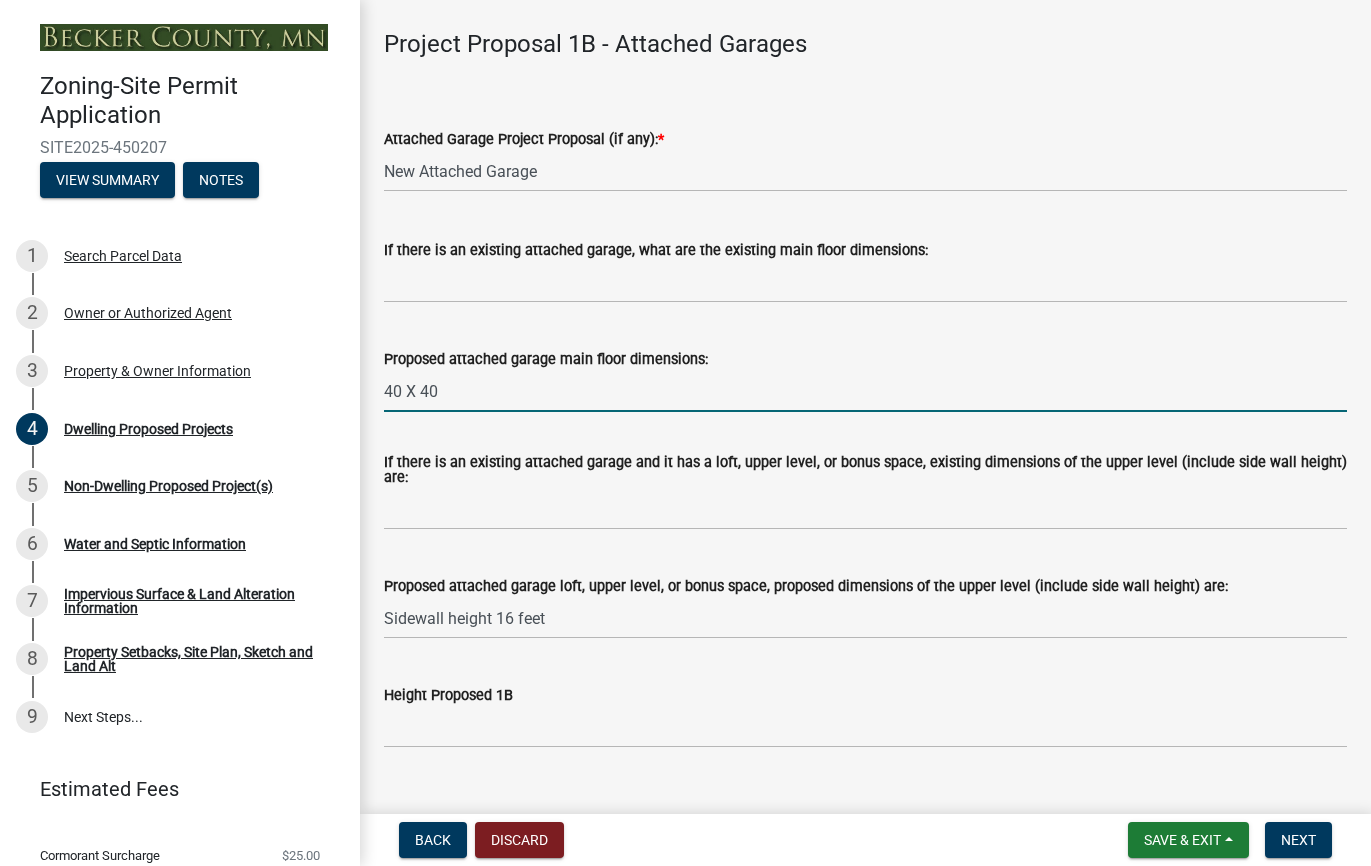 click on "40 X 40" at bounding box center [865, 391] 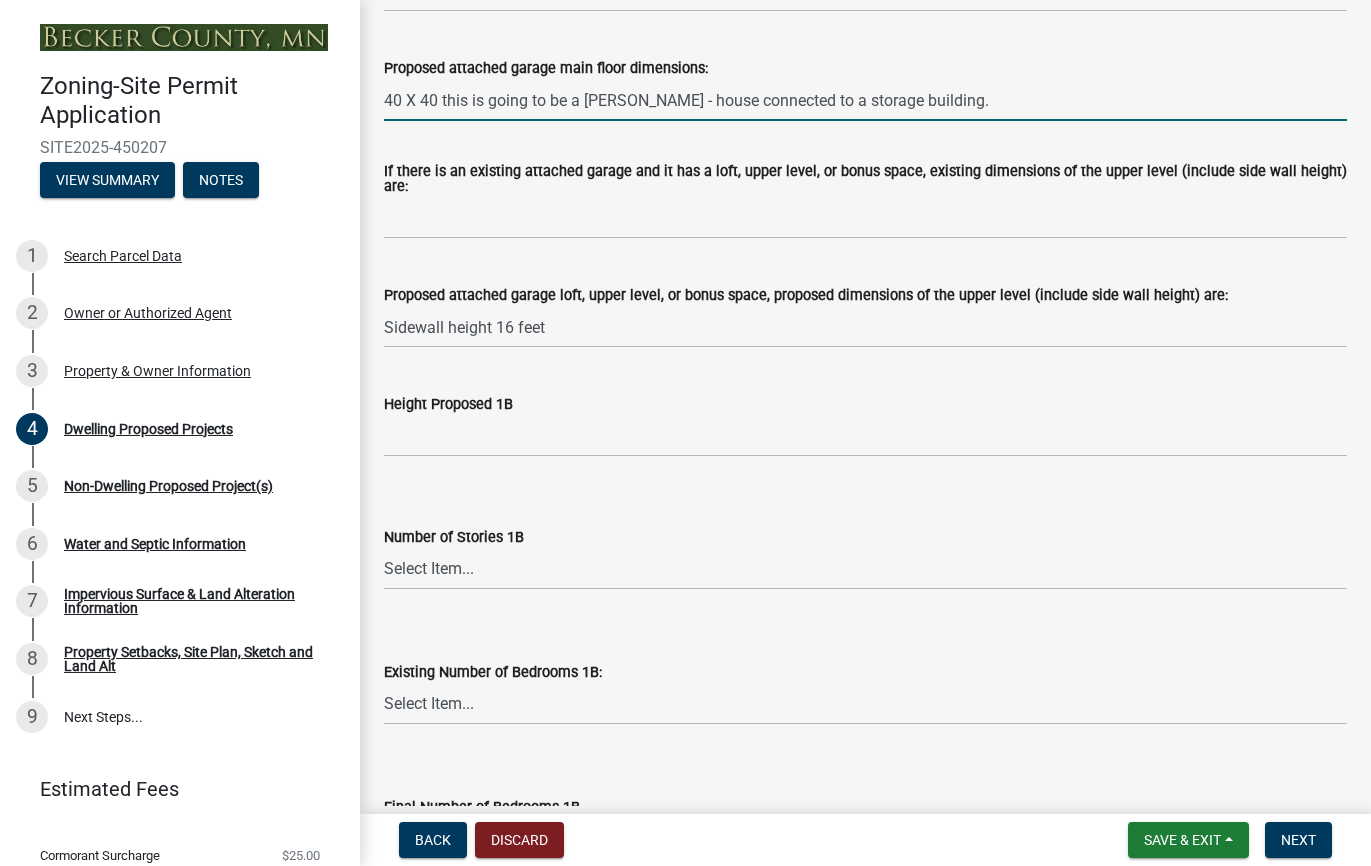 scroll, scrollTop: 2702, scrollLeft: 0, axis: vertical 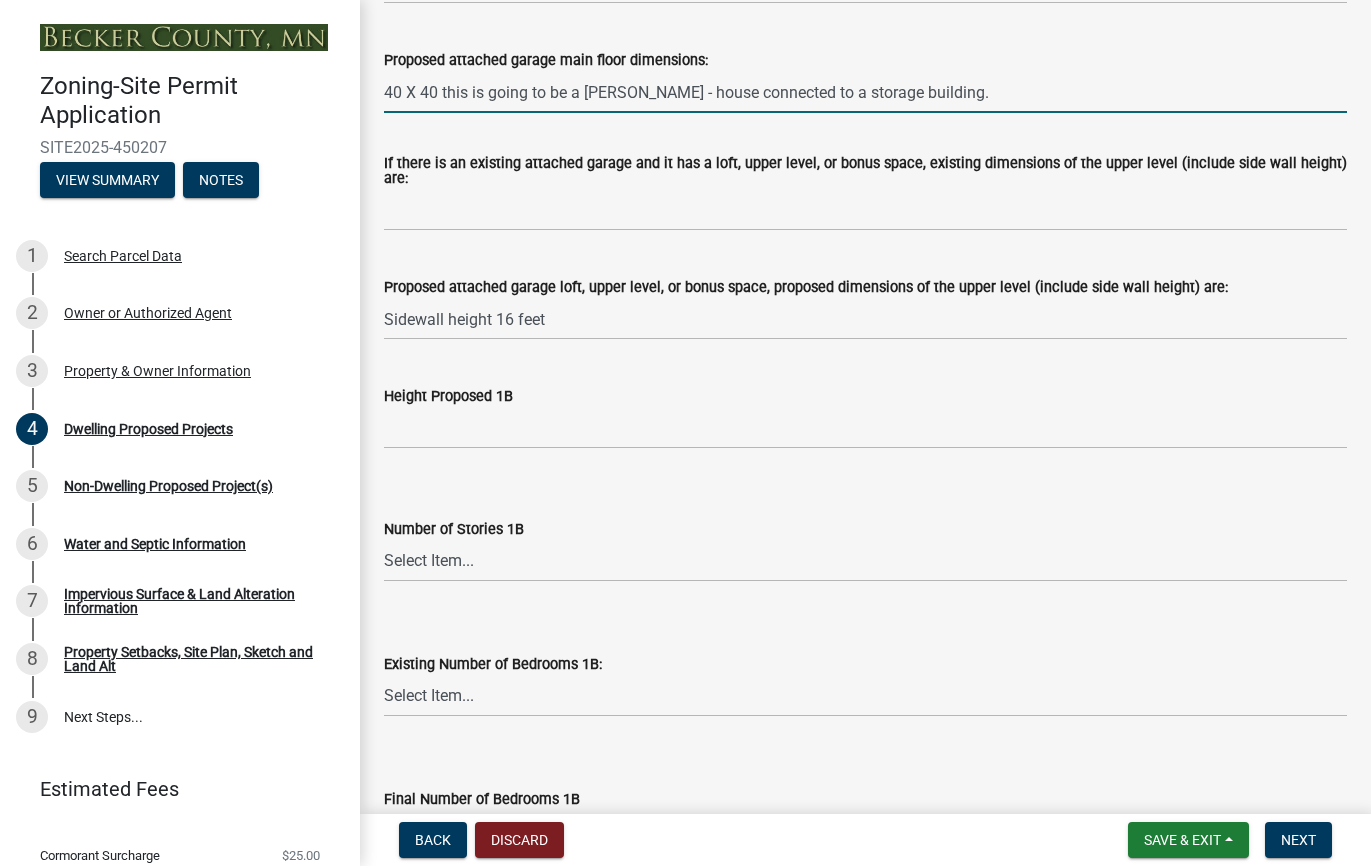 type on "40 X 40 this is going to be a [PERSON_NAME] - house connected to a storage building." 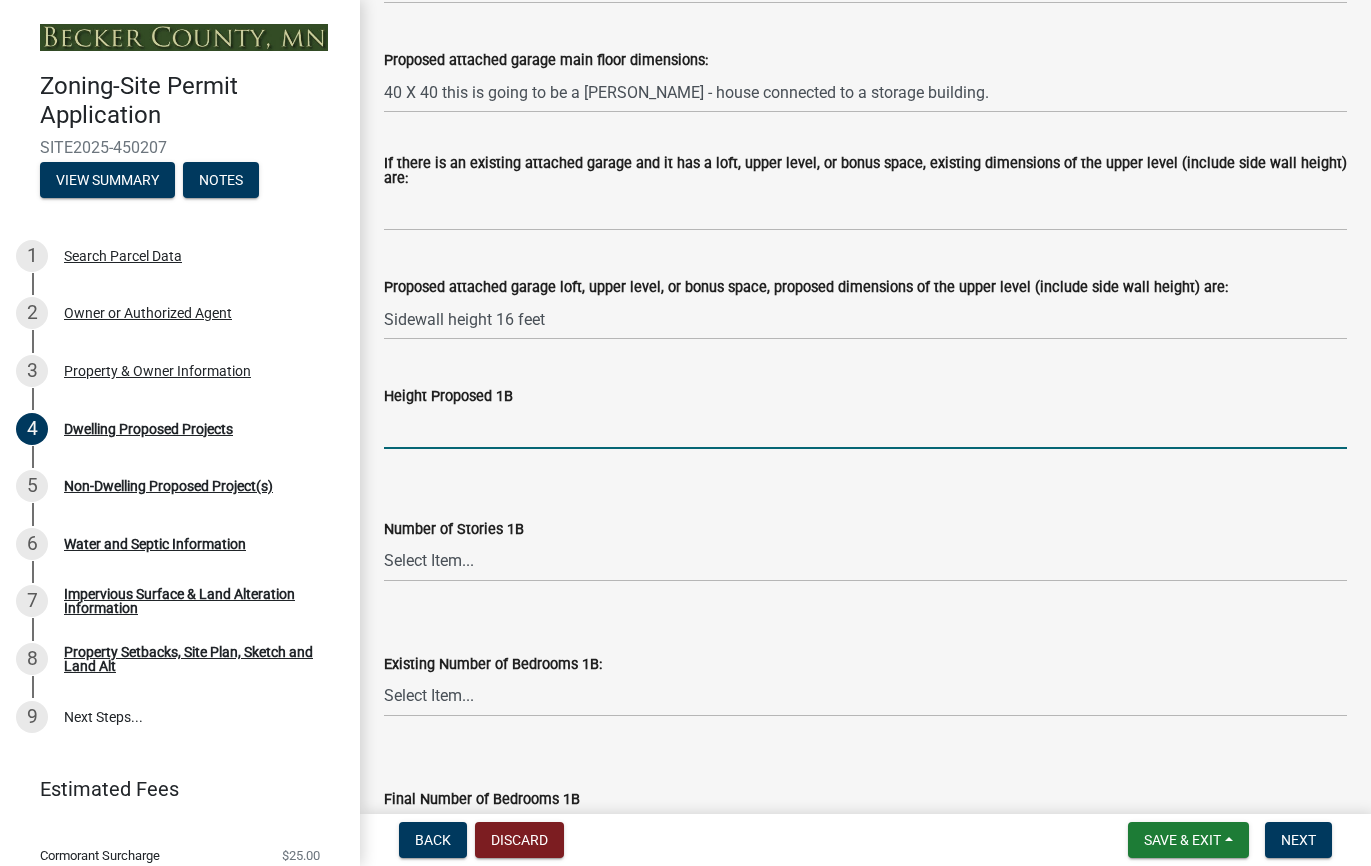 click on "Height Proposed 1B" at bounding box center (865, 428) 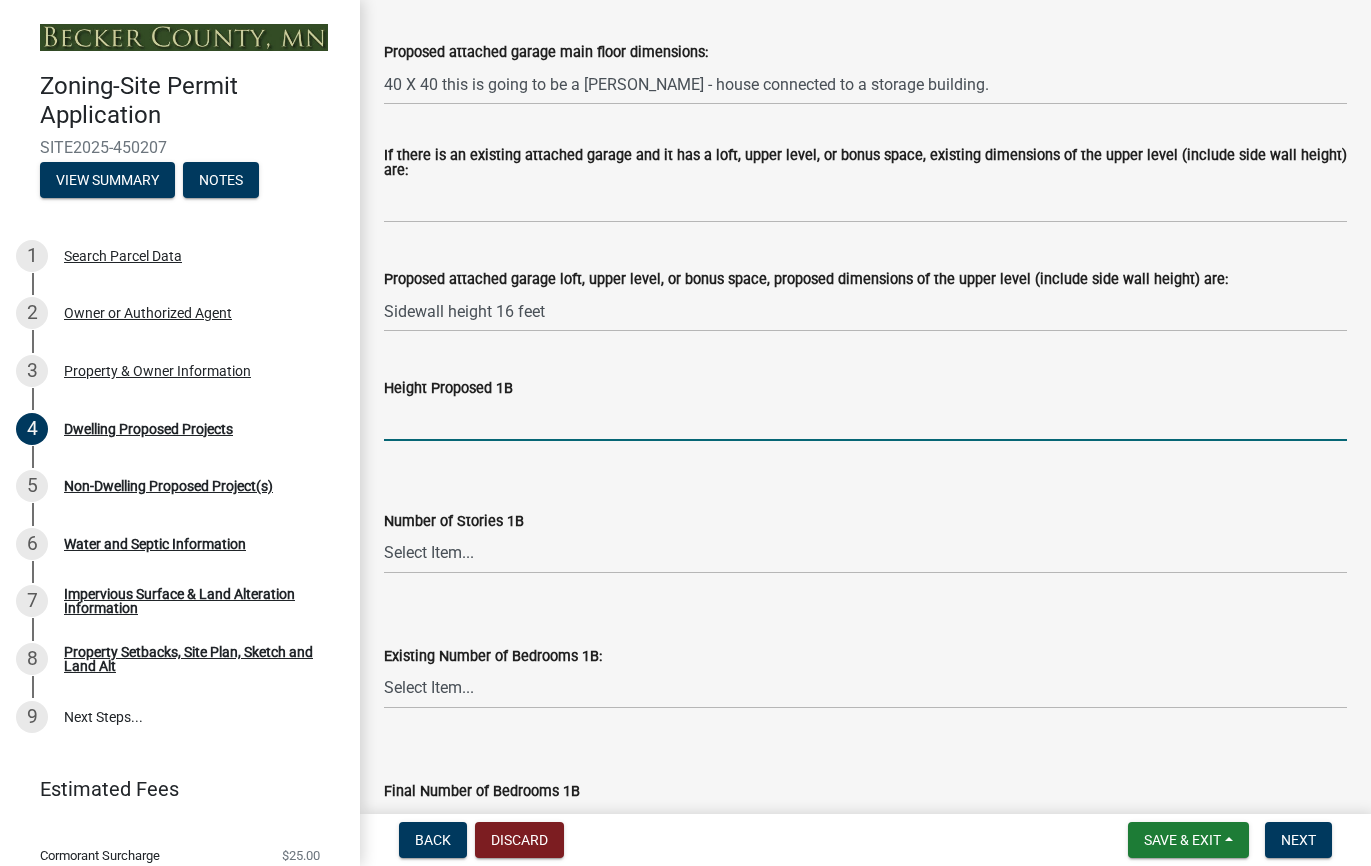 scroll, scrollTop: 2713, scrollLeft: 0, axis: vertical 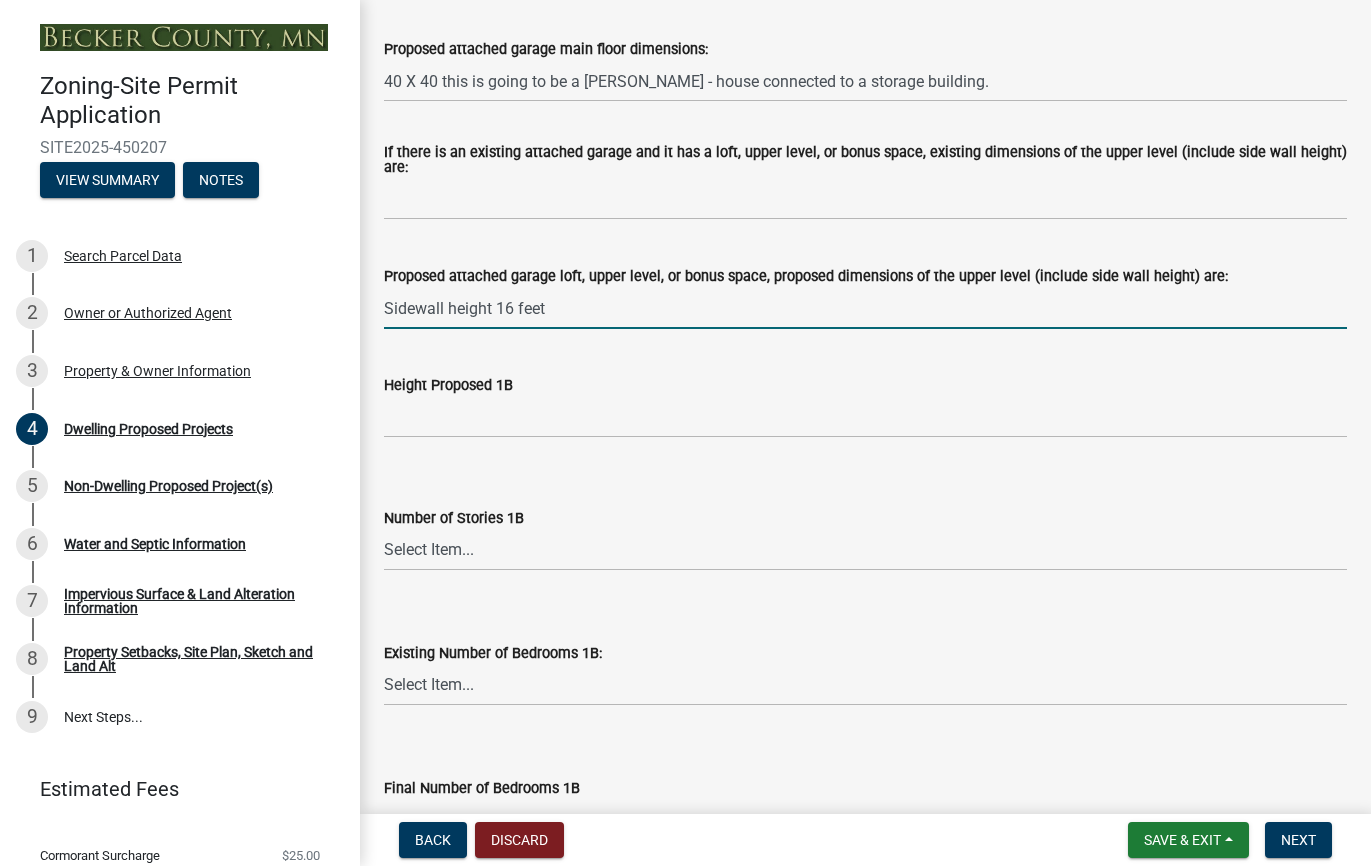 click on "Sidewall height 16 feet" at bounding box center (865, 308) 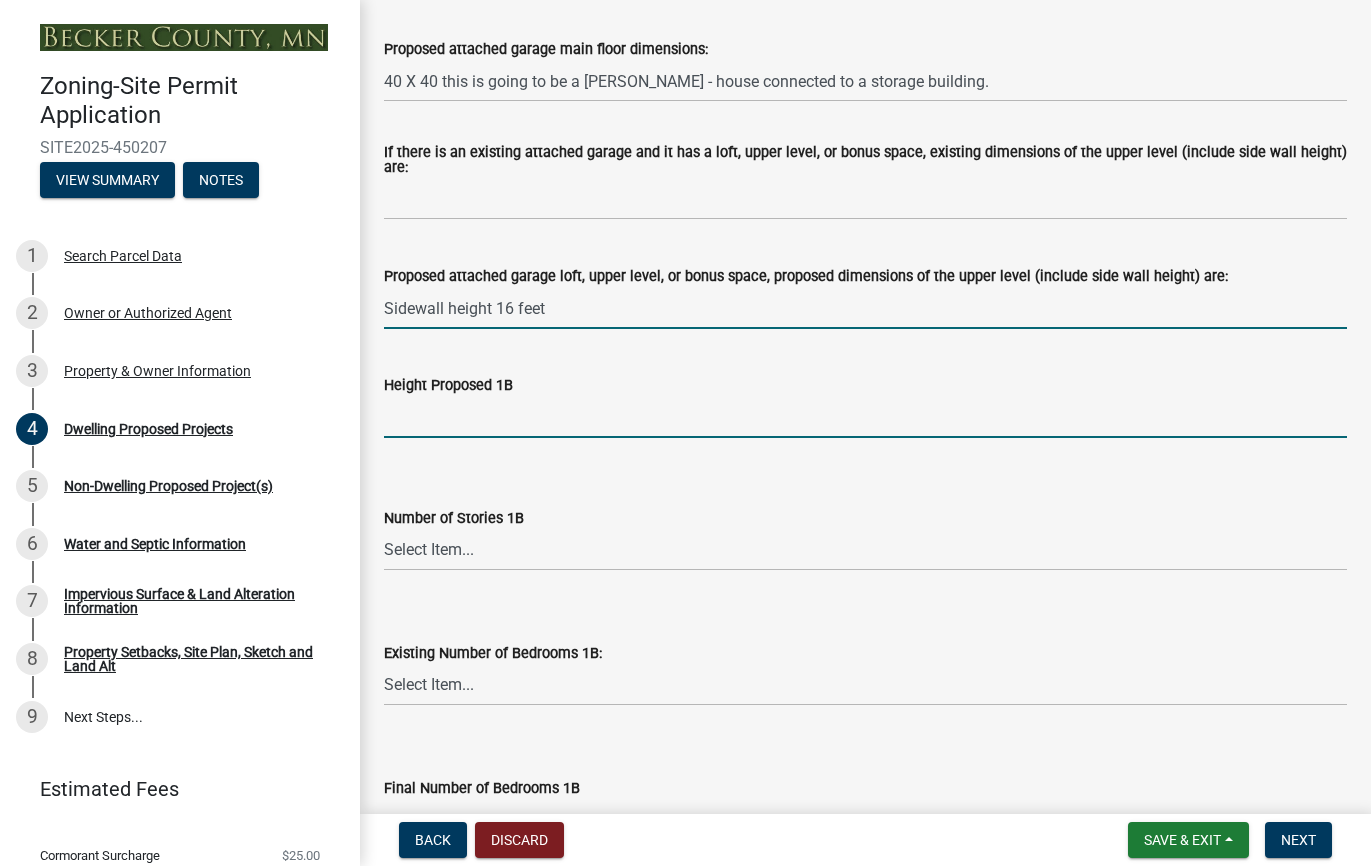 click on "Height Proposed 1B" at bounding box center (865, 417) 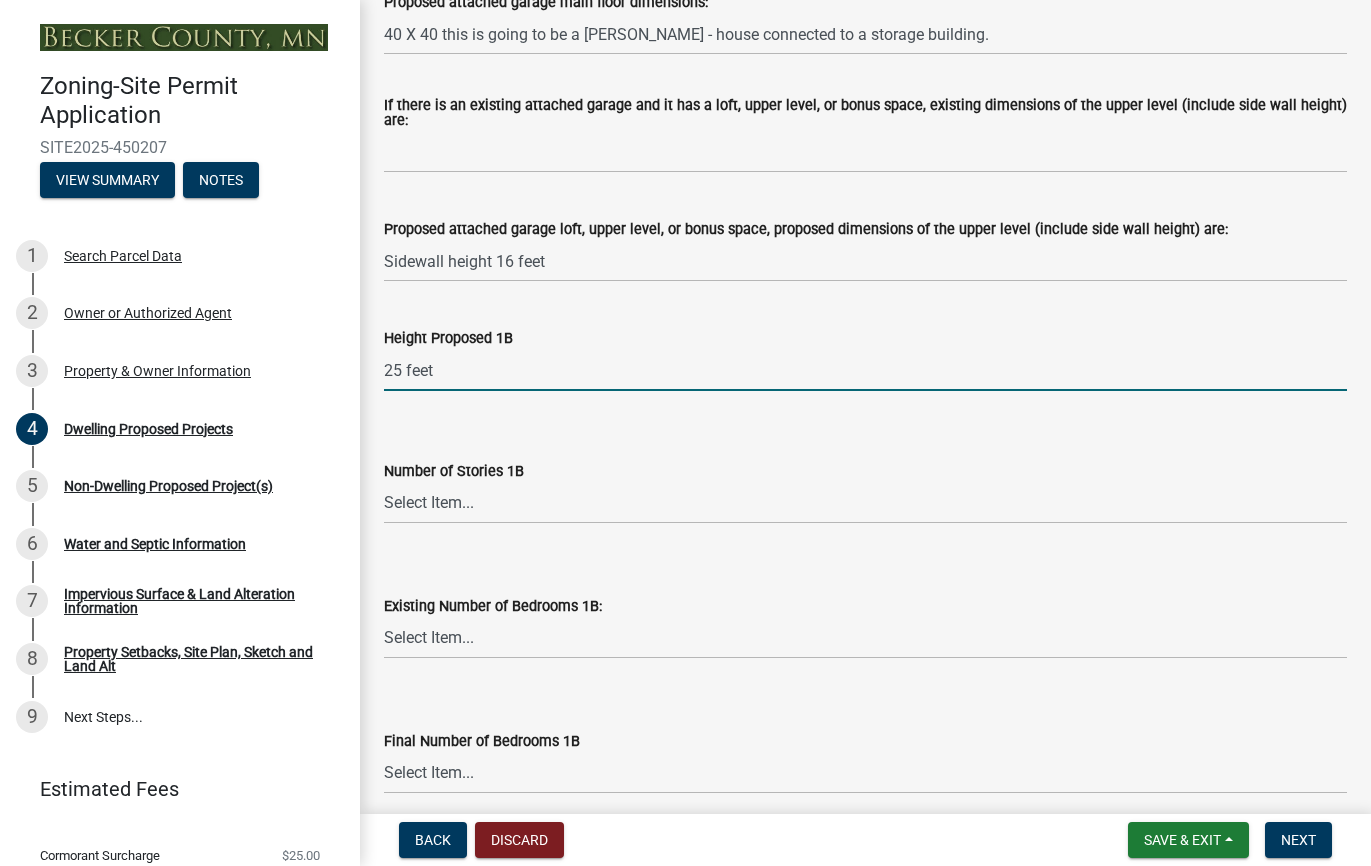 scroll, scrollTop: 2768, scrollLeft: 0, axis: vertical 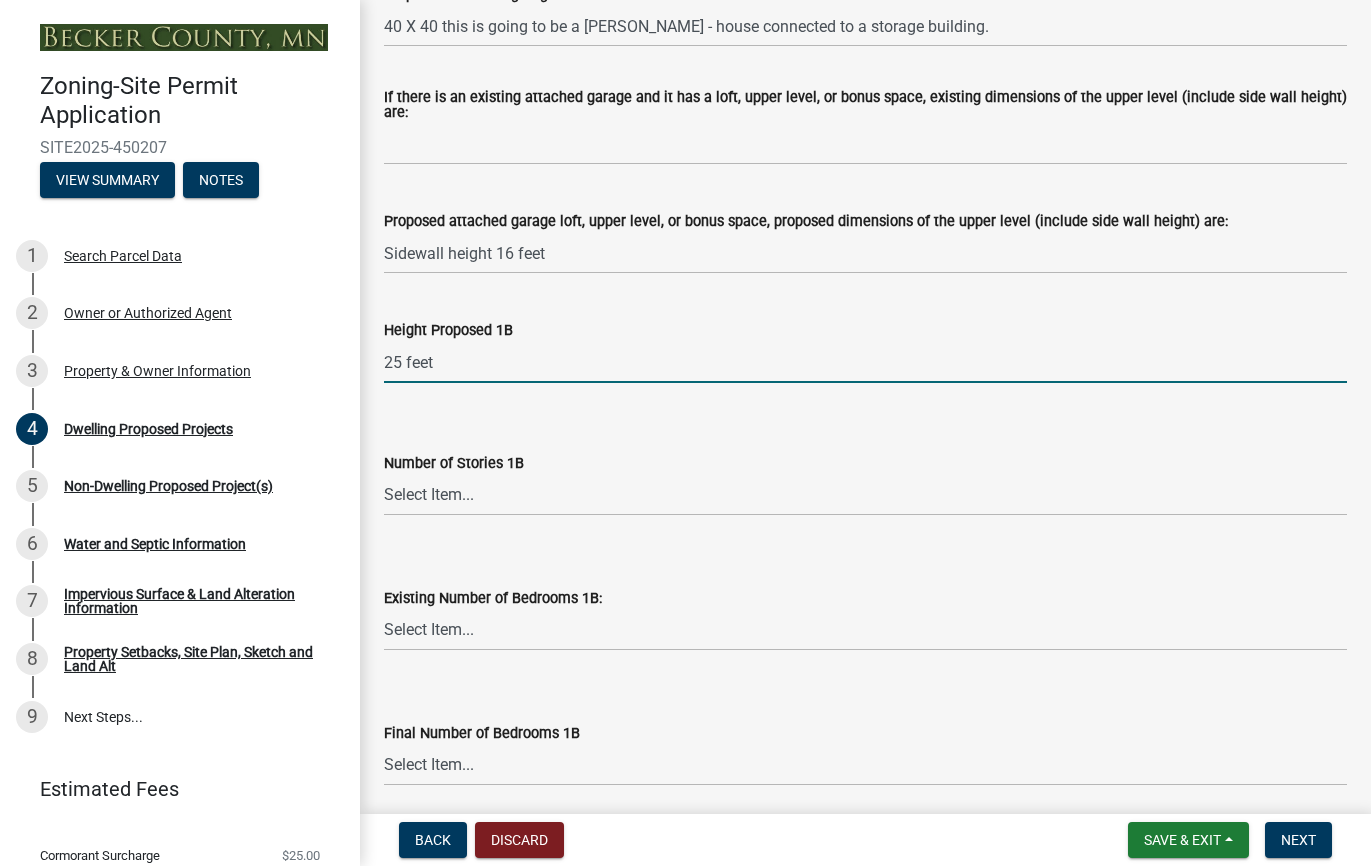 click on "25 feet" at bounding box center [865, 362] 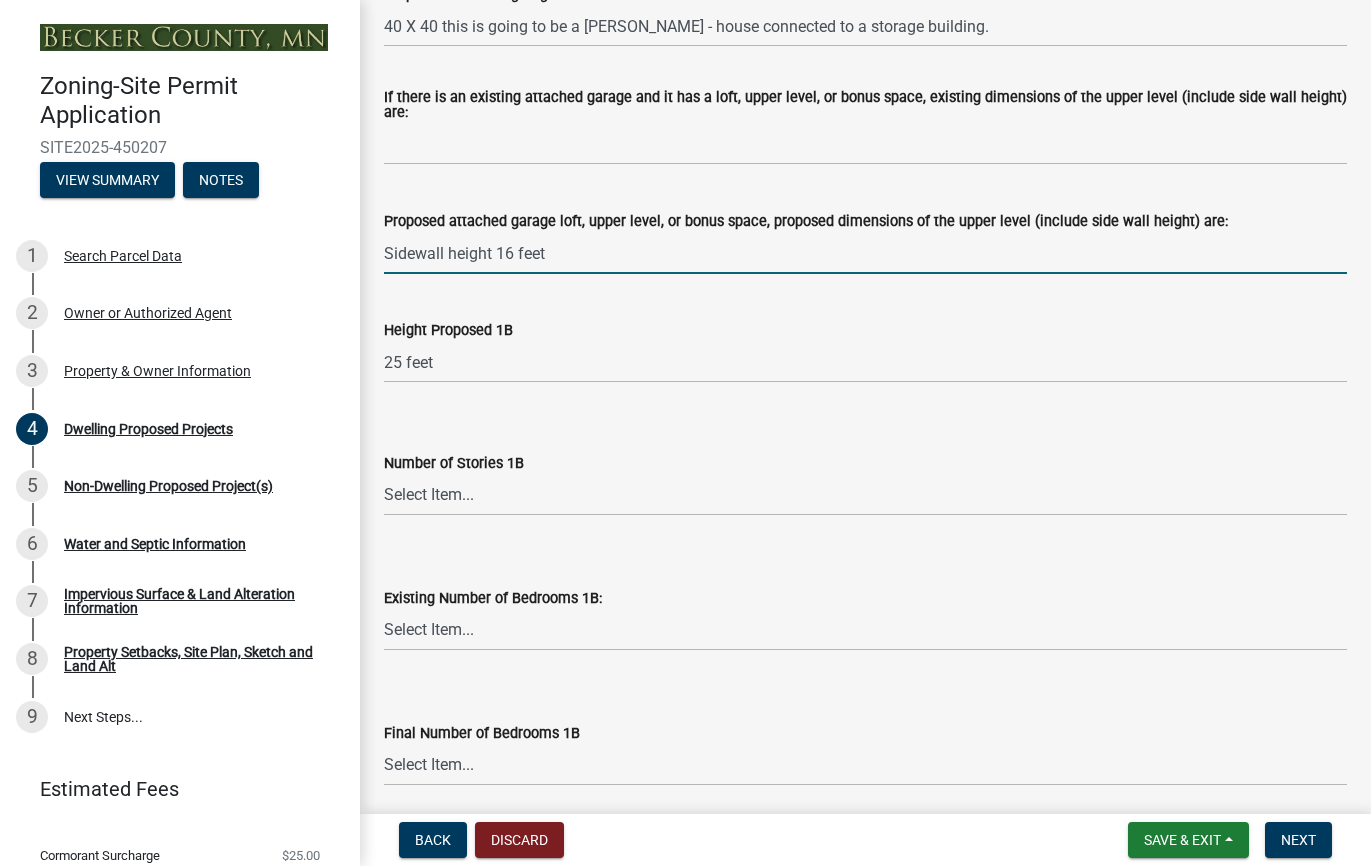 click on "Sidewall height 16 feet" at bounding box center [865, 253] 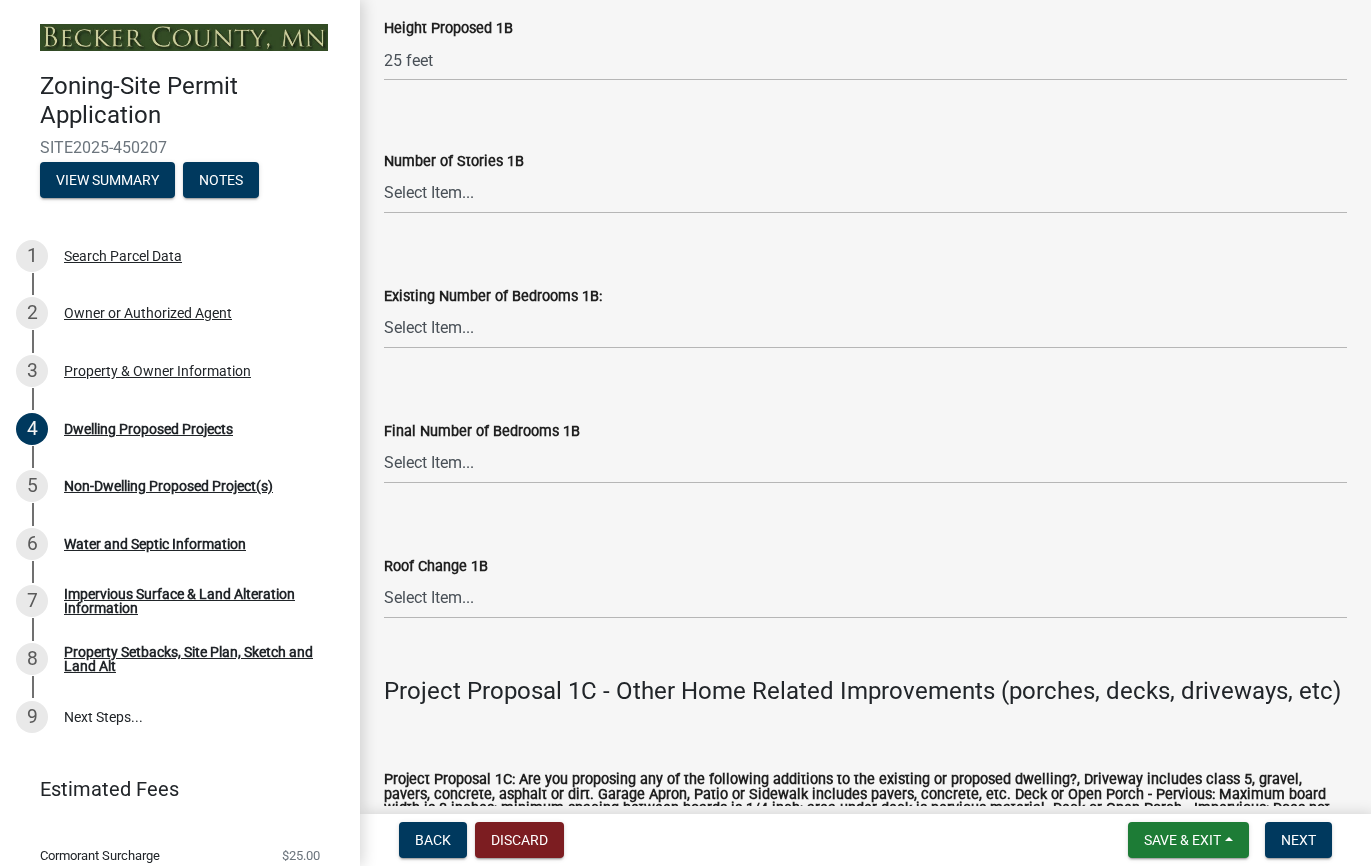 scroll, scrollTop: 3066, scrollLeft: 0, axis: vertical 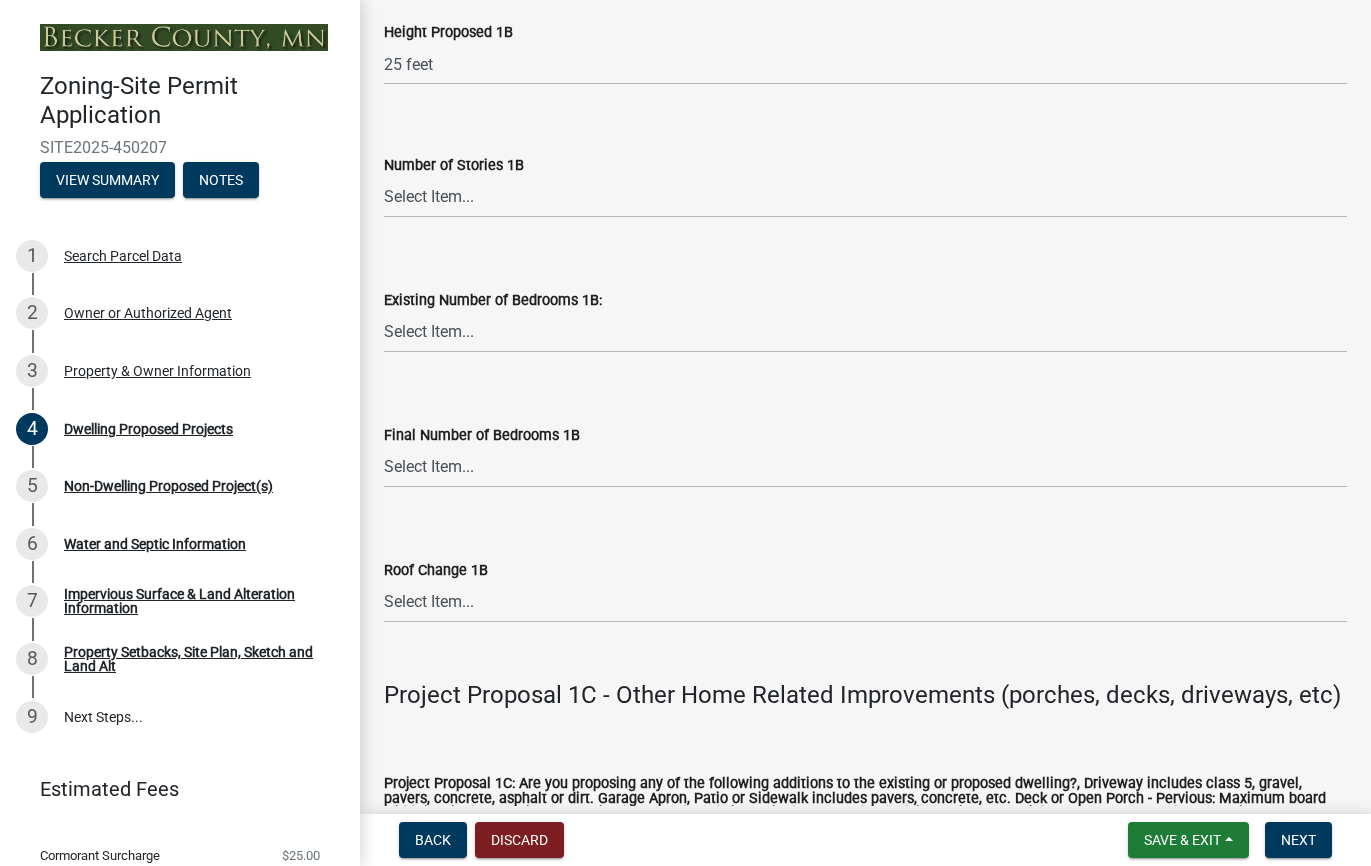 type on "Sidewall height 18 feet" 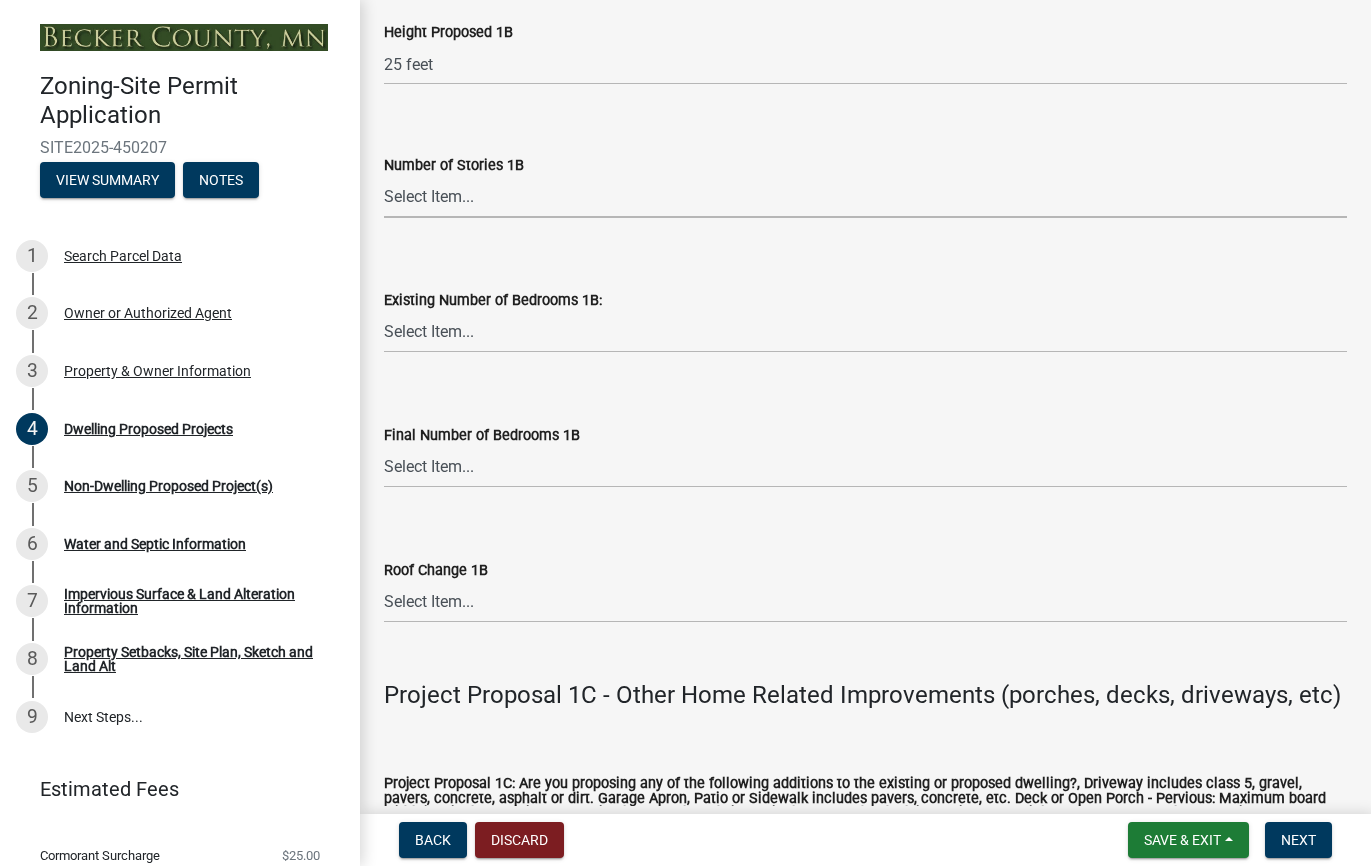 click on "Select Item...   N/A   1   1.25   1.5   1.75   2   2.25   2.5" at bounding box center (865, 197) 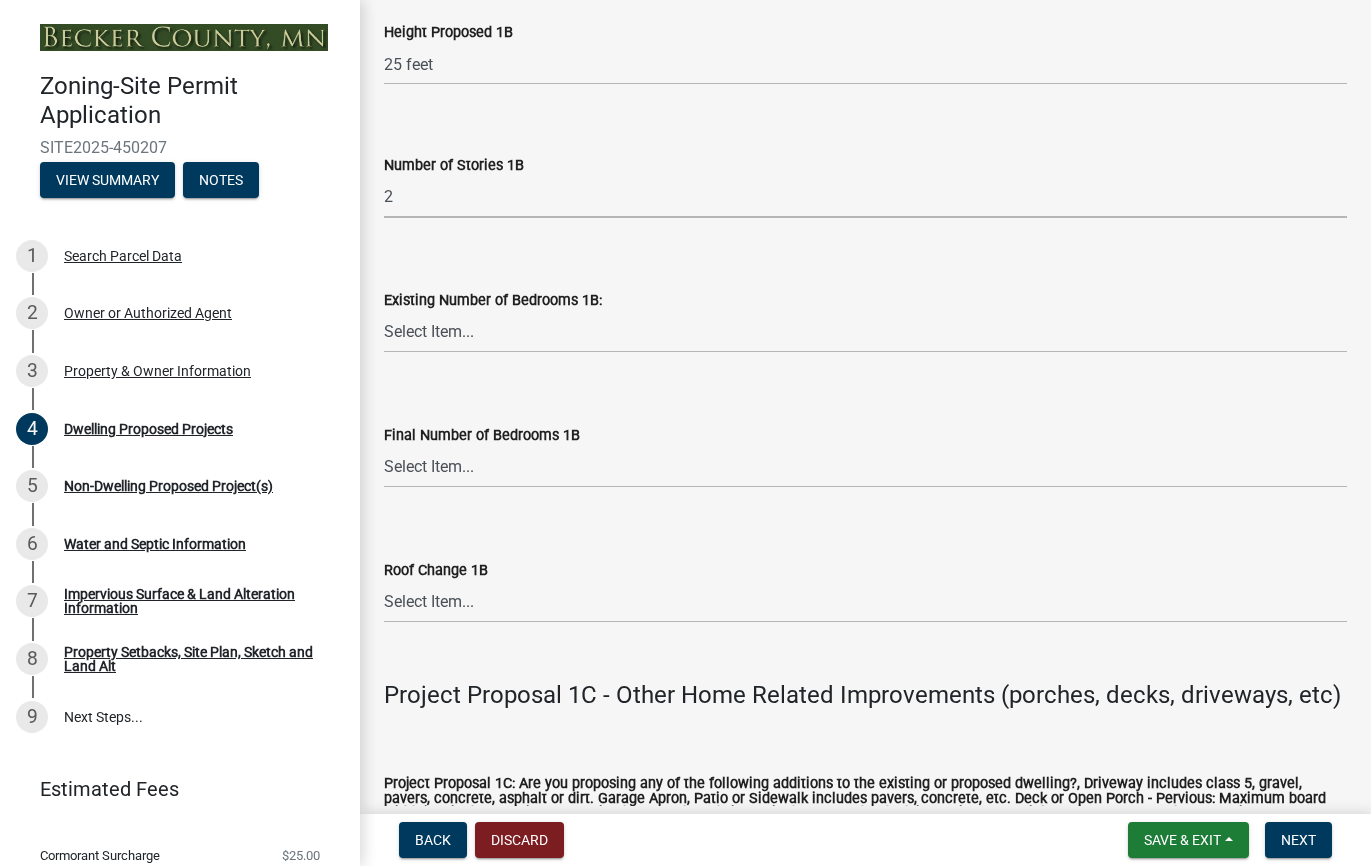 select on "0c863e3c-258e-4b1d-9985-47500660ce44" 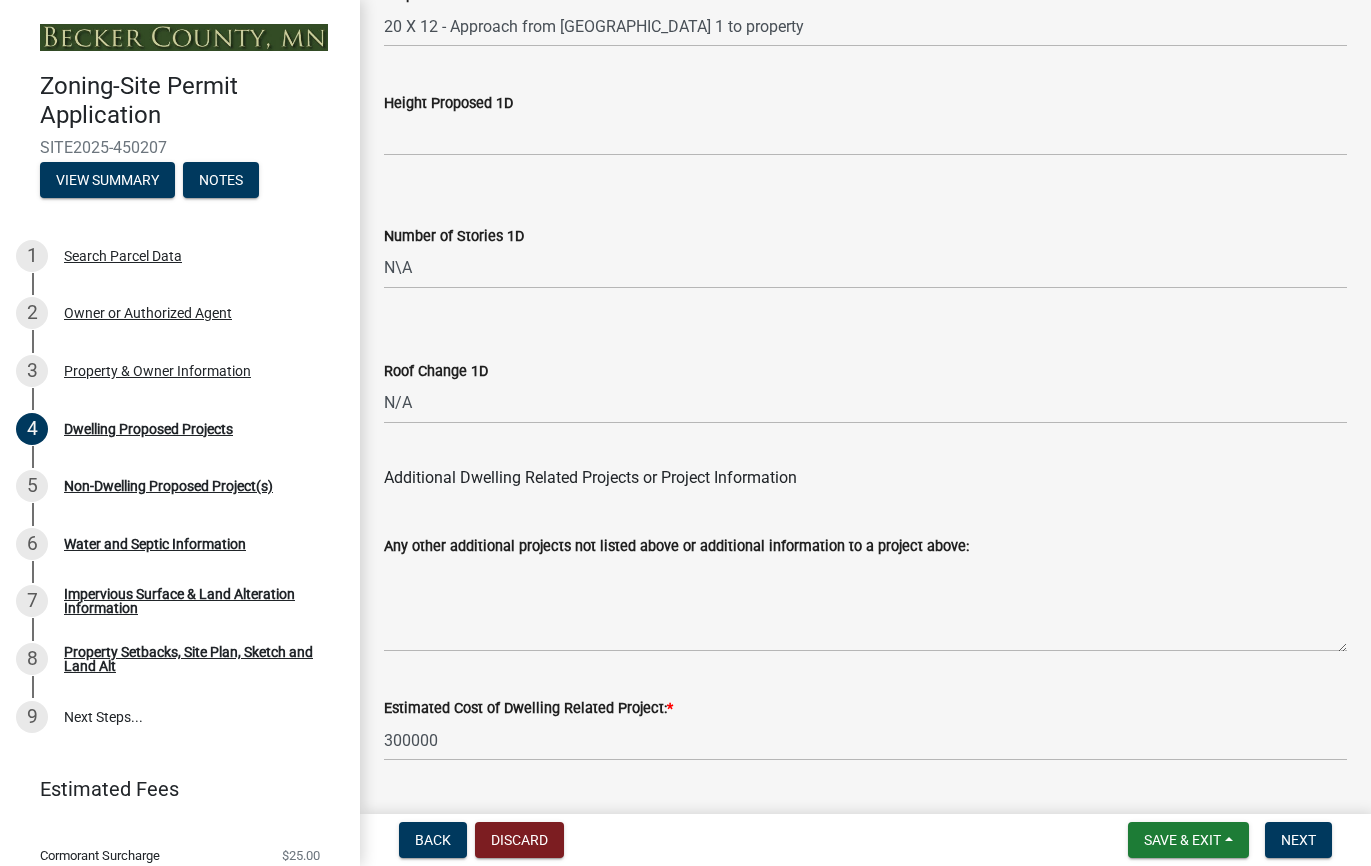scroll, scrollTop: 5001, scrollLeft: 0, axis: vertical 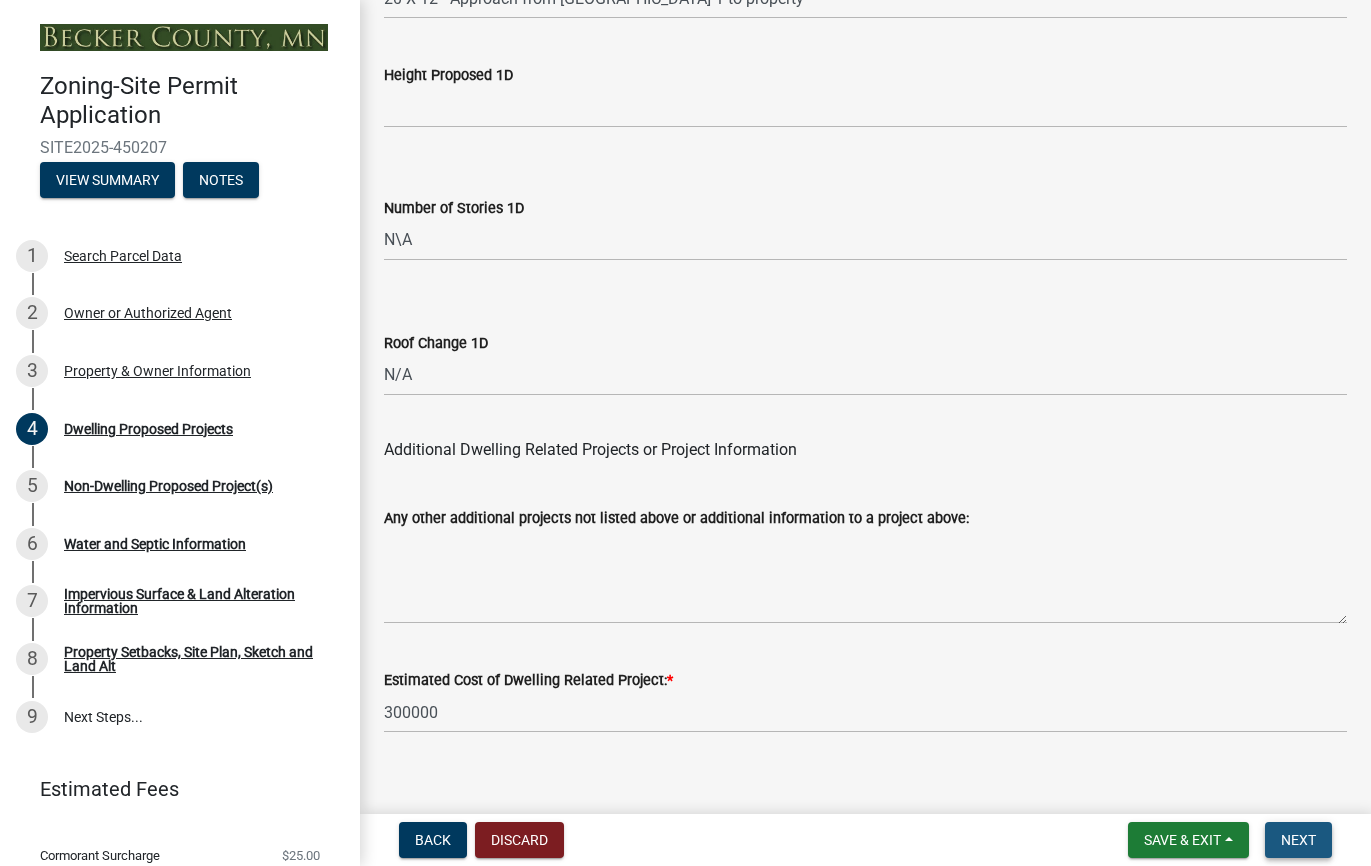 click on "Next" at bounding box center (1298, 840) 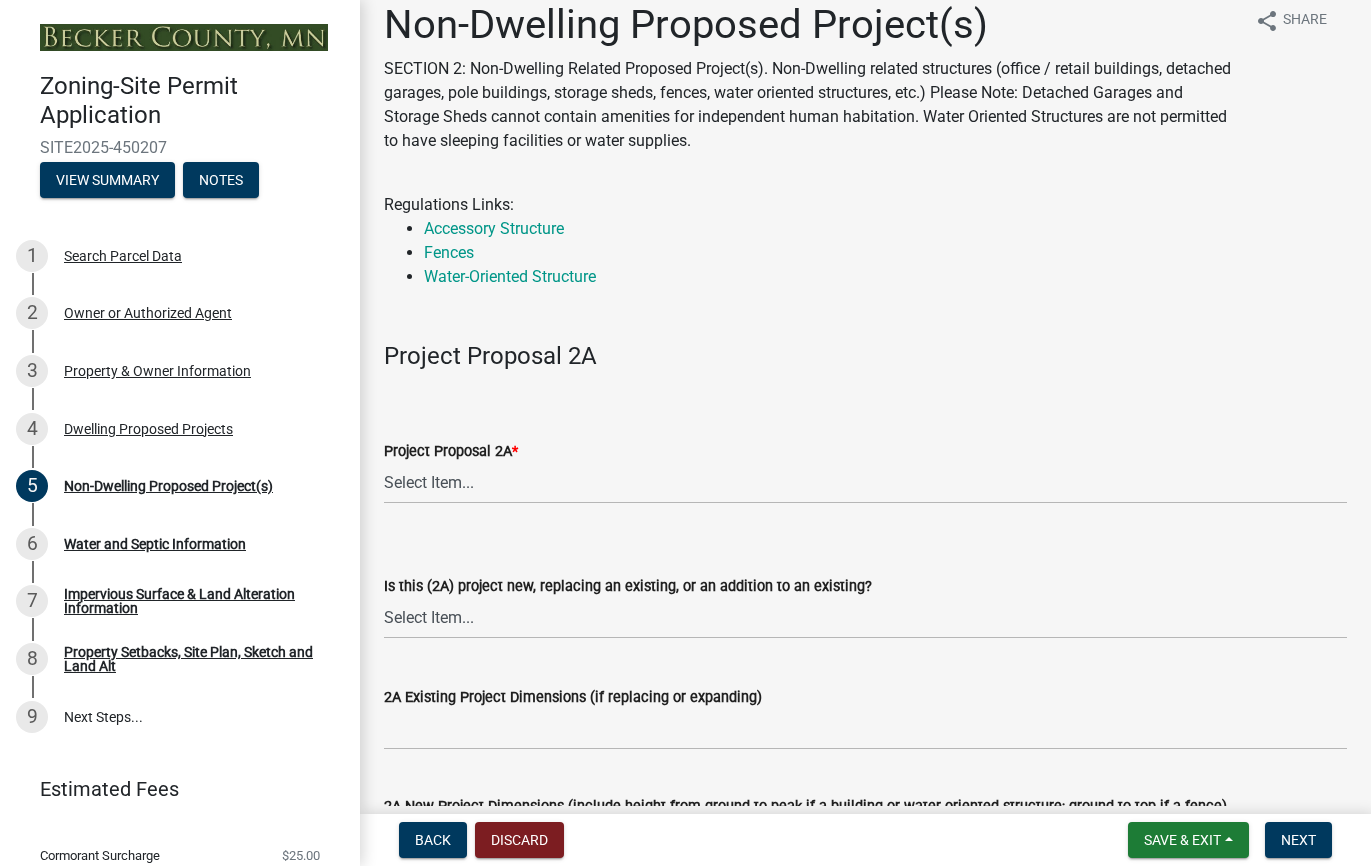 scroll, scrollTop: 0, scrollLeft: 0, axis: both 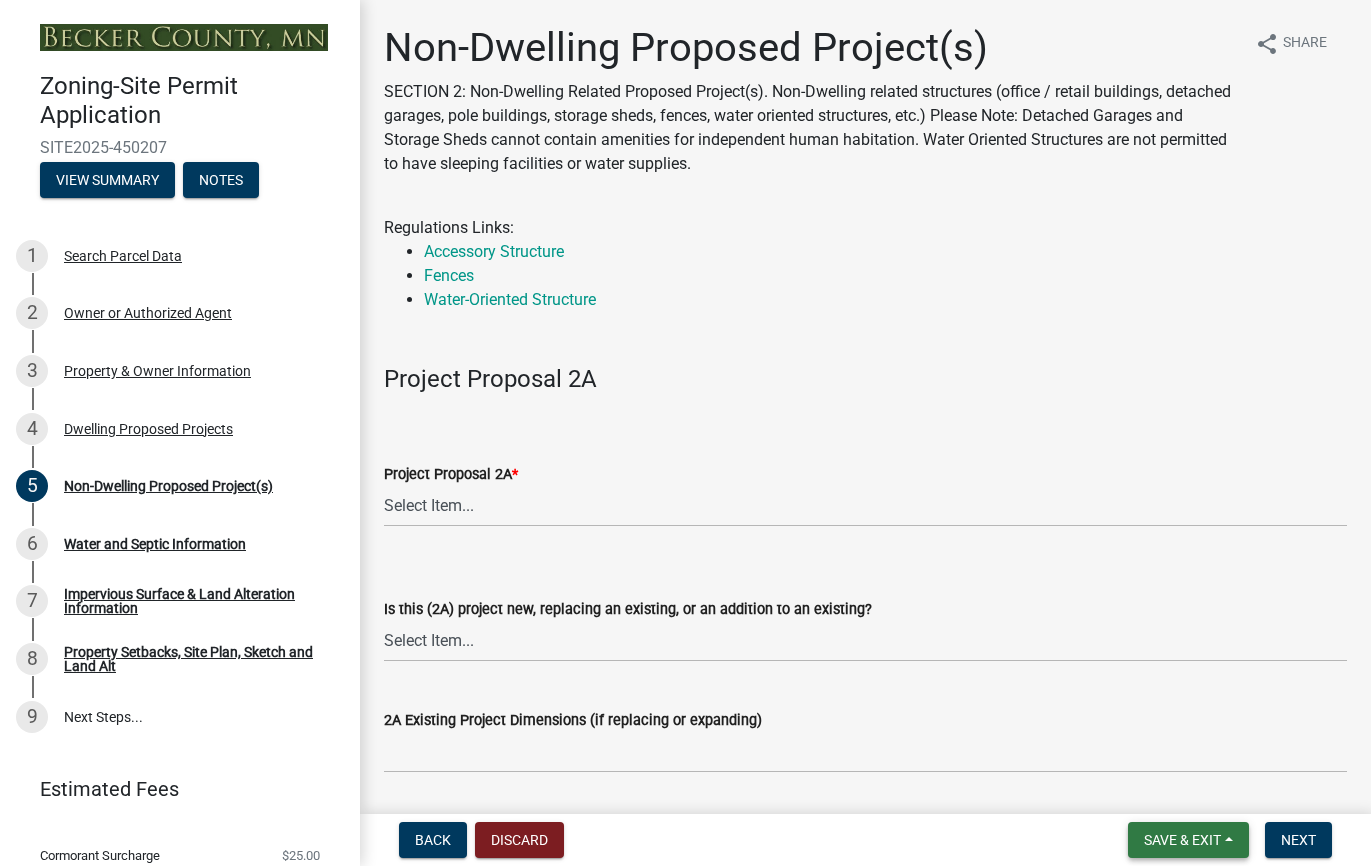 click on "Save & Exit" at bounding box center (1182, 840) 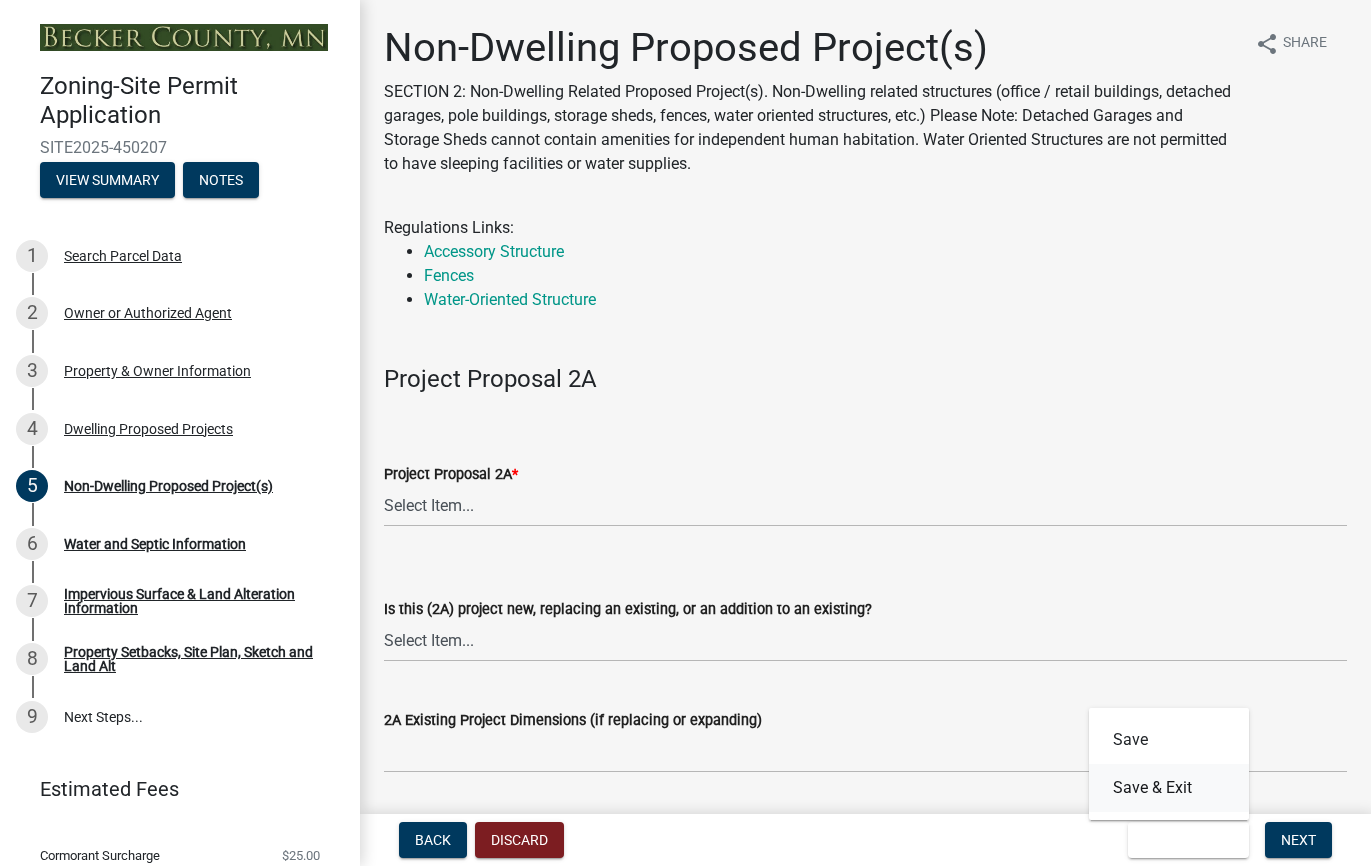 click on "Save & Exit" at bounding box center (1169, 788) 